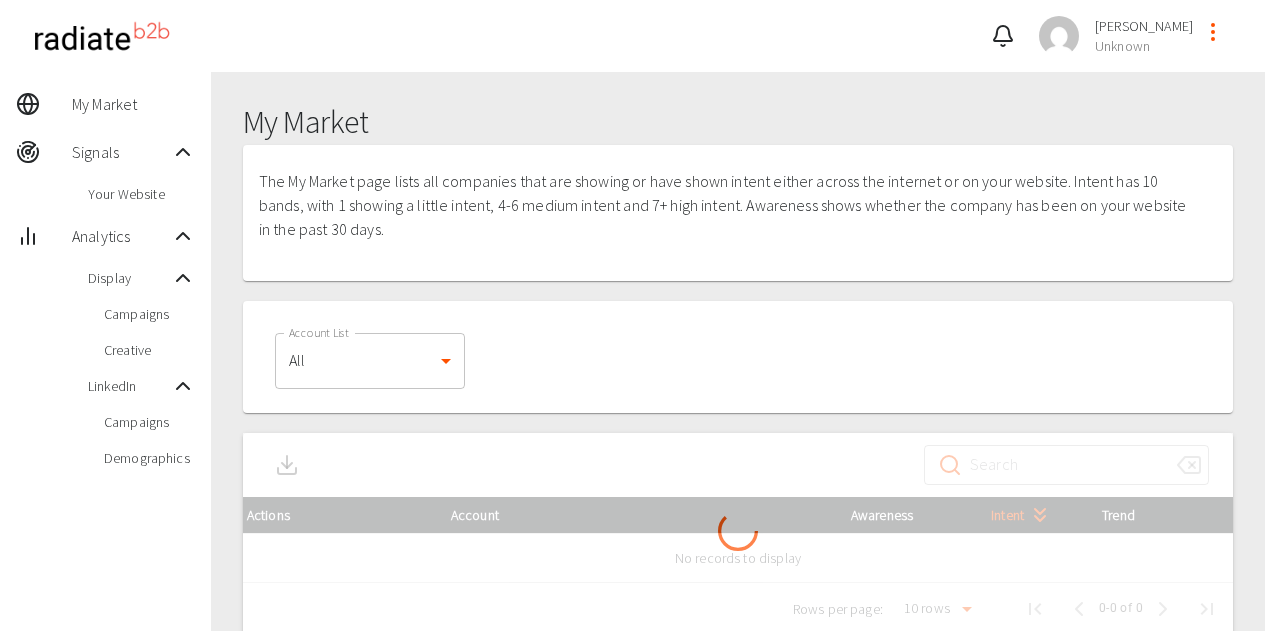 scroll, scrollTop: 0, scrollLeft: 0, axis: both 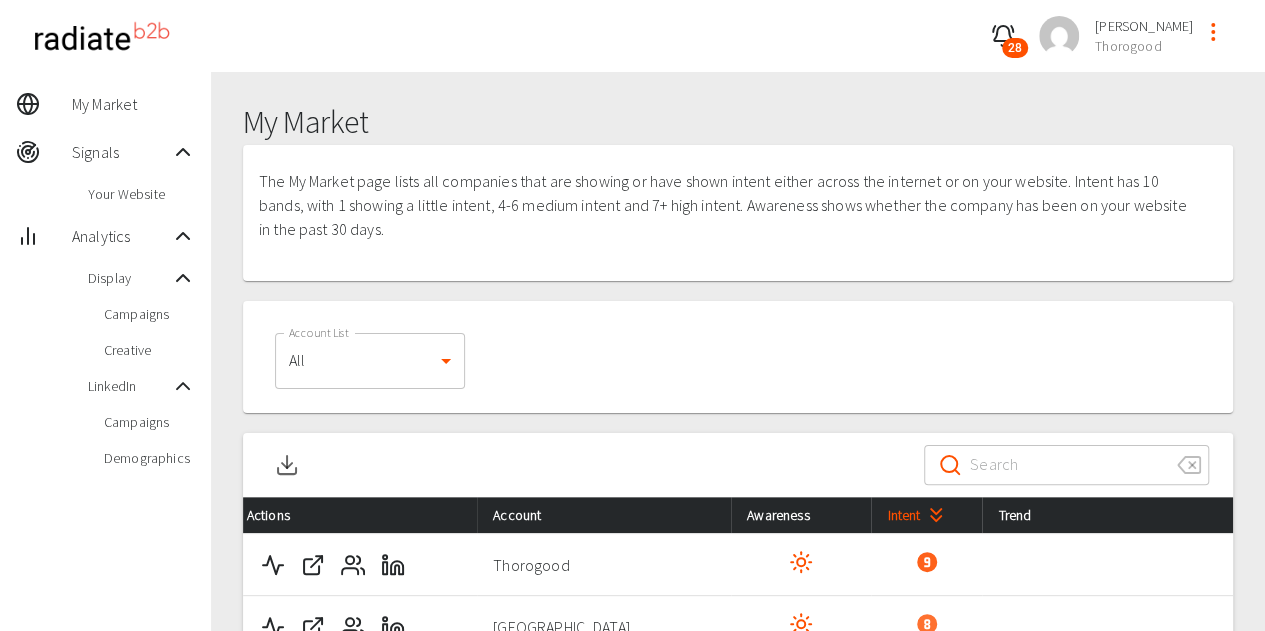 click on "Campaigns" at bounding box center (105, 422) 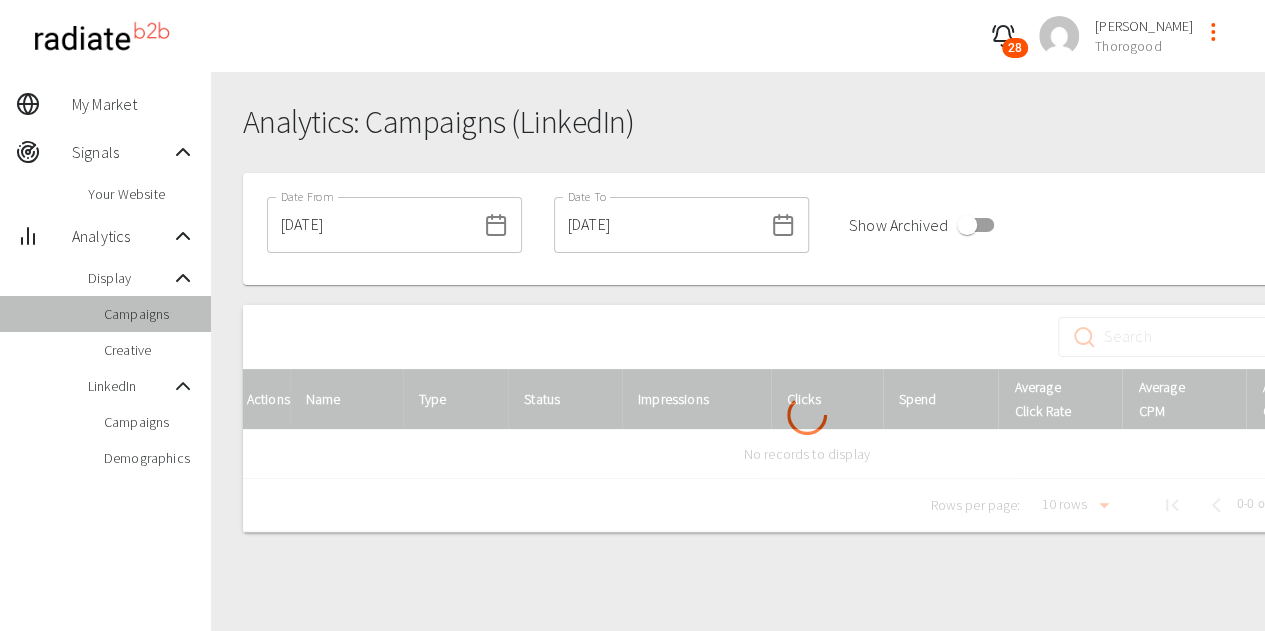 click on "Campaigns" at bounding box center [149, 314] 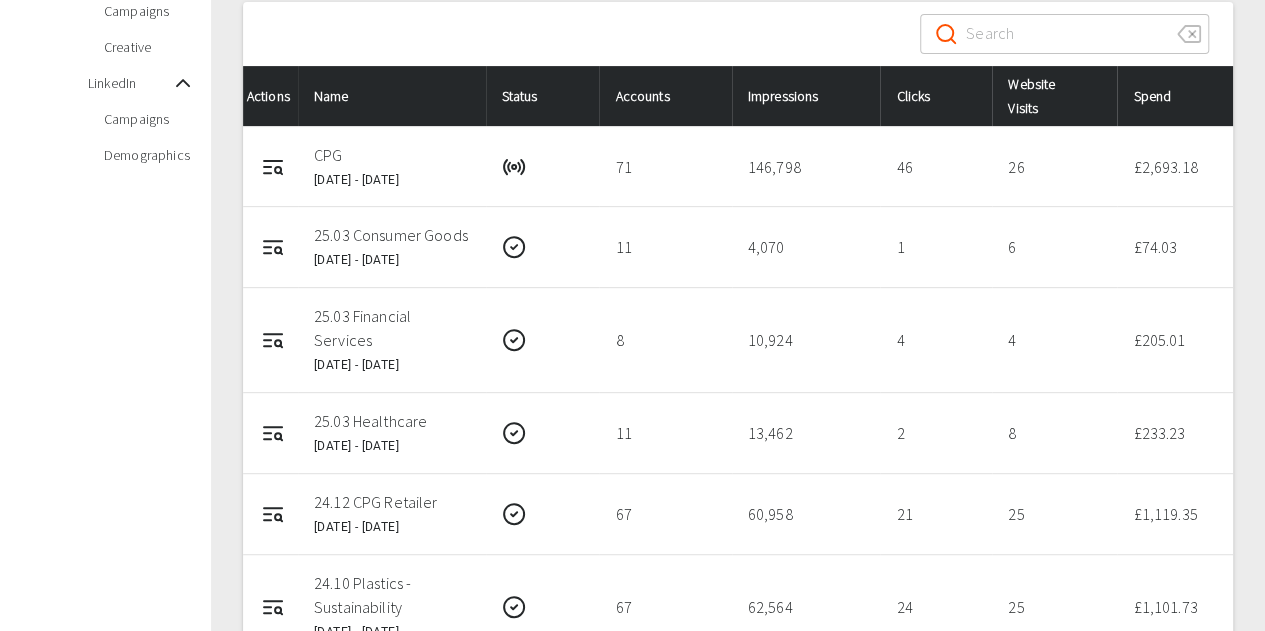 scroll, scrollTop: 200, scrollLeft: 0, axis: vertical 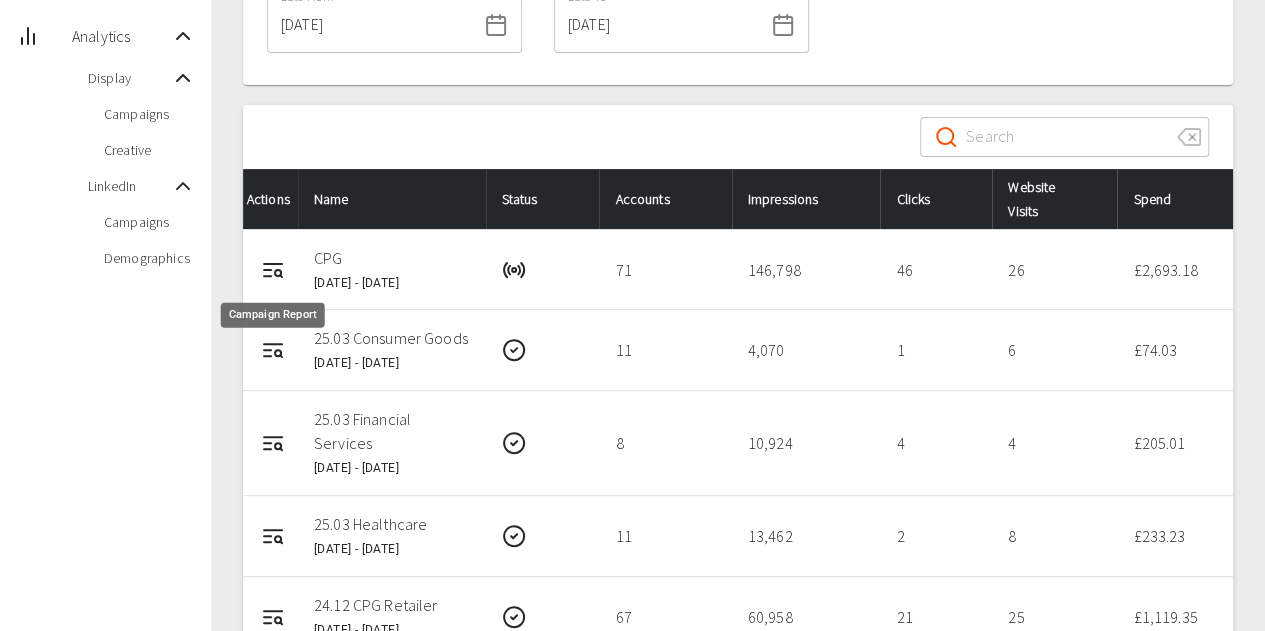 click 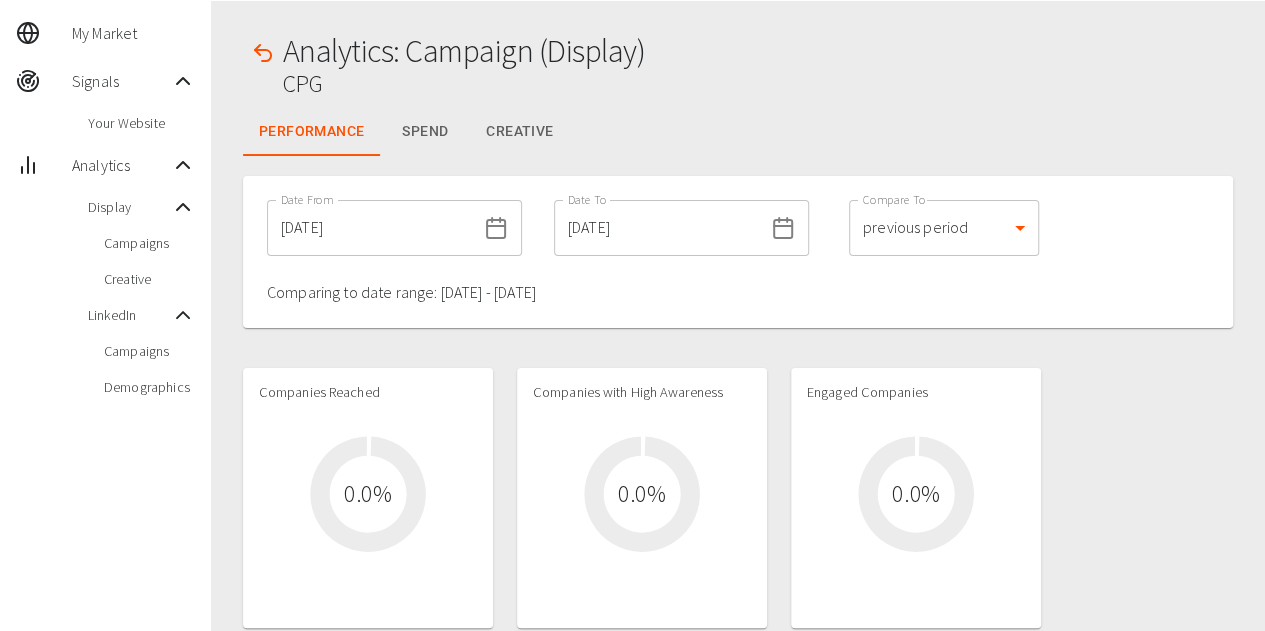 scroll, scrollTop: 0, scrollLeft: 0, axis: both 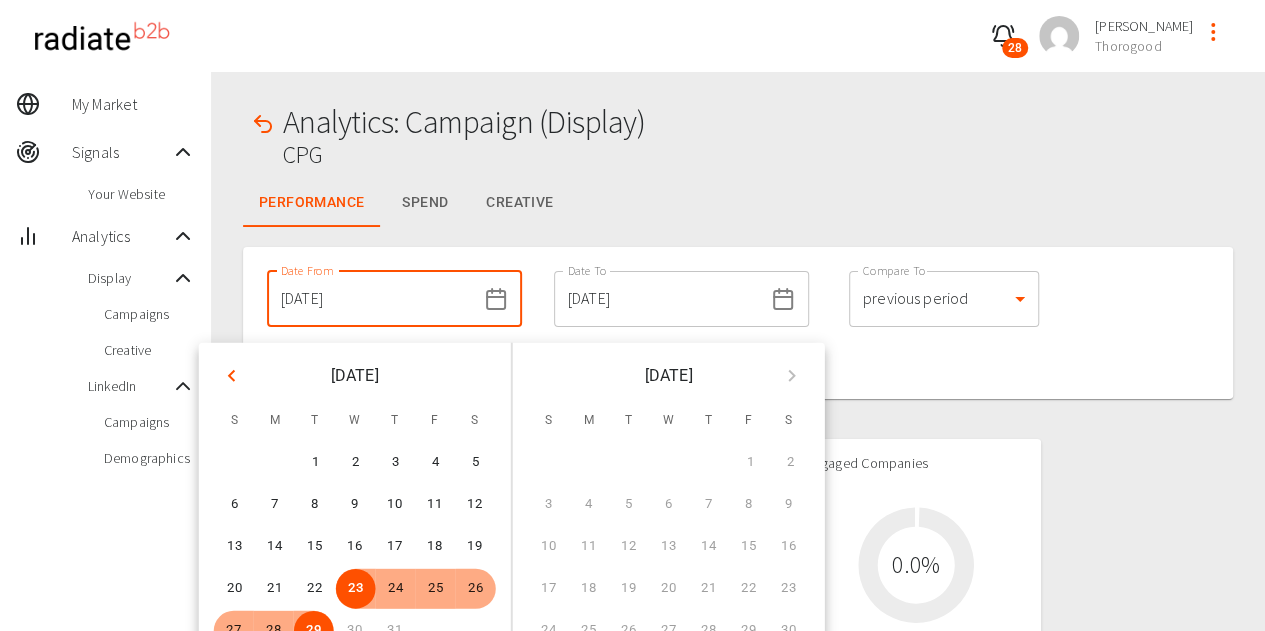 click on "[DATE]" at bounding box center (371, 299) 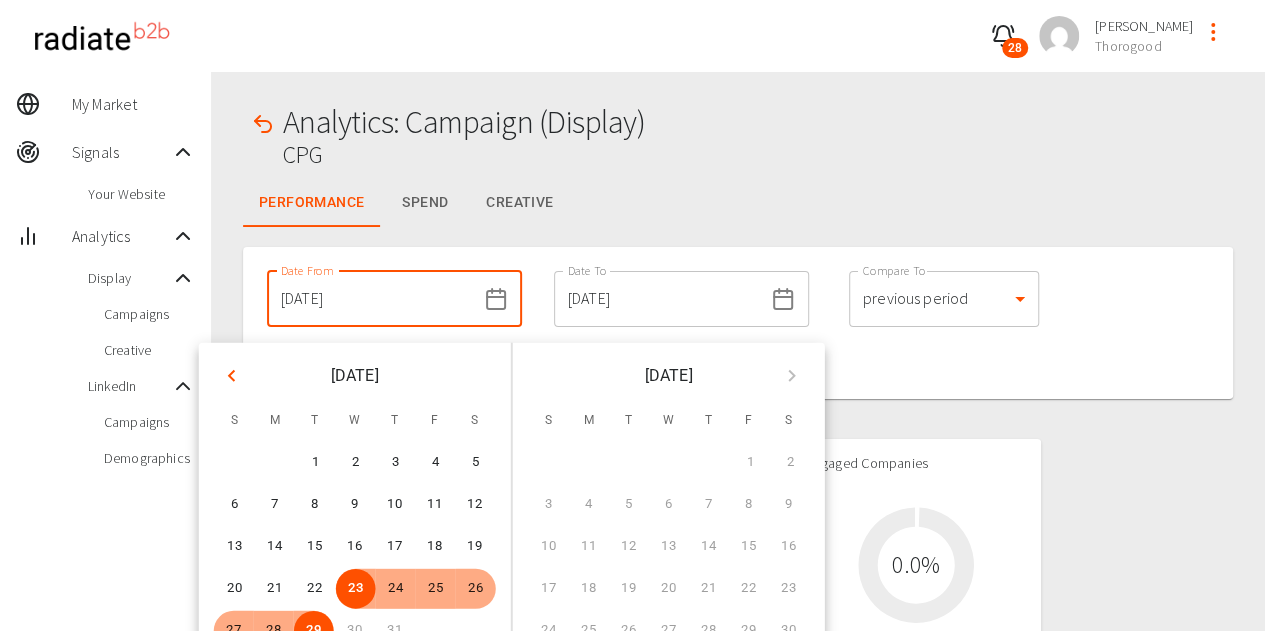 click 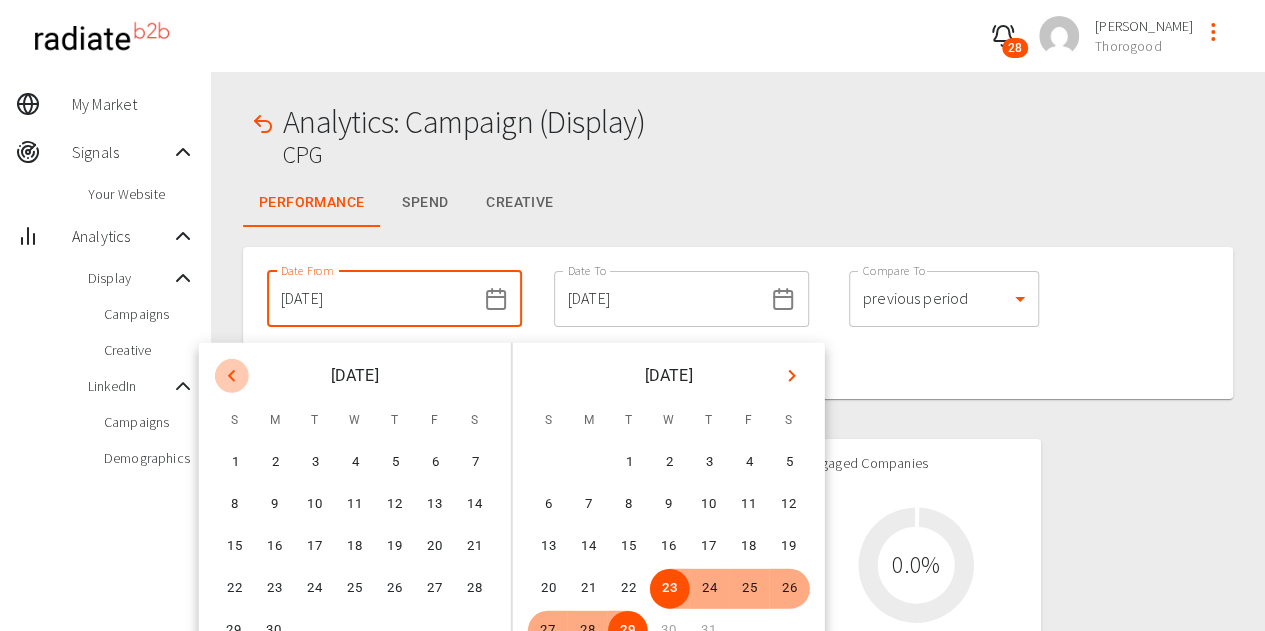 click 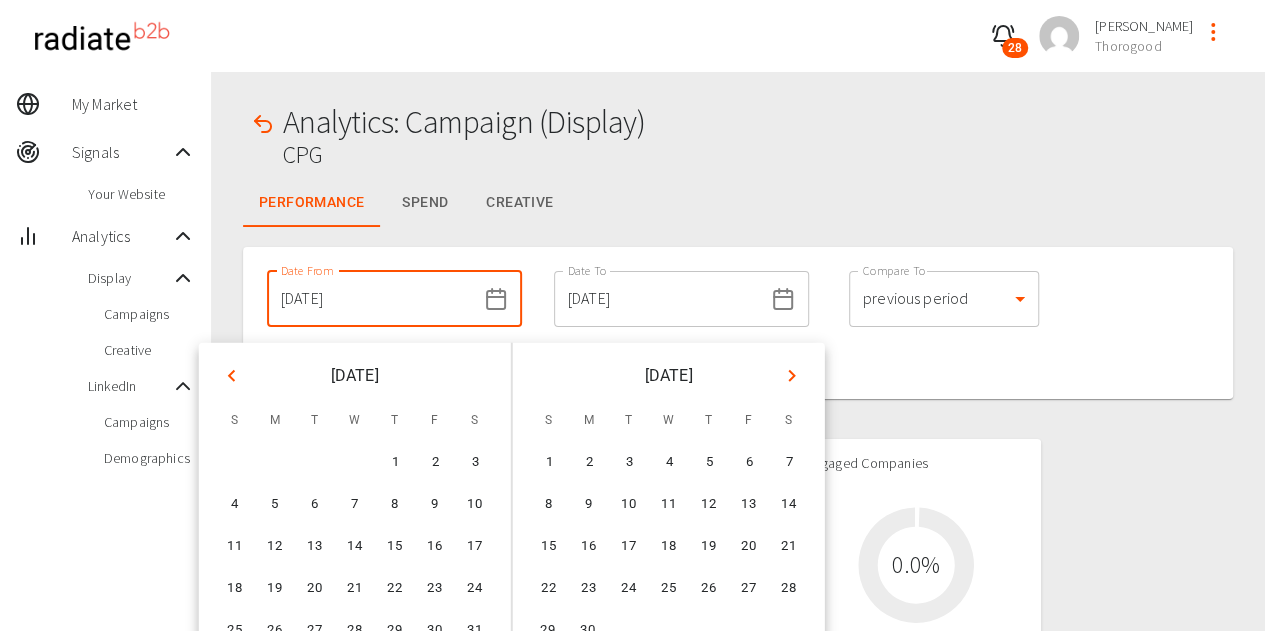 click 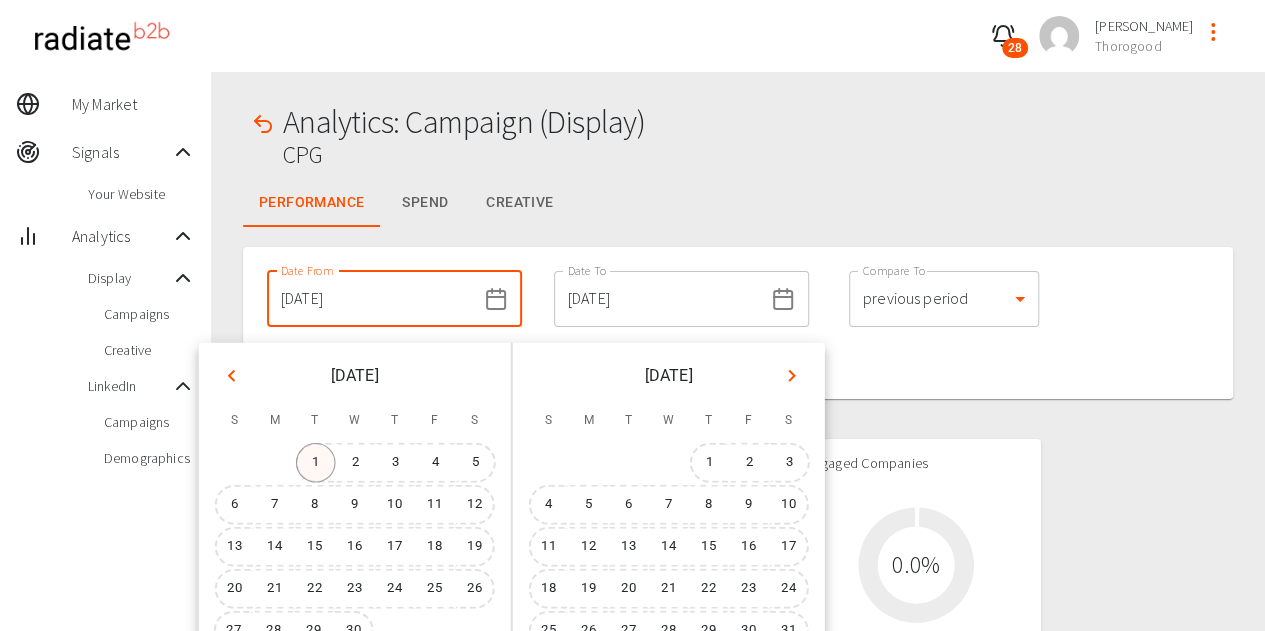 click on "1" at bounding box center (316, 463) 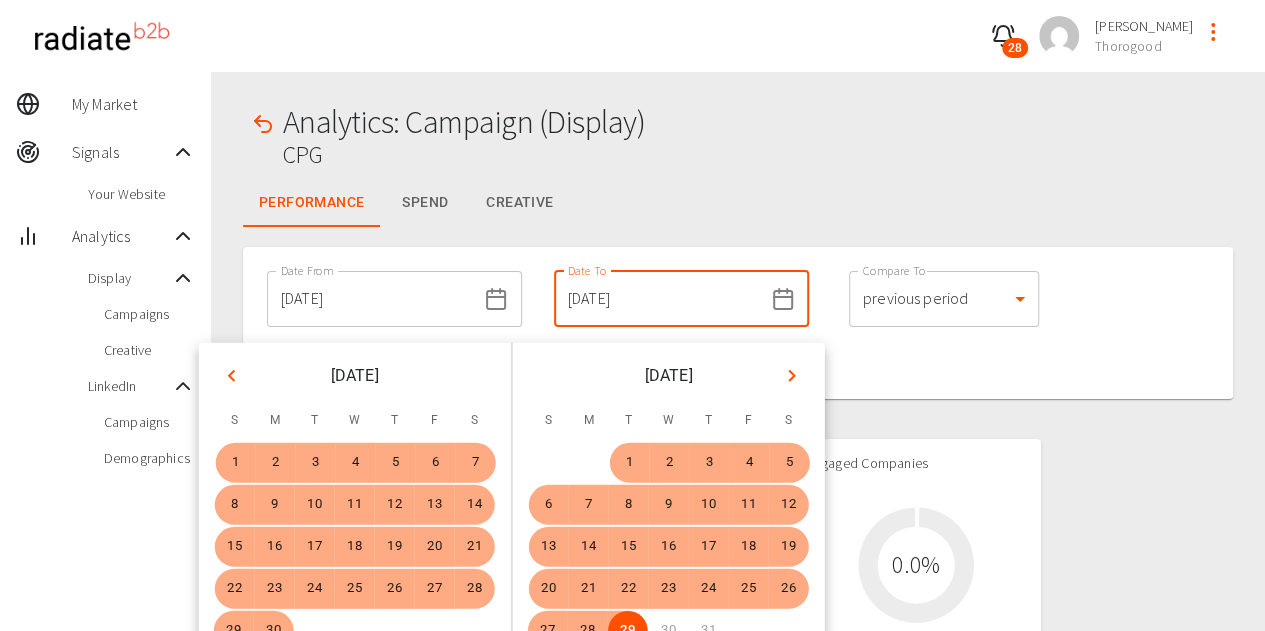 click on "Date From [DATE] Date From Date To [DATE] Date To Compare To previous period  1 Compare To Comparing to date range:   [DATE]   -   [DATE]" at bounding box center (738, 323) 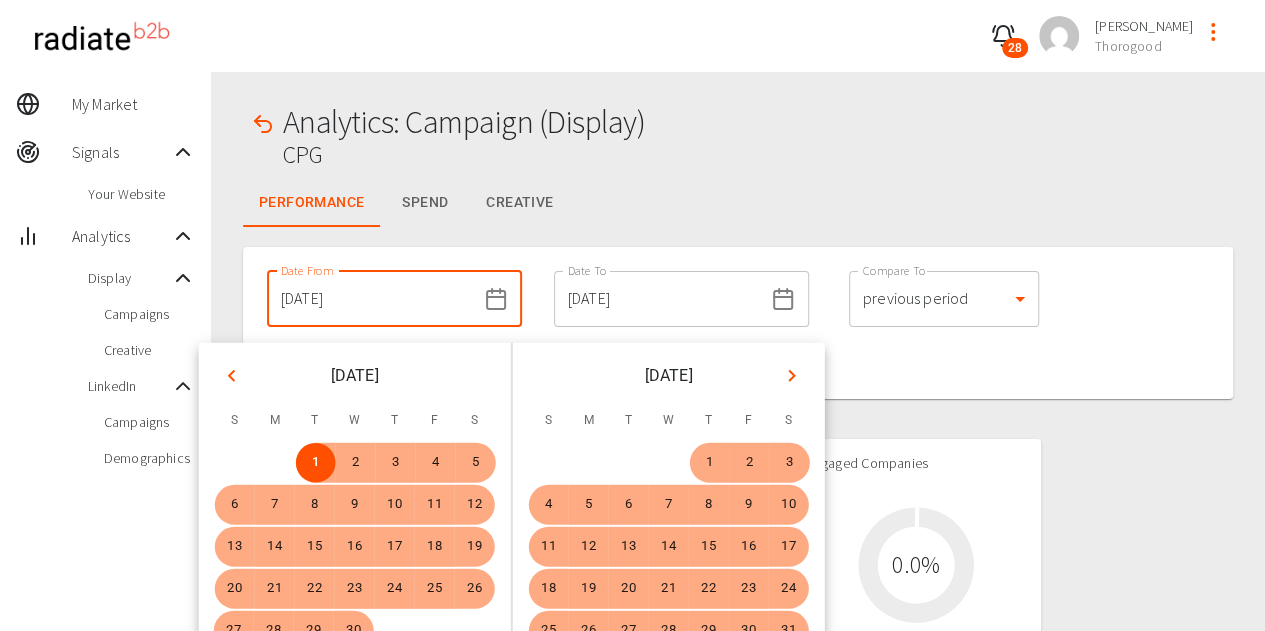 click at bounding box center (738, 409) 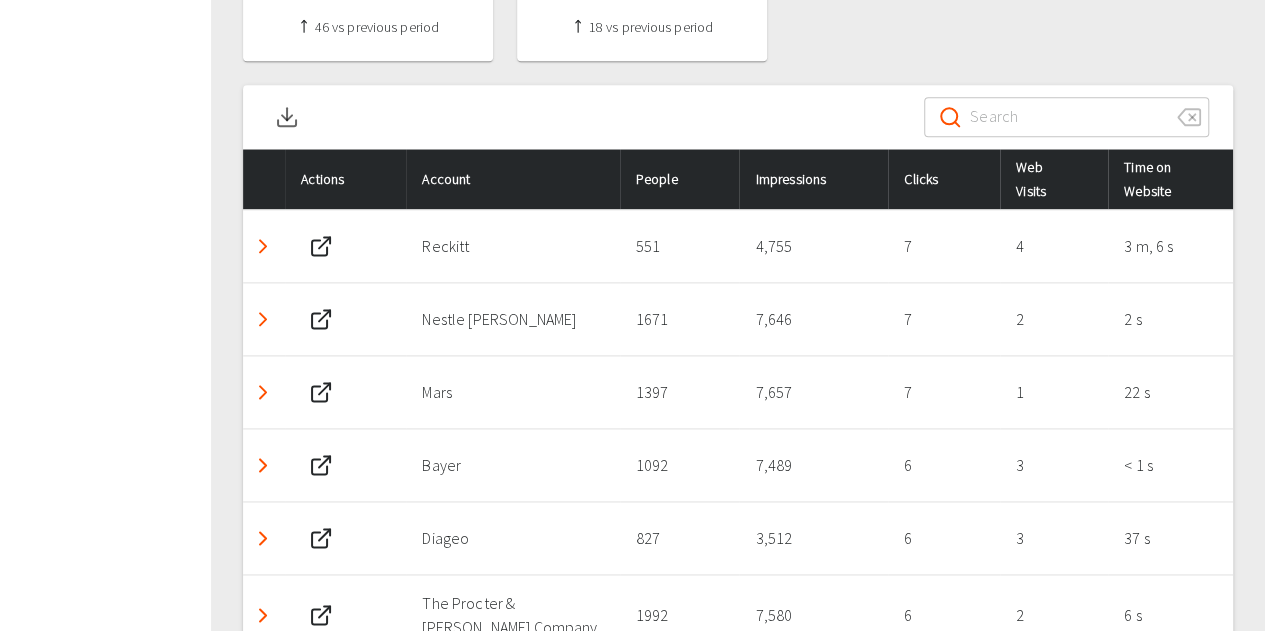 scroll, scrollTop: 1300, scrollLeft: 0, axis: vertical 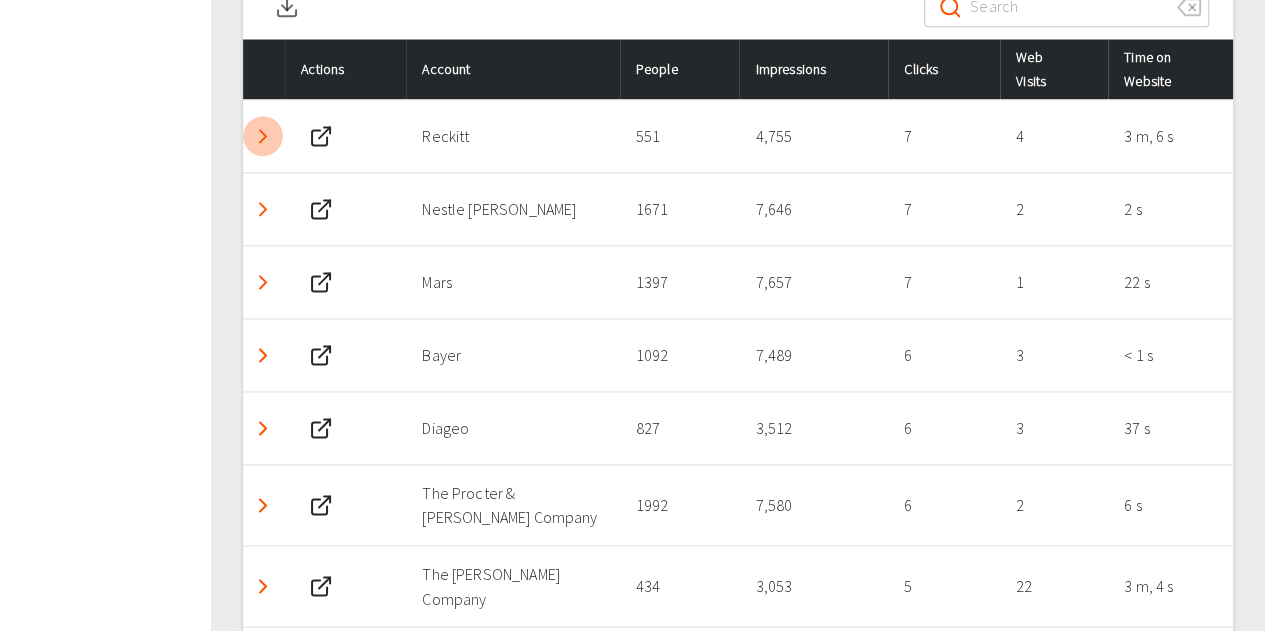 click 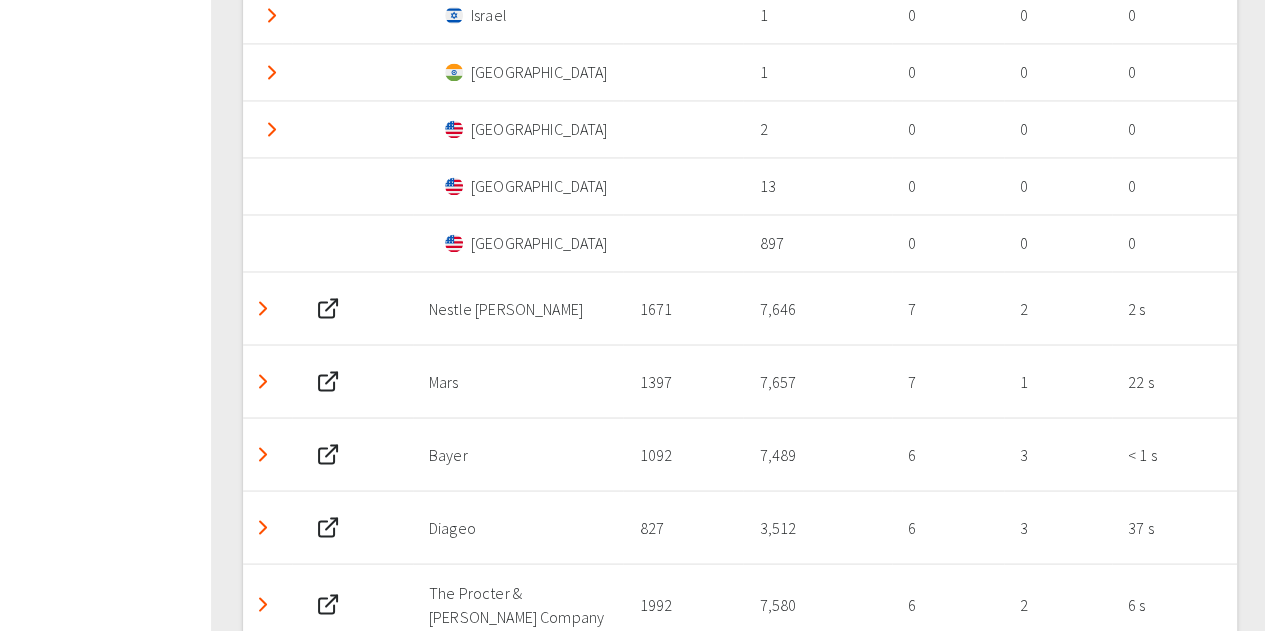 click 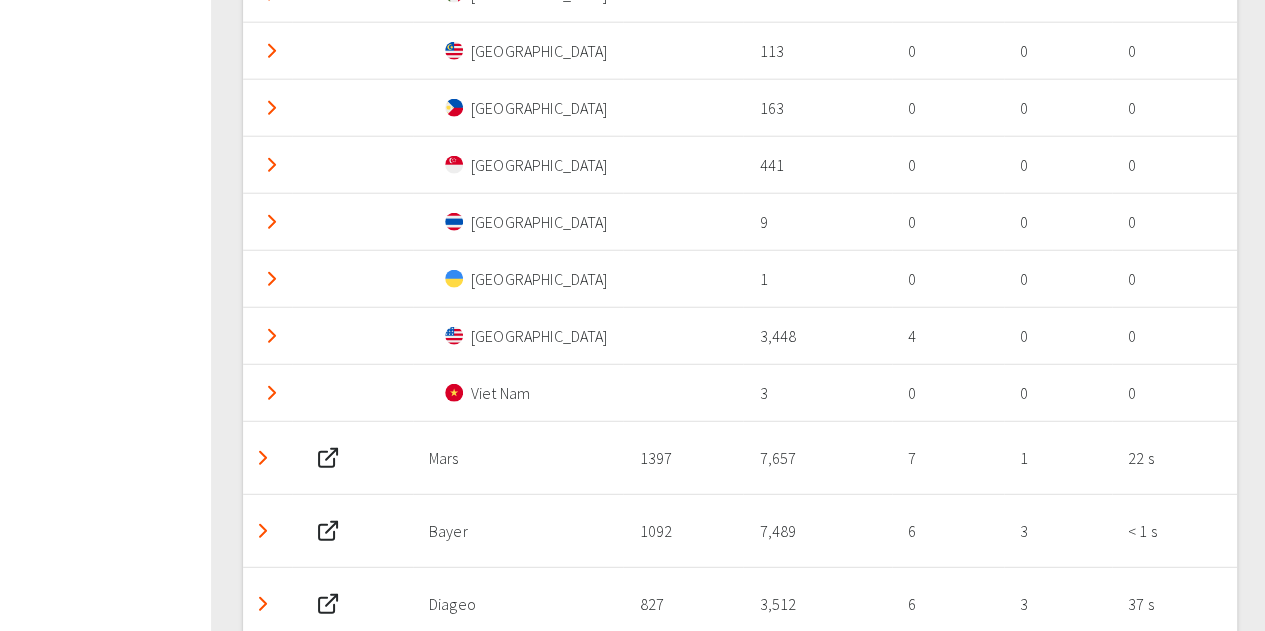 scroll, scrollTop: 2500, scrollLeft: 0, axis: vertical 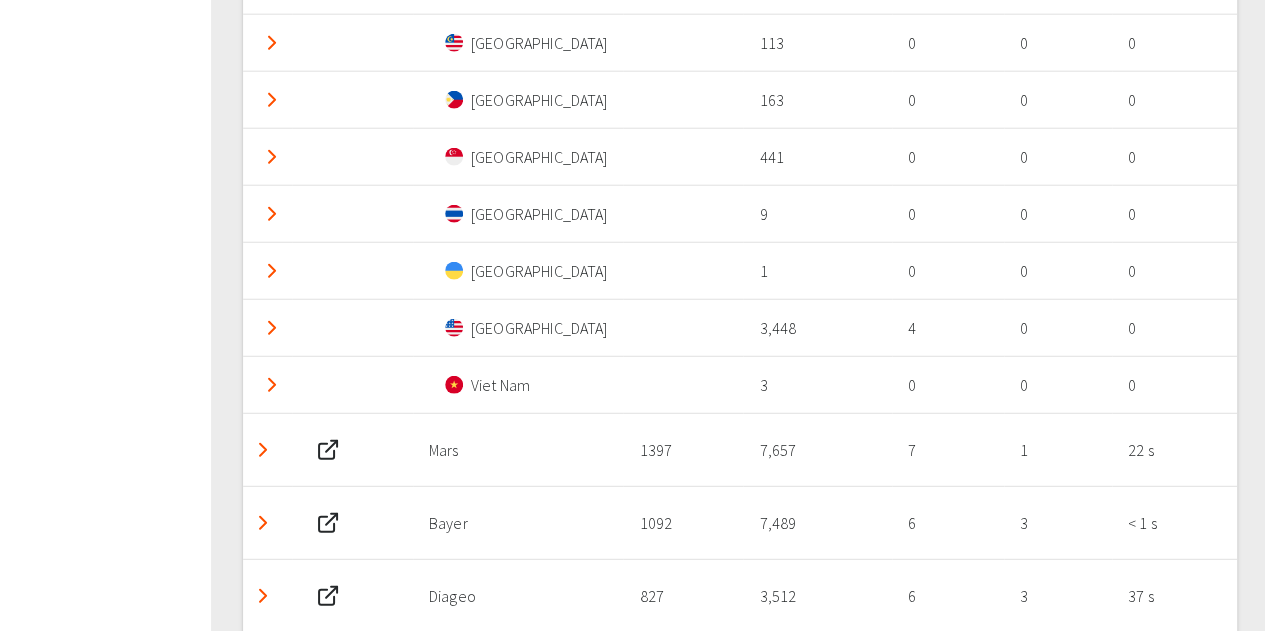 click 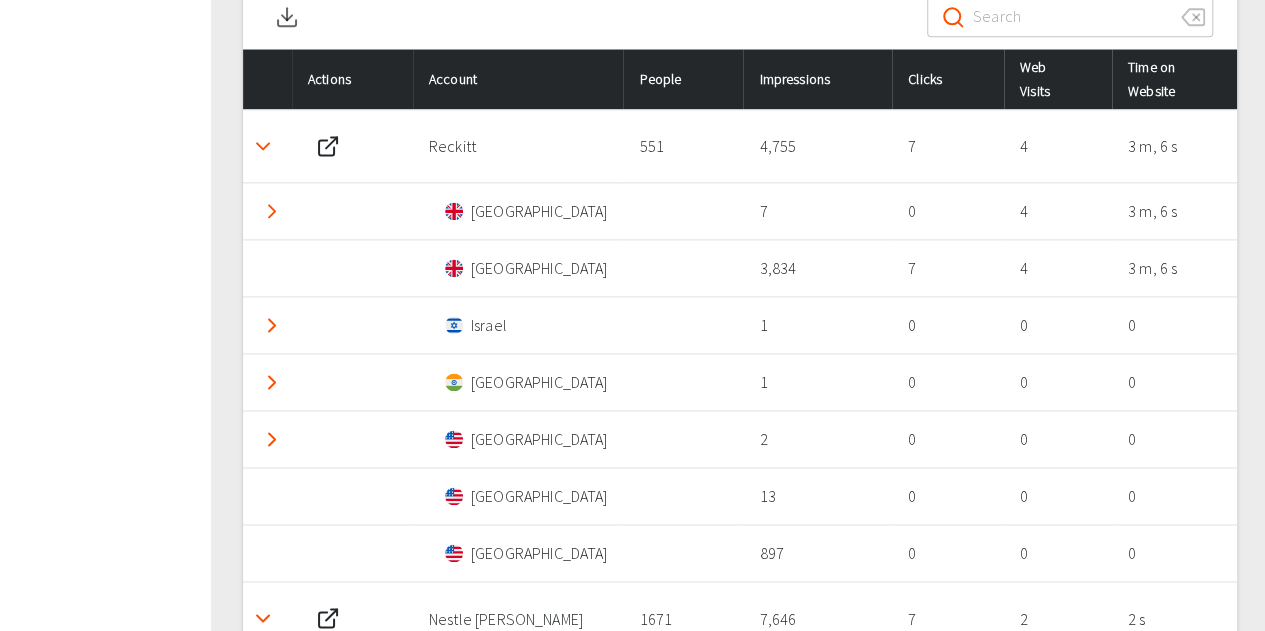 scroll, scrollTop: 1300, scrollLeft: 0, axis: vertical 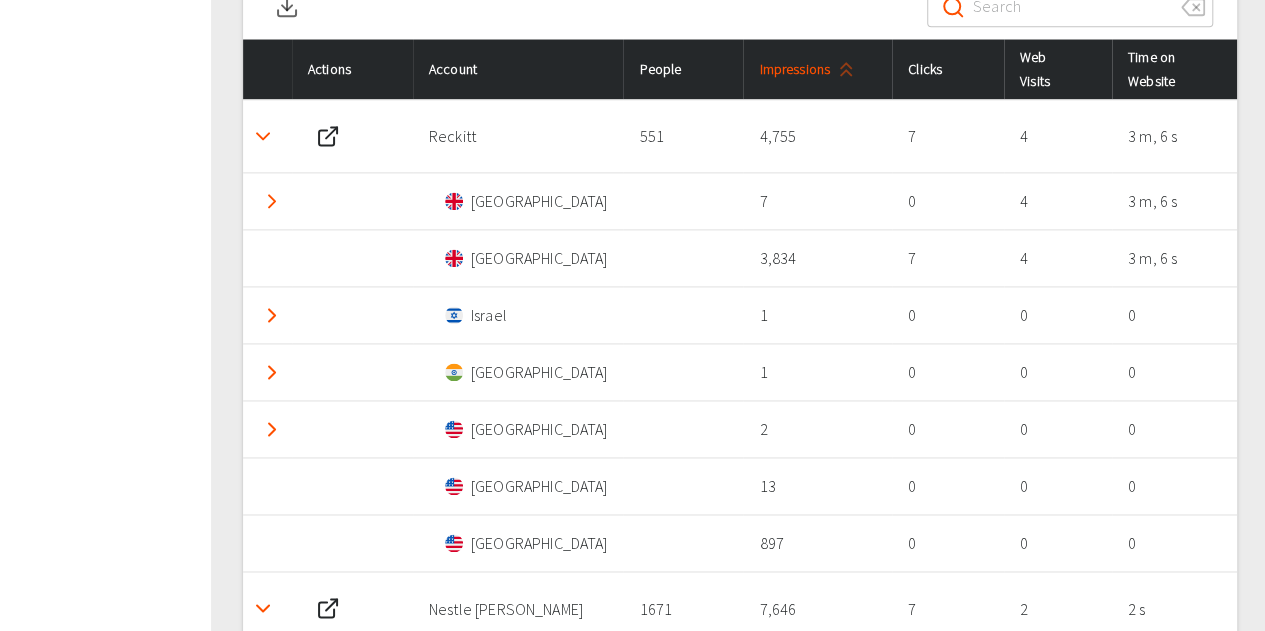 click on "Impressions" at bounding box center (810, 69) 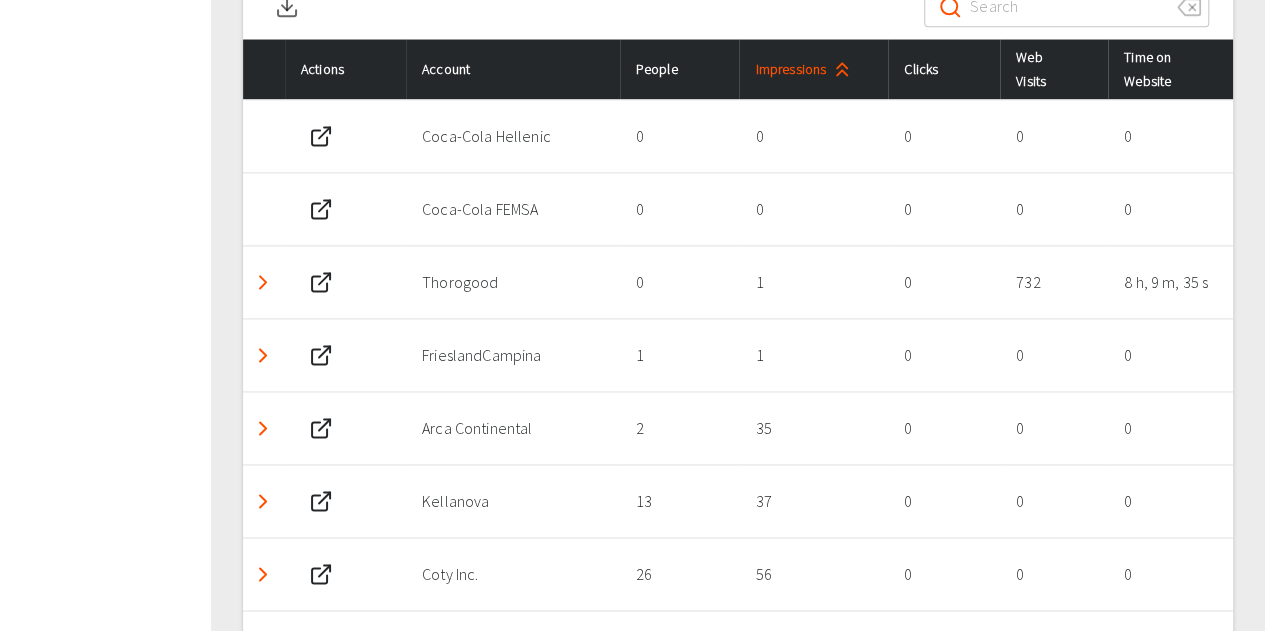 click on "Impressions" at bounding box center [806, 69] 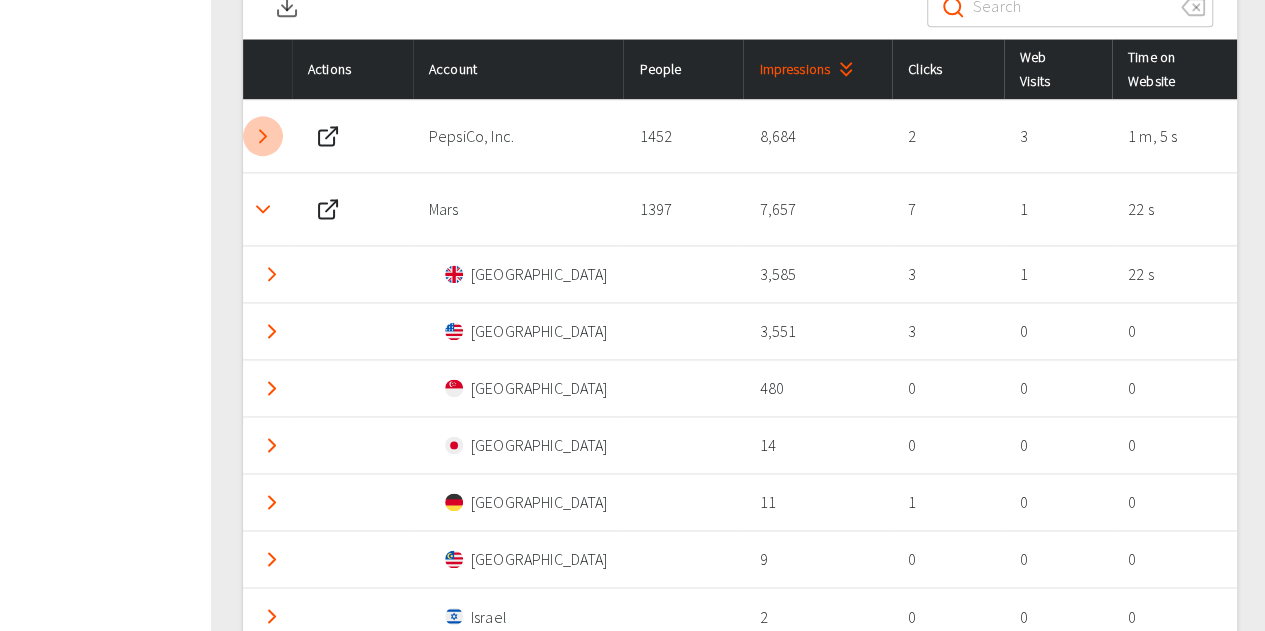 click 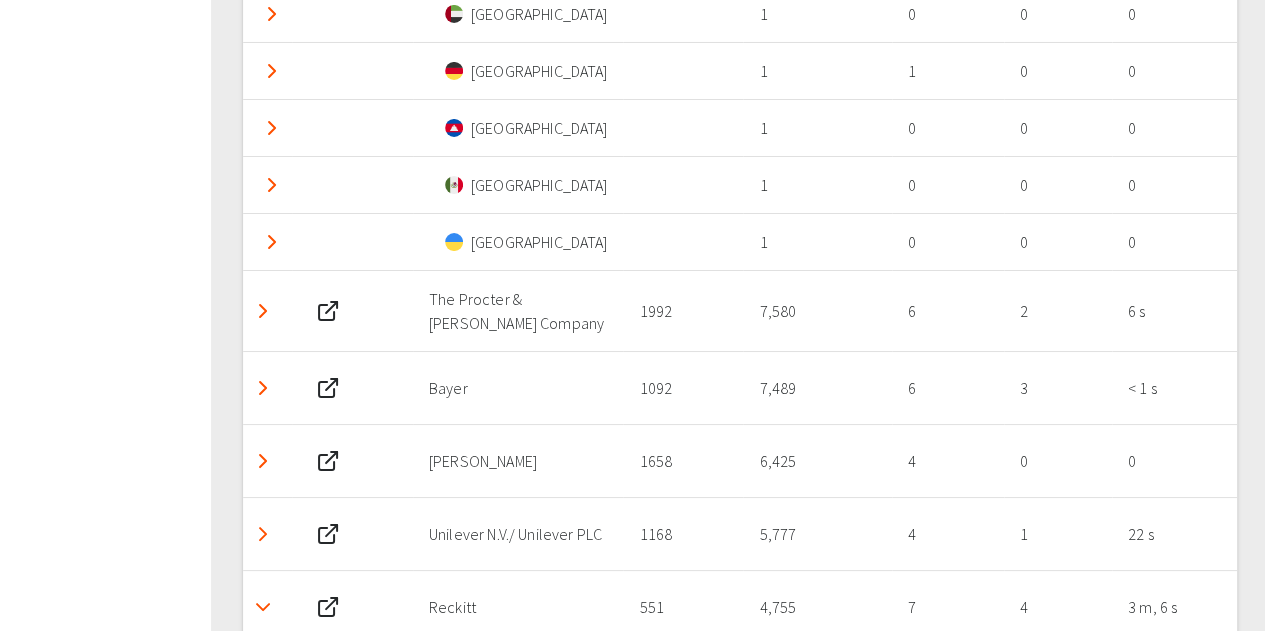 scroll, scrollTop: 3700, scrollLeft: 0, axis: vertical 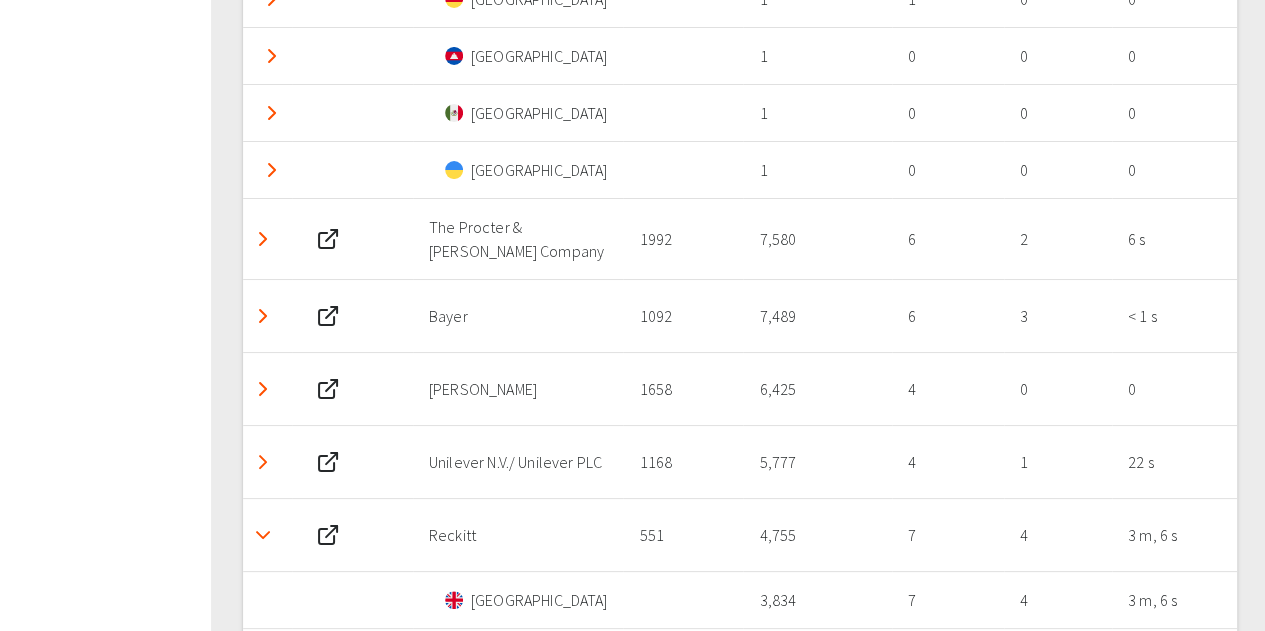 click 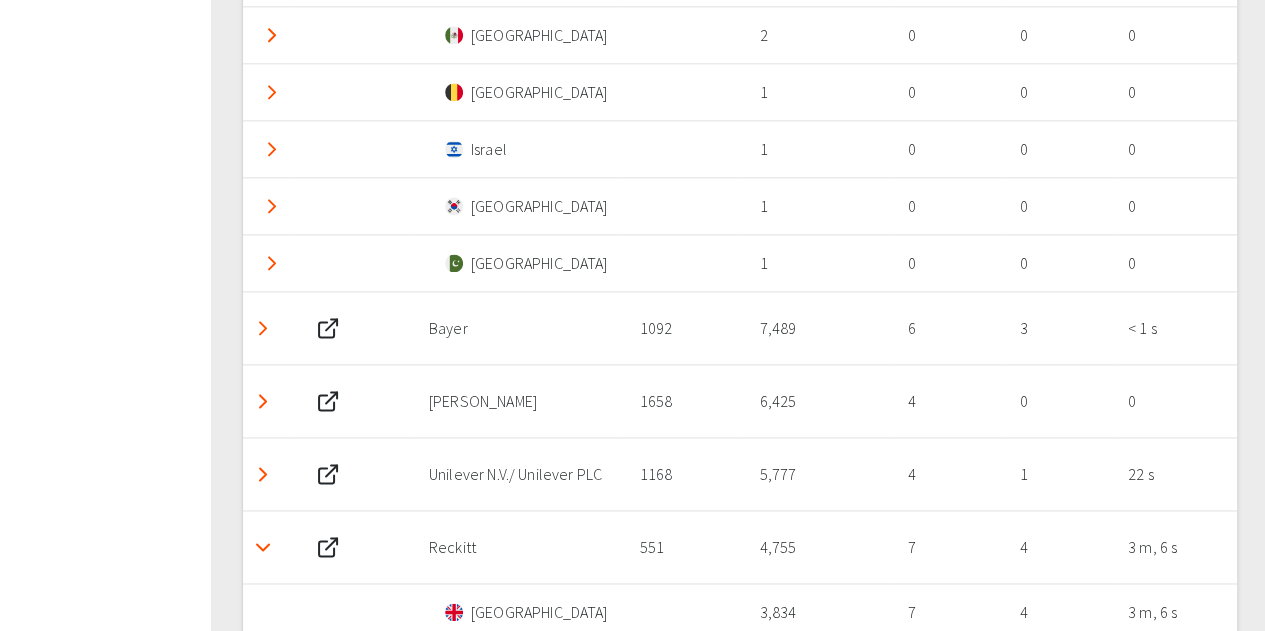scroll, scrollTop: 5000, scrollLeft: 0, axis: vertical 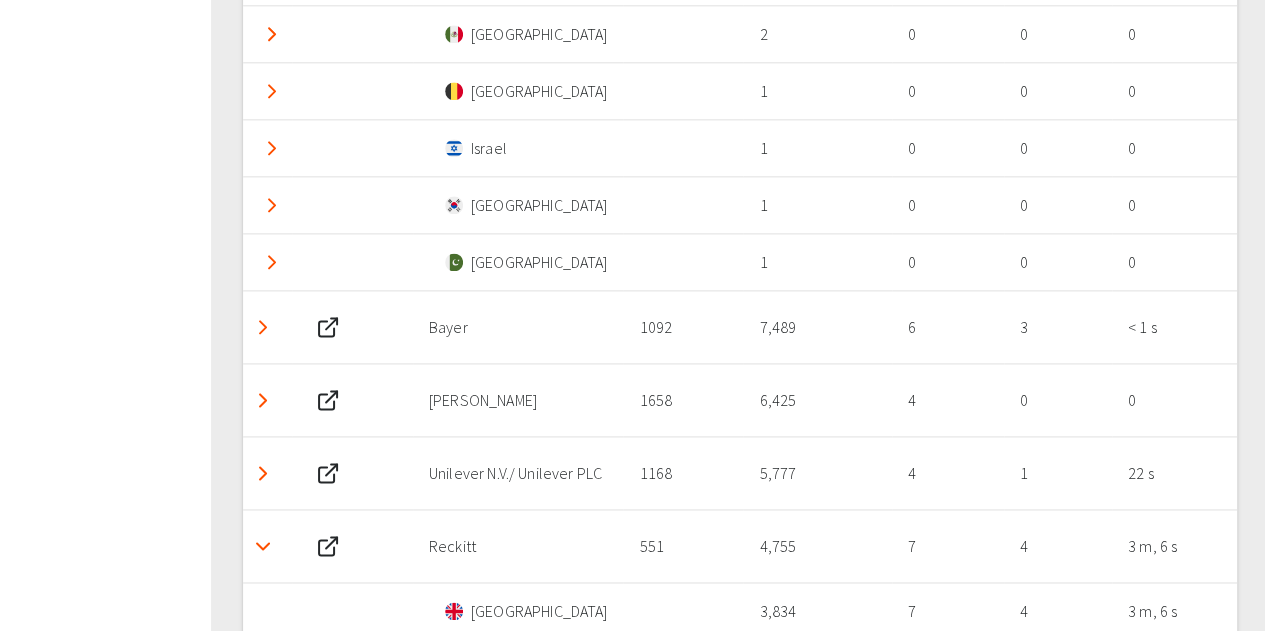 click 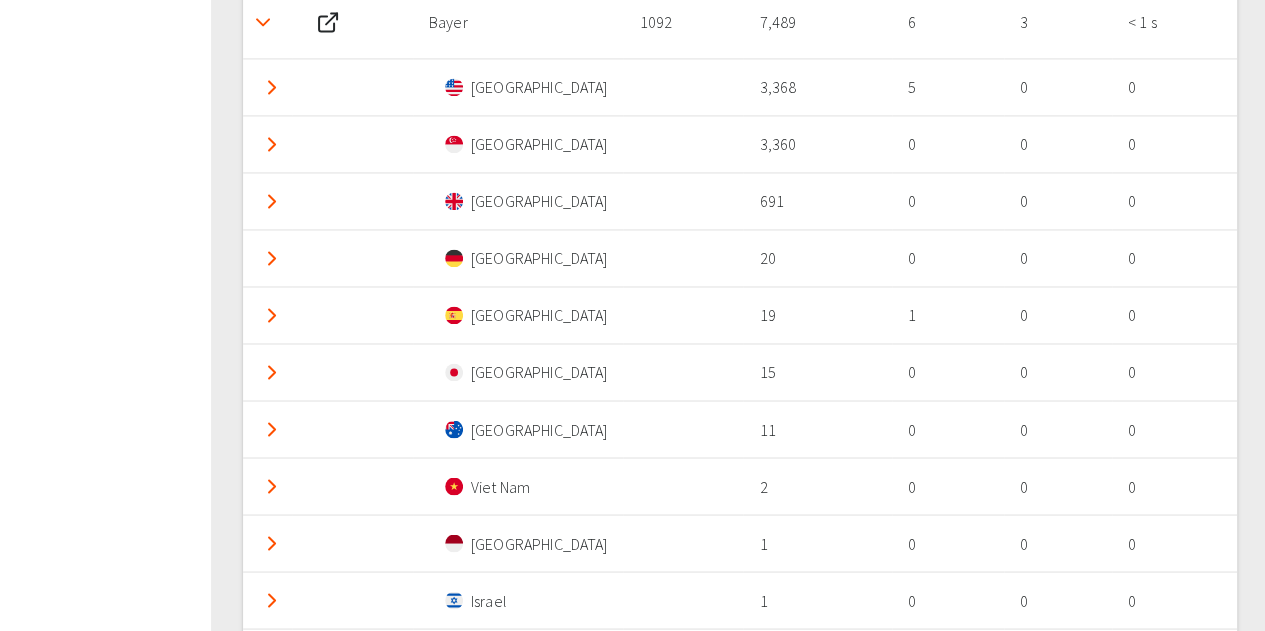 scroll, scrollTop: 5300, scrollLeft: 0, axis: vertical 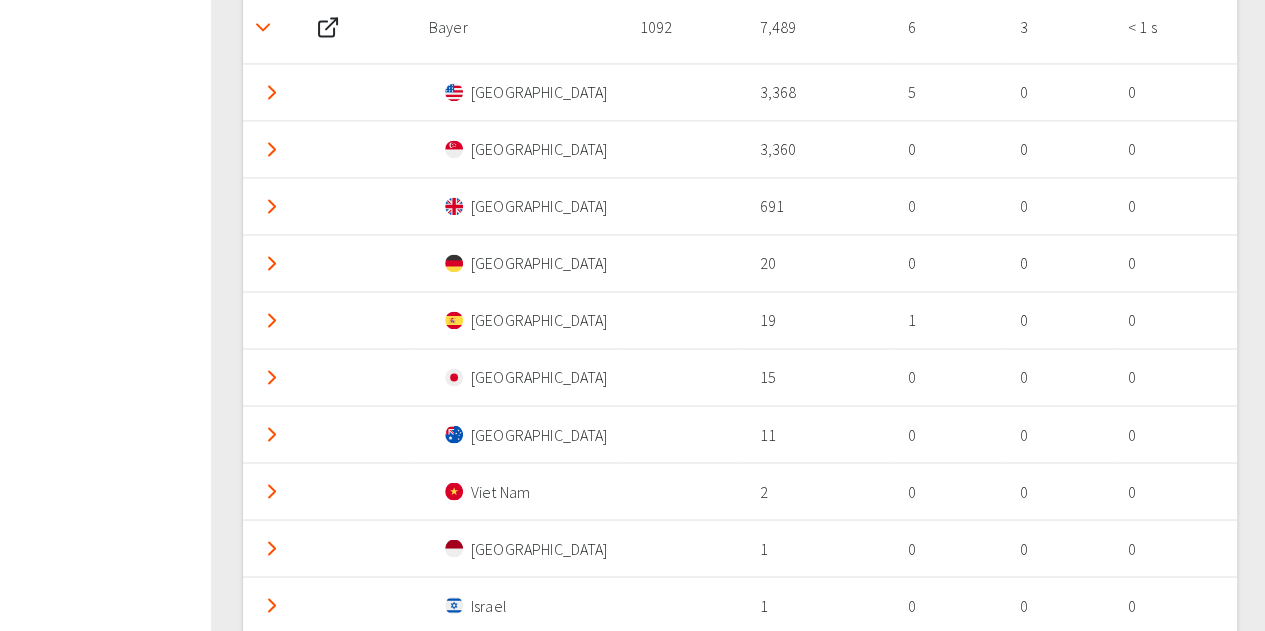 click 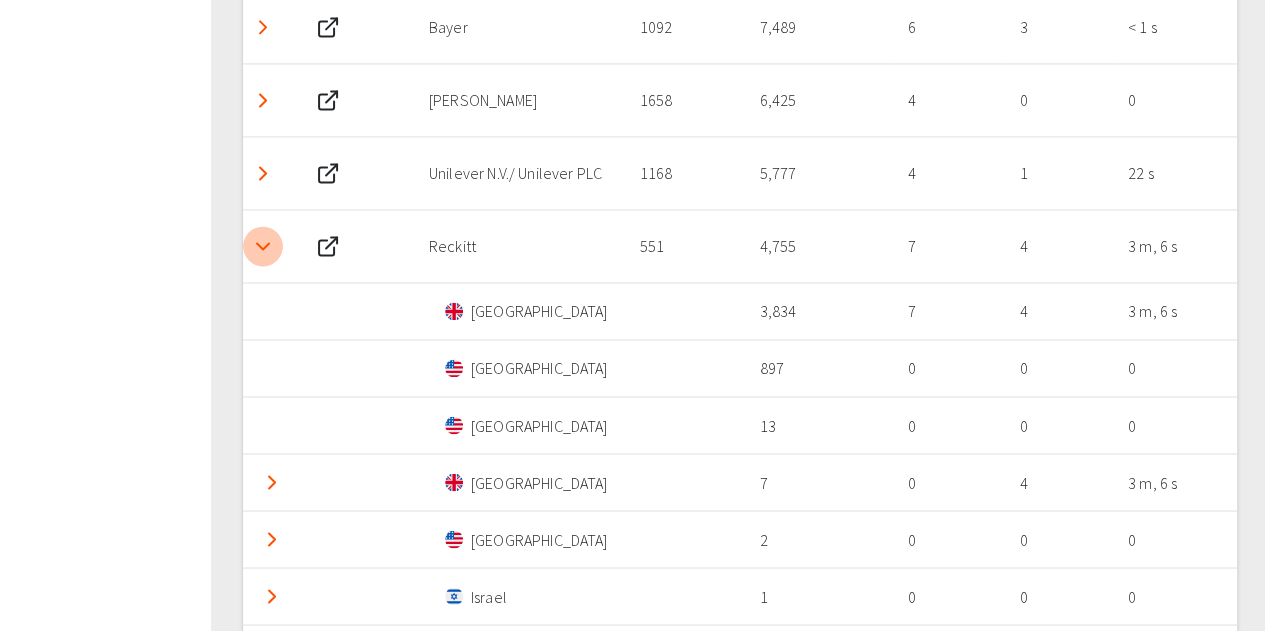 click 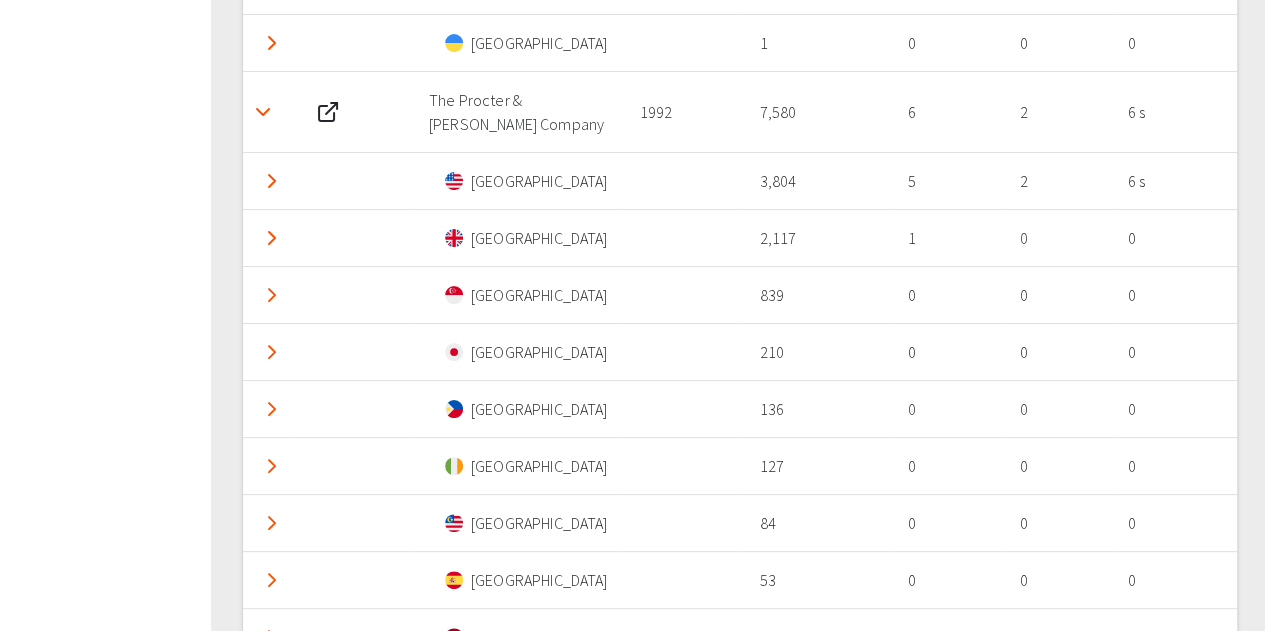 scroll, scrollTop: 3677, scrollLeft: 0, axis: vertical 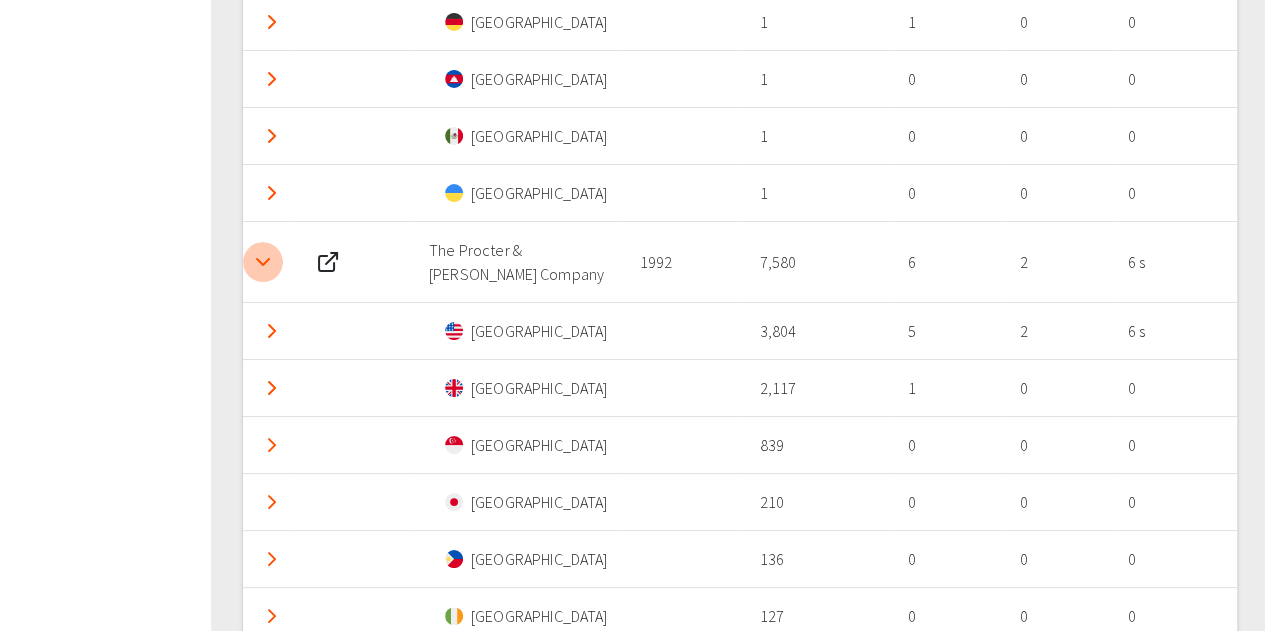 click 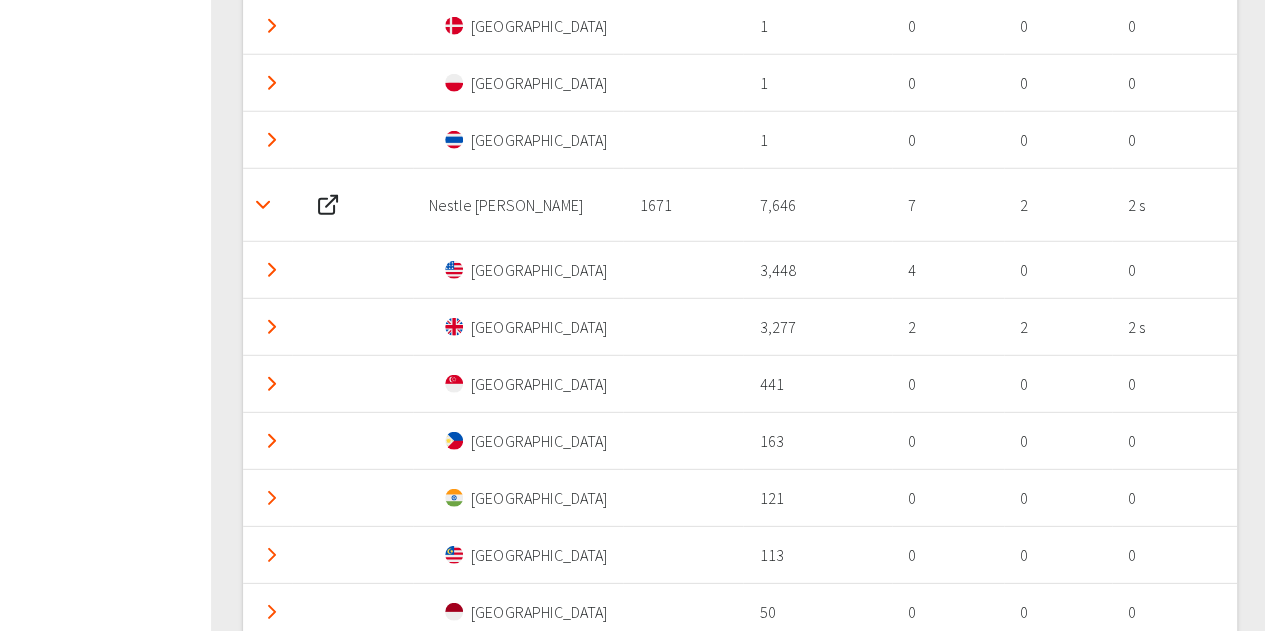 scroll, scrollTop: 2577, scrollLeft: 0, axis: vertical 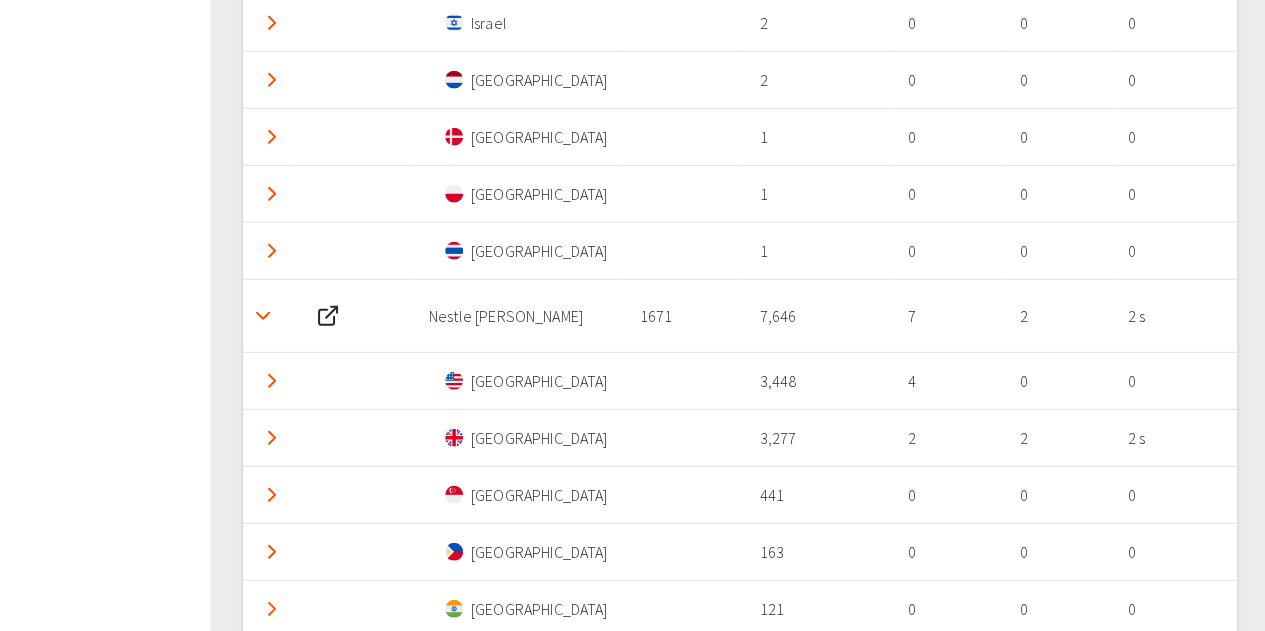 click 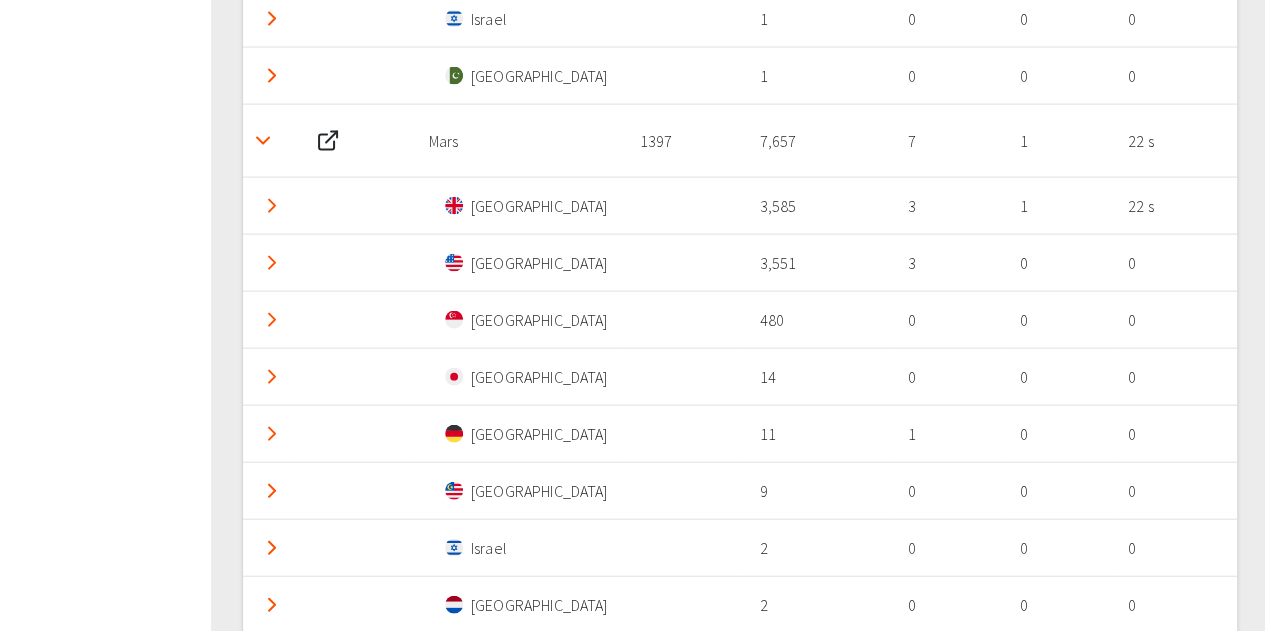 scroll, scrollTop: 2077, scrollLeft: 0, axis: vertical 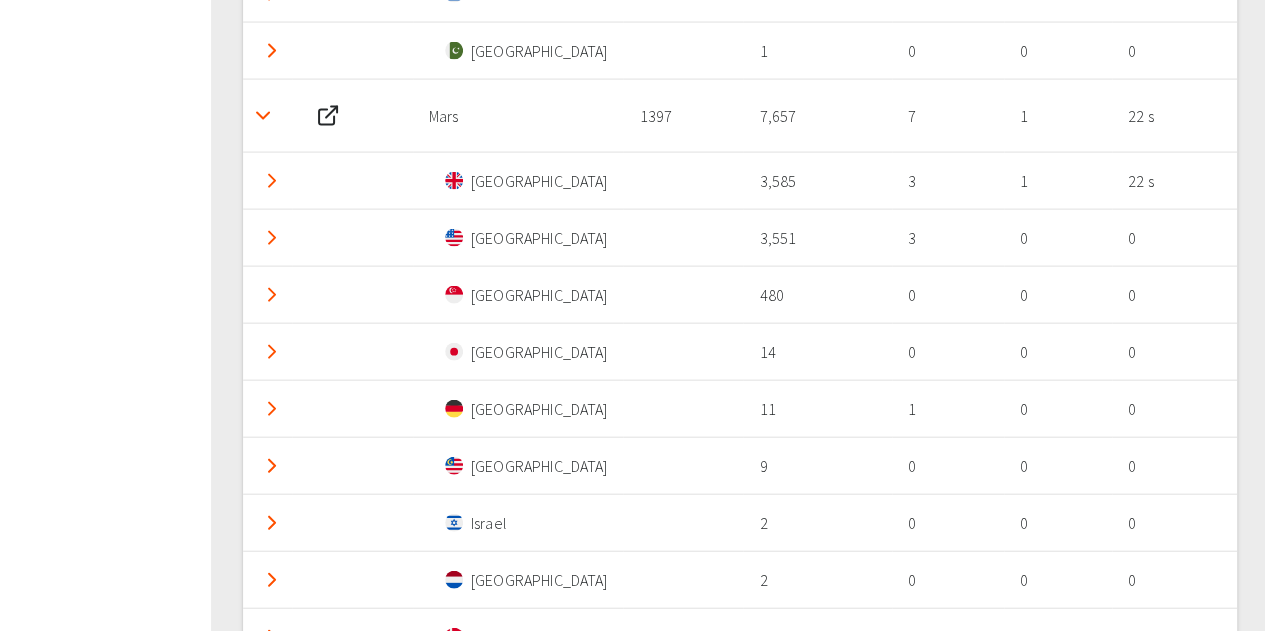 click 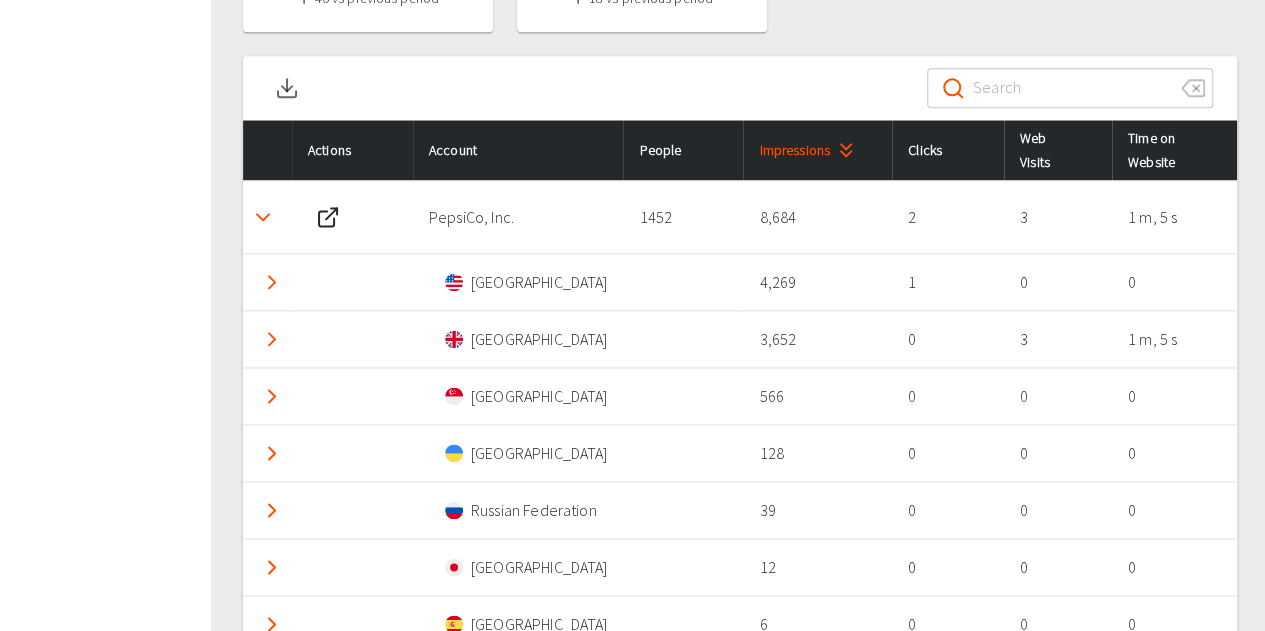 scroll, scrollTop: 1177, scrollLeft: 0, axis: vertical 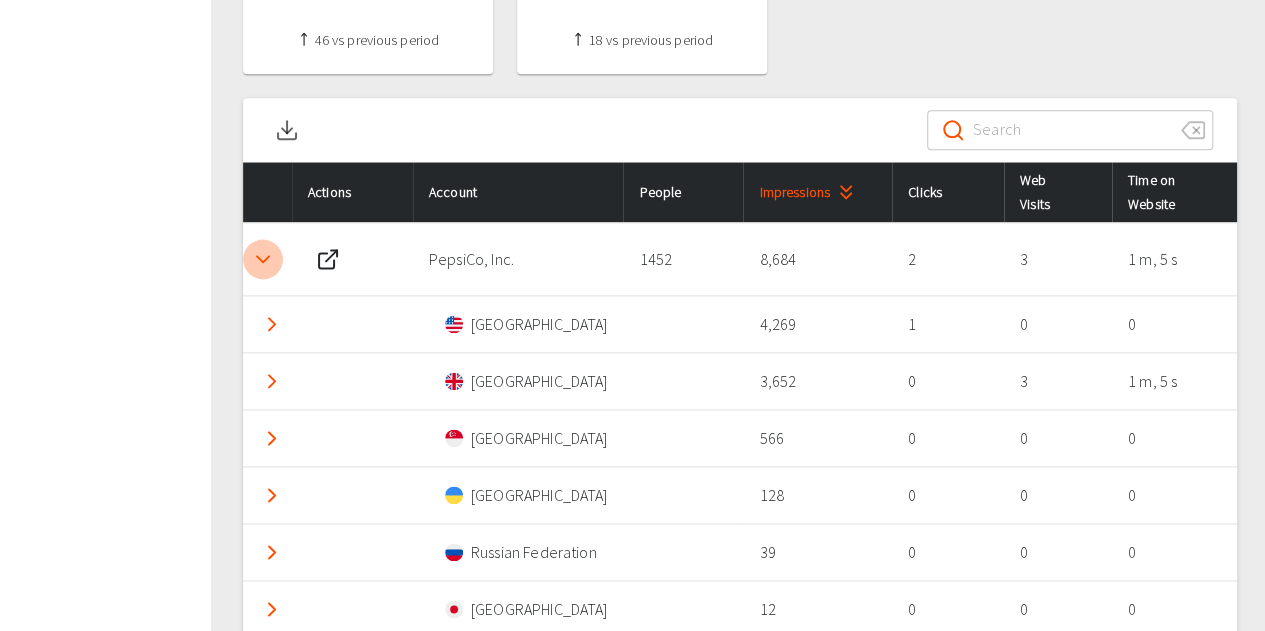click 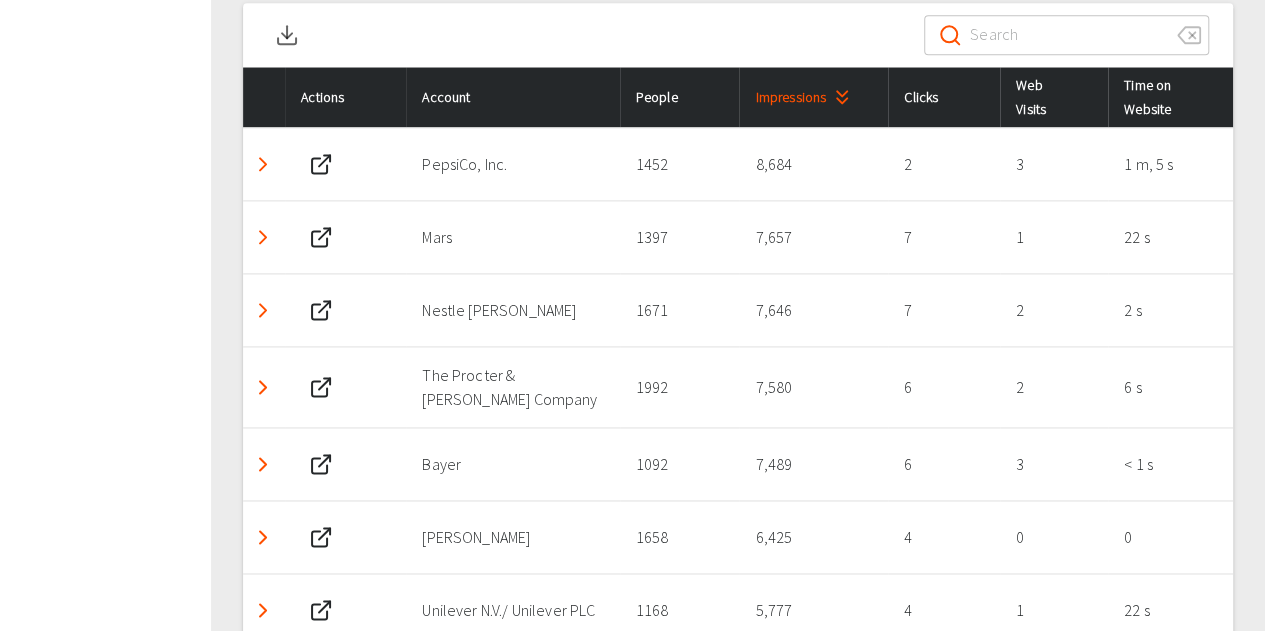scroll, scrollTop: 1377, scrollLeft: 0, axis: vertical 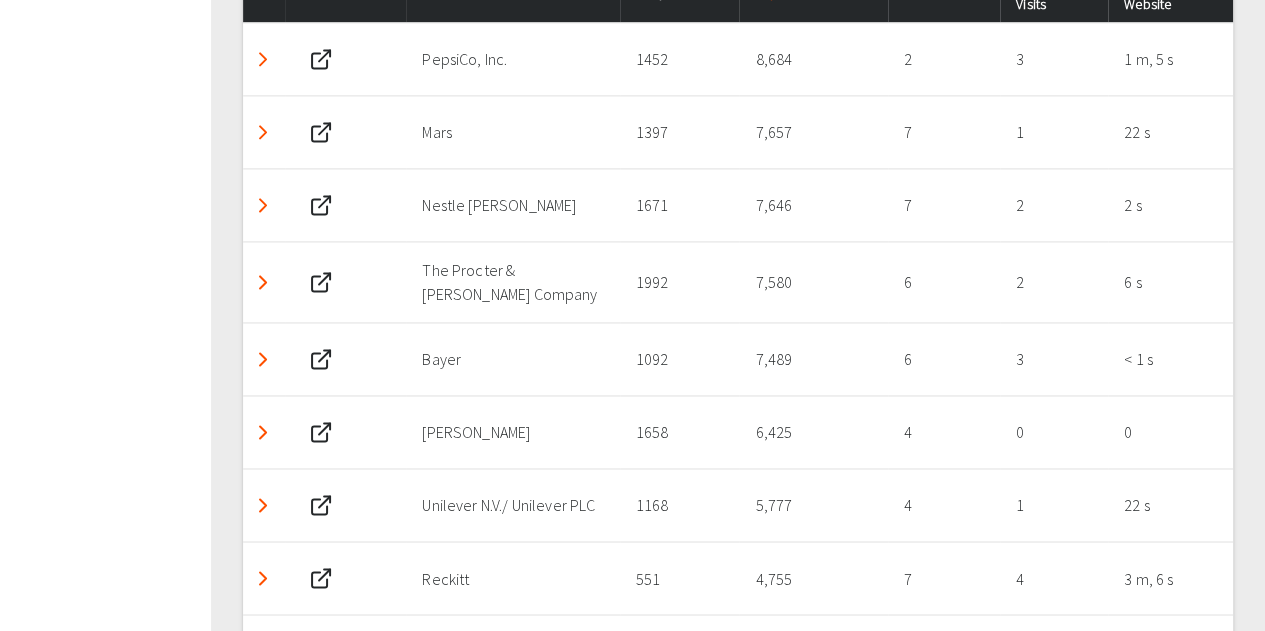 click on "My Market Signals Your Website Analytics Display Campaigns Creative LinkedIn Campaigns Demographics" at bounding box center [105, -230] 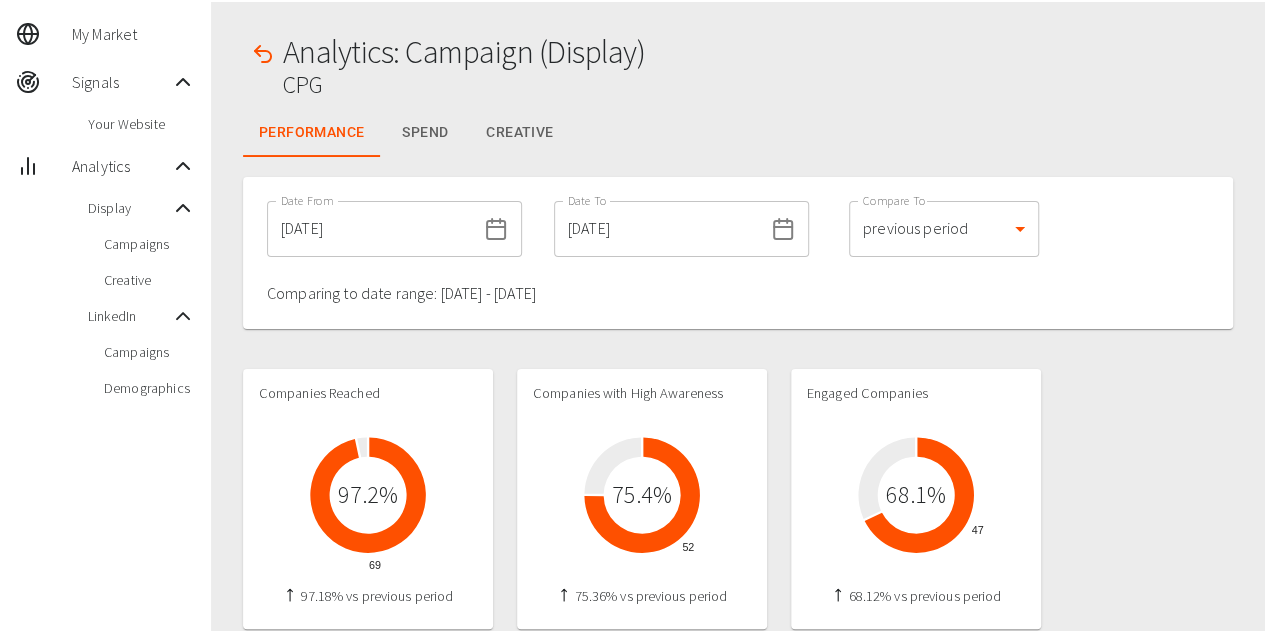 scroll, scrollTop: 0, scrollLeft: 0, axis: both 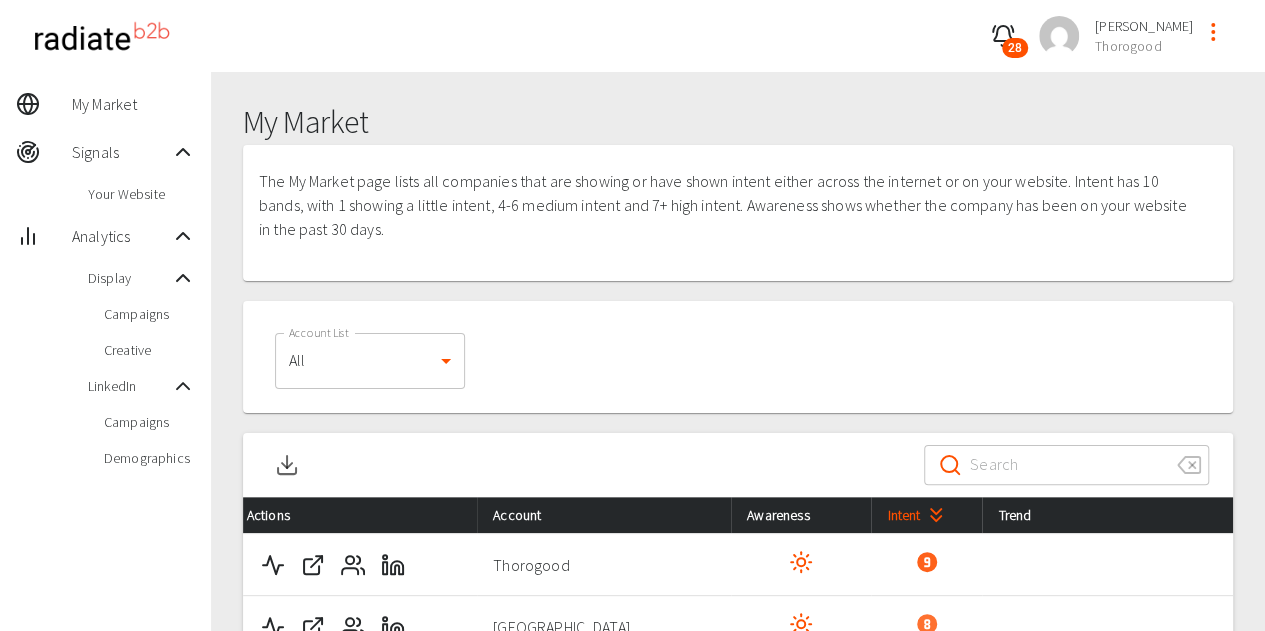 click on "Your Website" at bounding box center (141, 194) 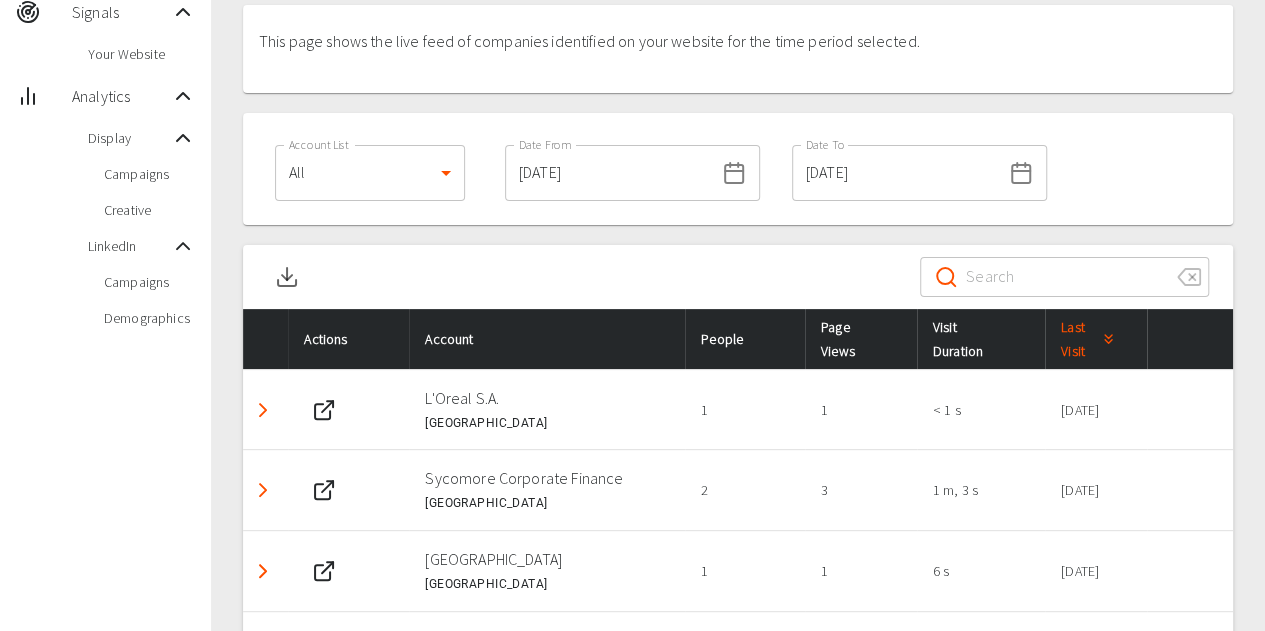 scroll, scrollTop: 172, scrollLeft: 0, axis: vertical 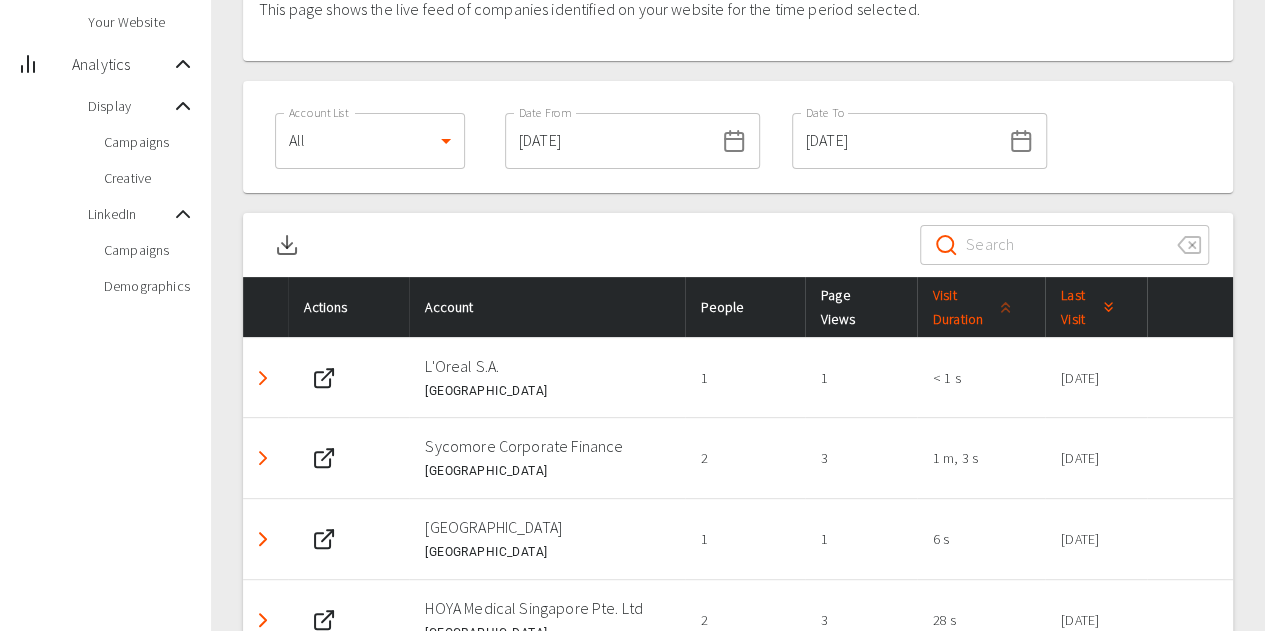 click on "Visit Duration" at bounding box center (975, 307) 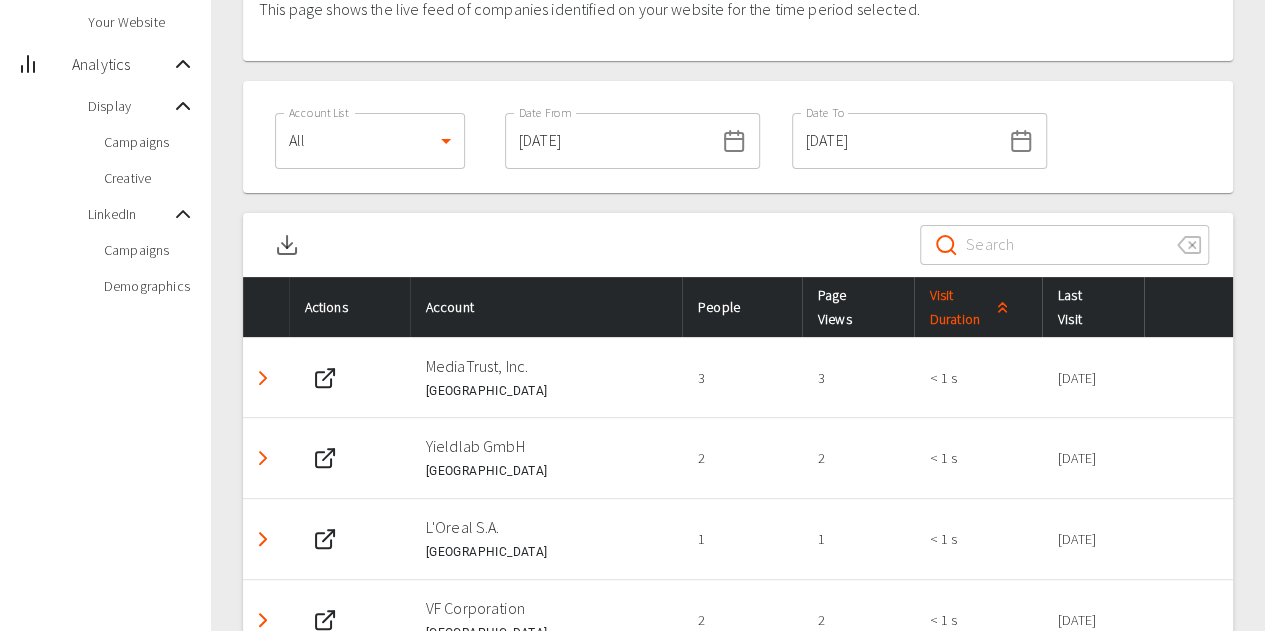click on "Visit Duration" at bounding box center (972, 307) 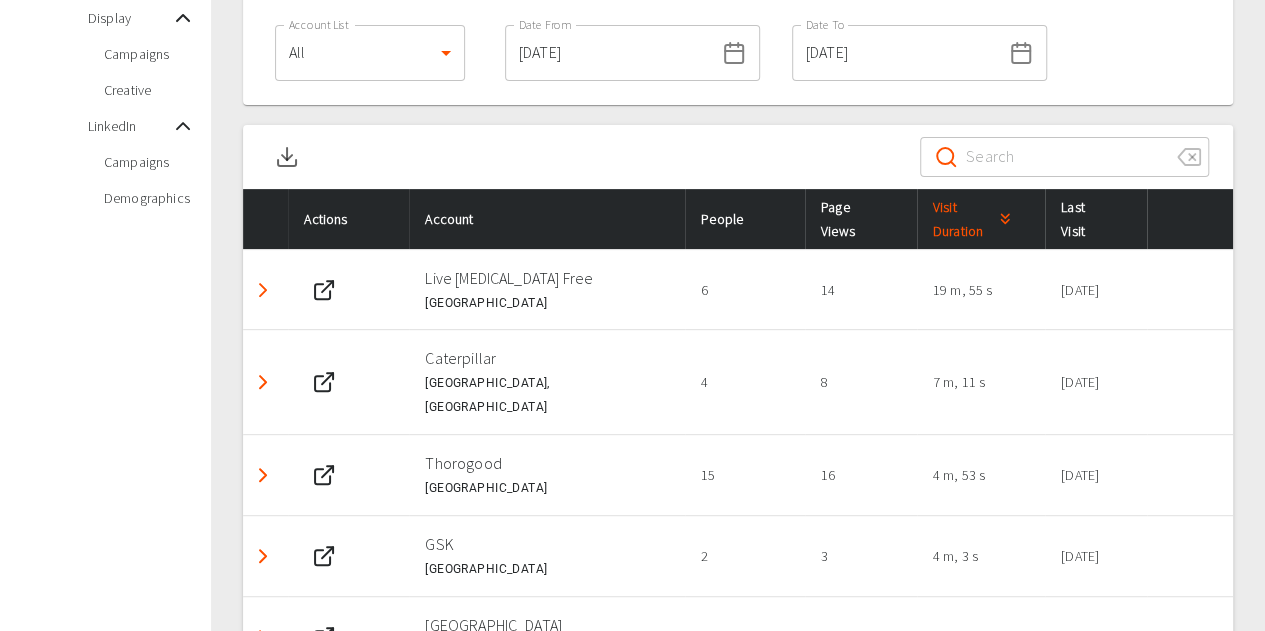 scroll, scrollTop: 372, scrollLeft: 0, axis: vertical 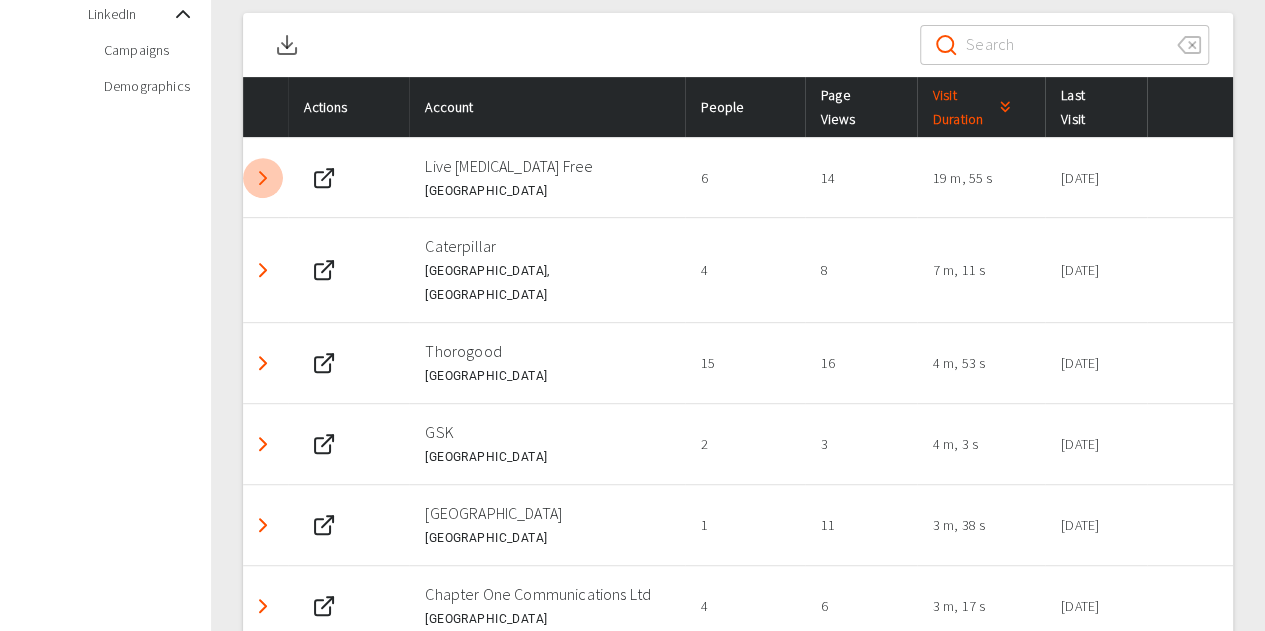 click 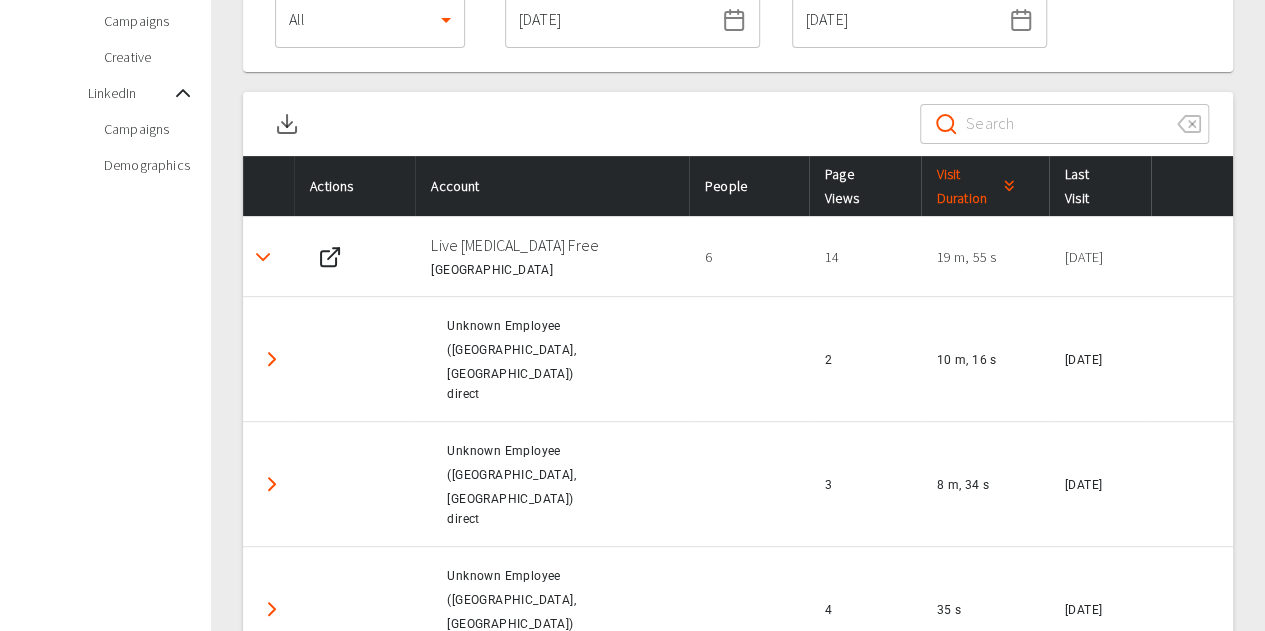 scroll, scrollTop: 272, scrollLeft: 0, axis: vertical 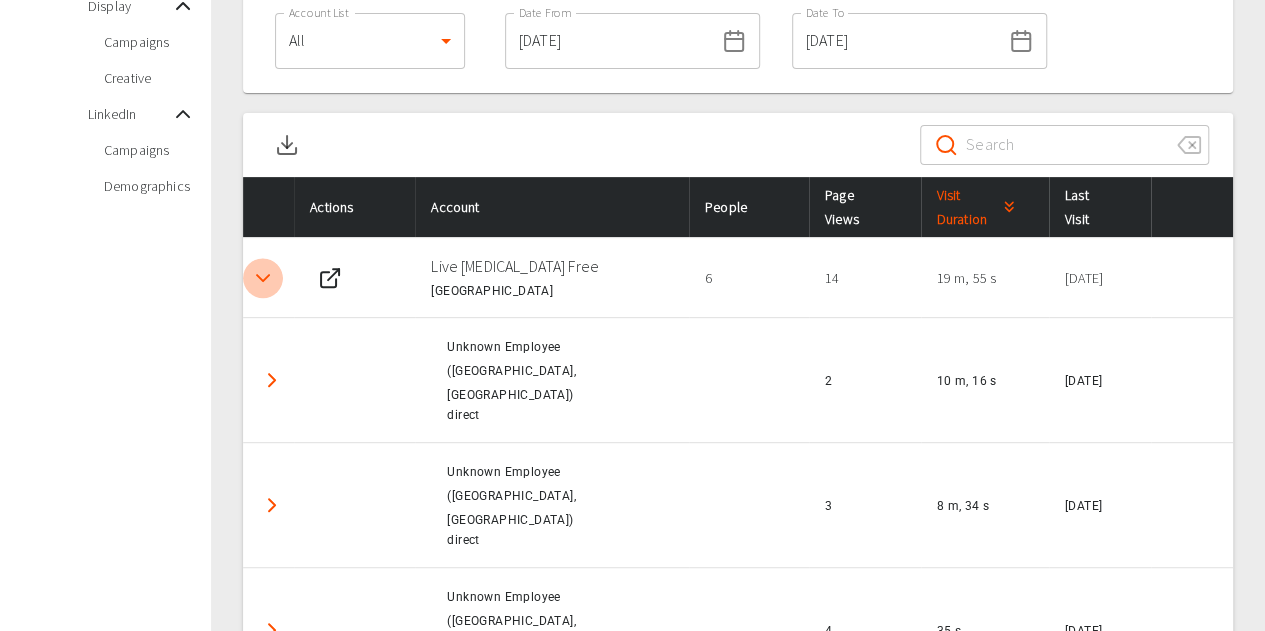 click 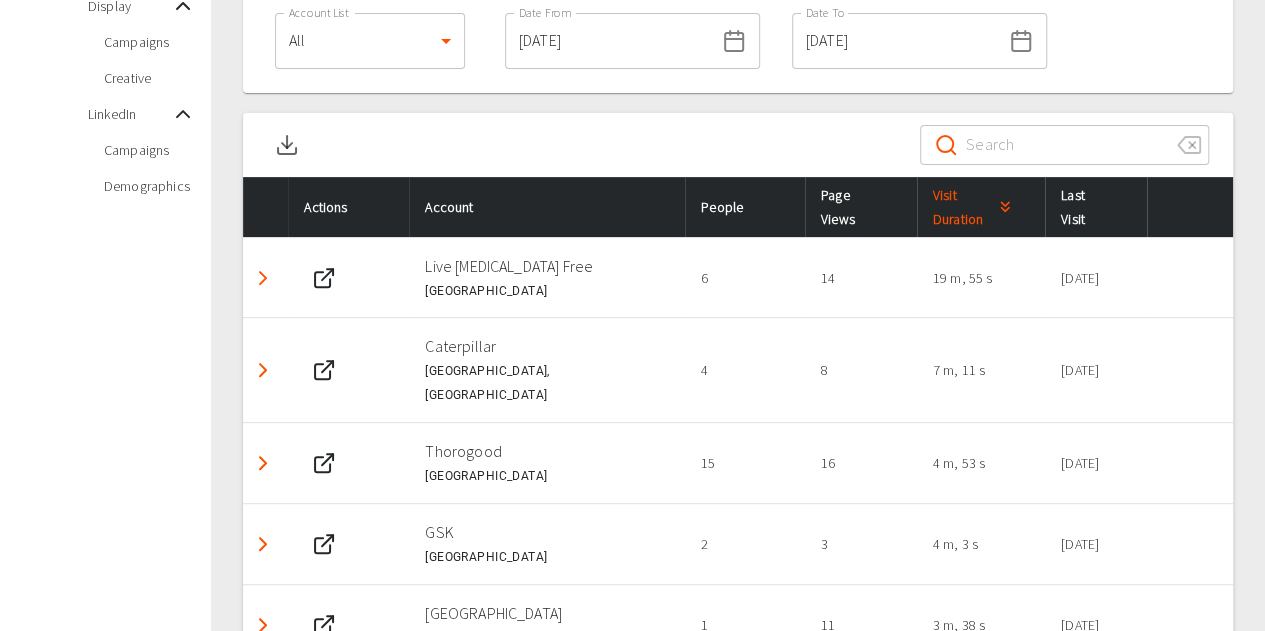 click 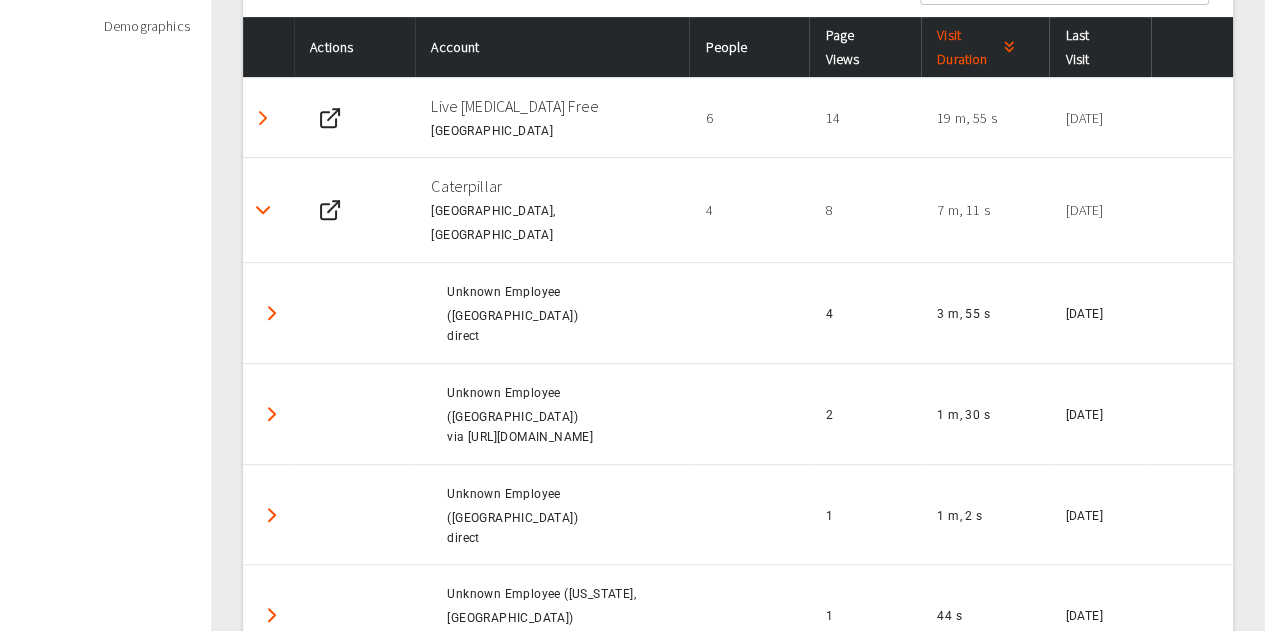 scroll, scrollTop: 472, scrollLeft: 0, axis: vertical 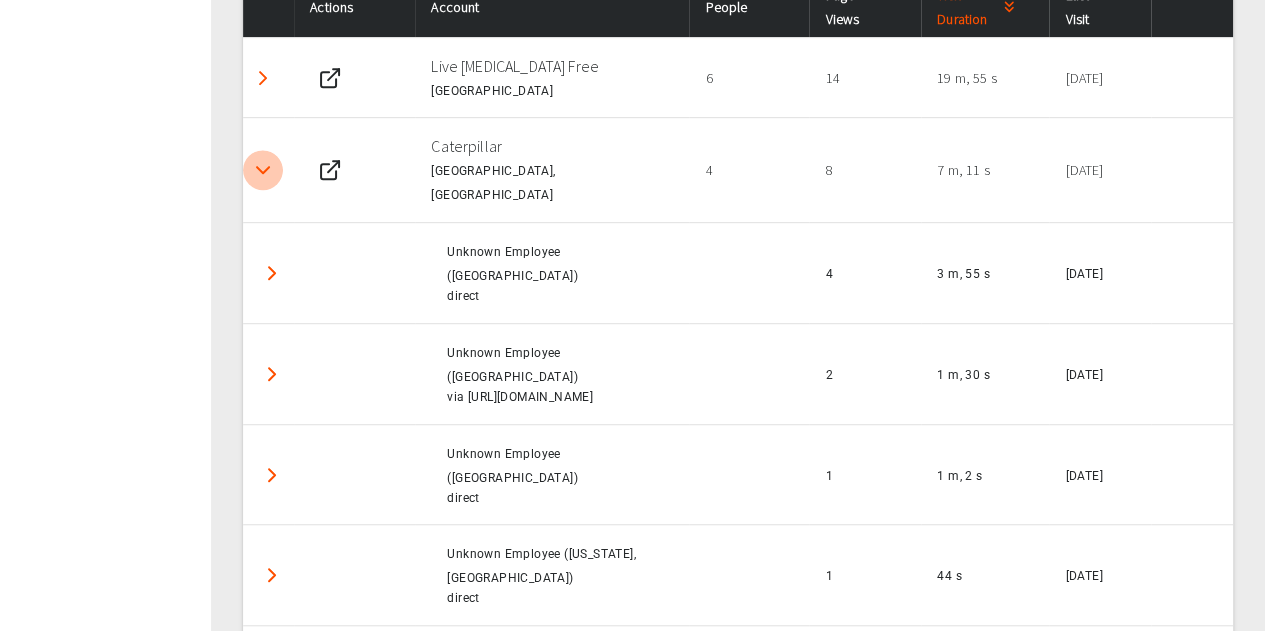 click at bounding box center (263, 170) 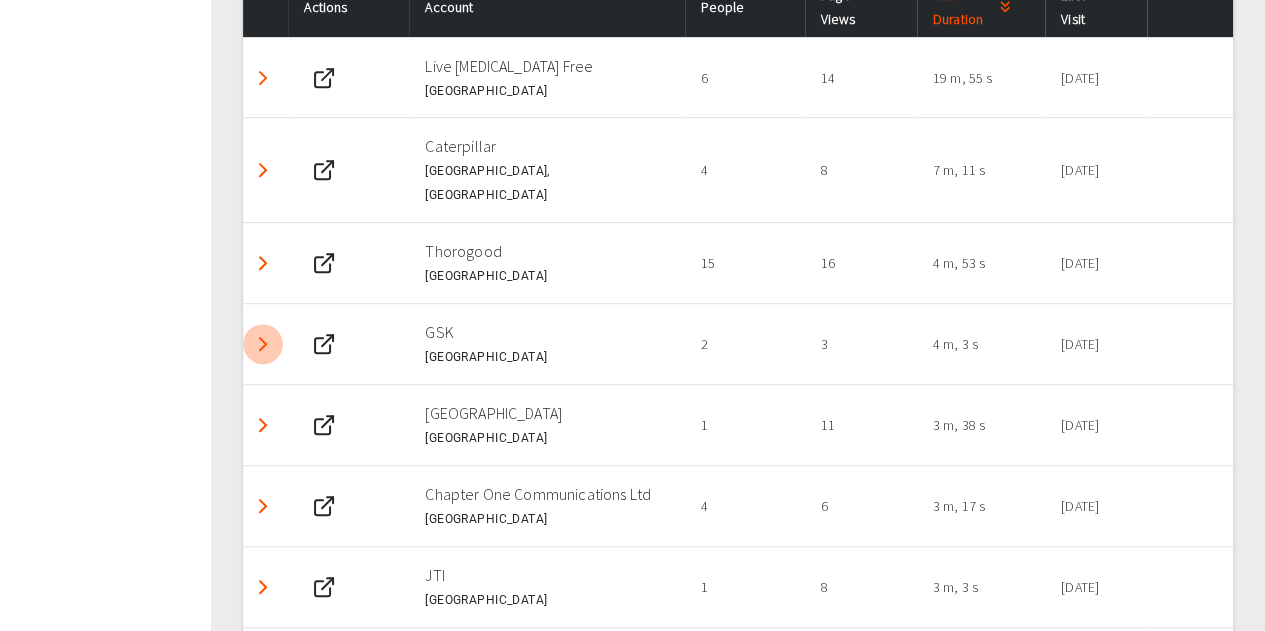 click at bounding box center [263, 344] 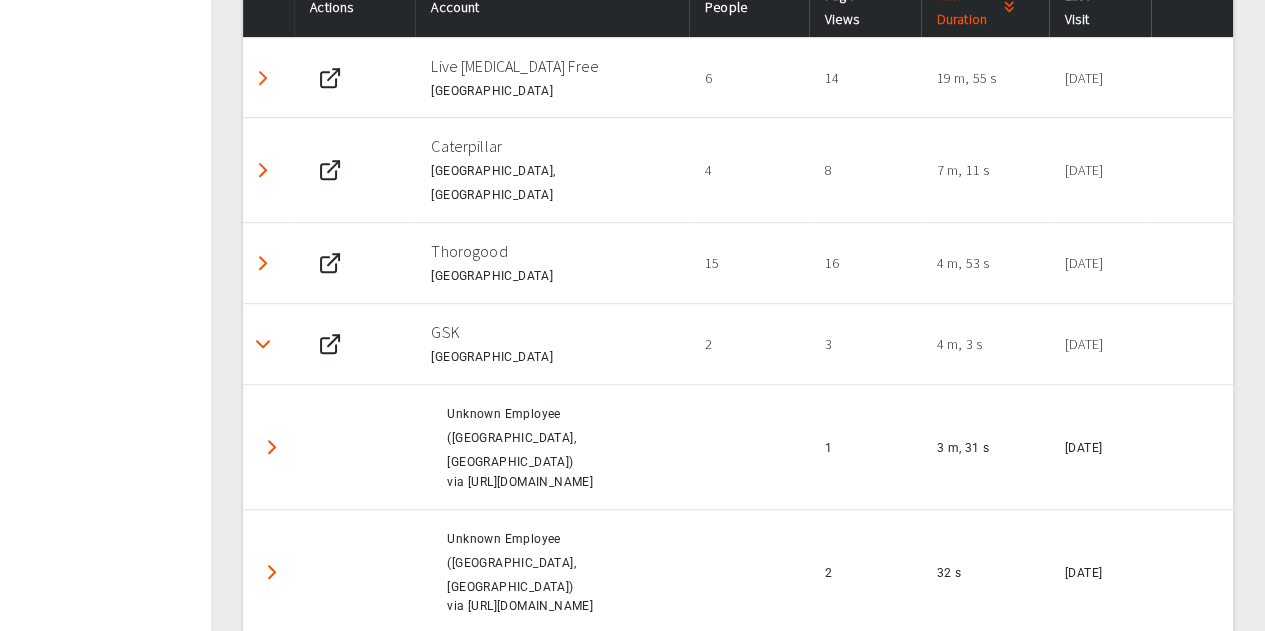 click at bounding box center (263, 344) 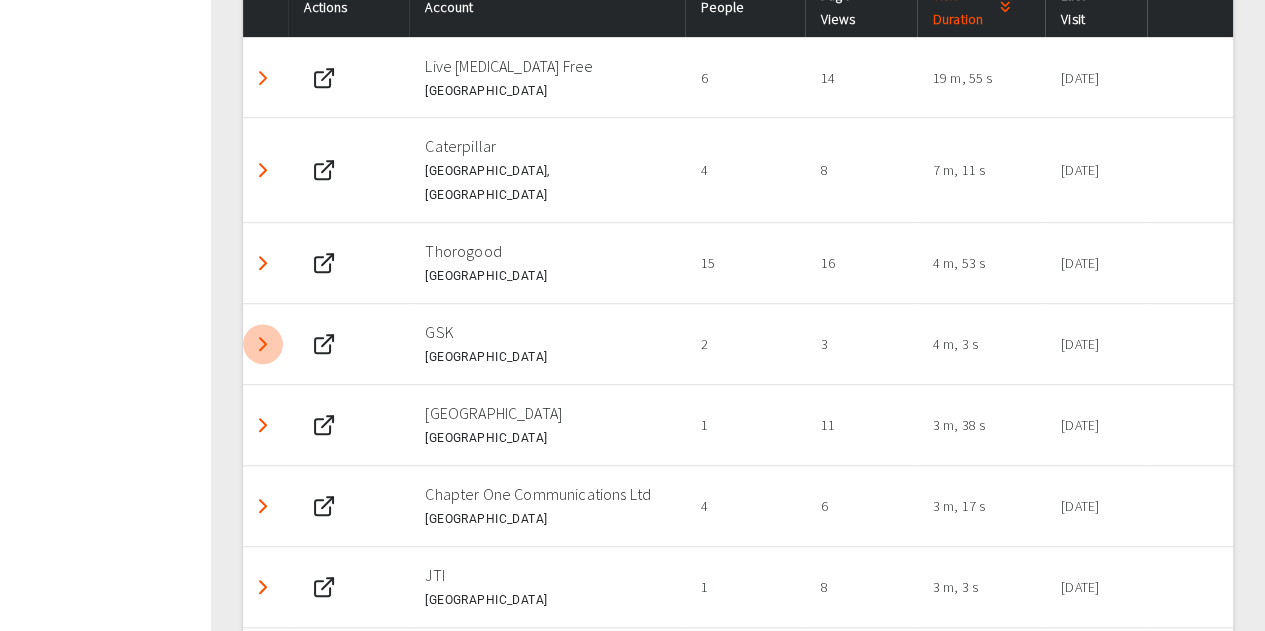click at bounding box center (263, 344) 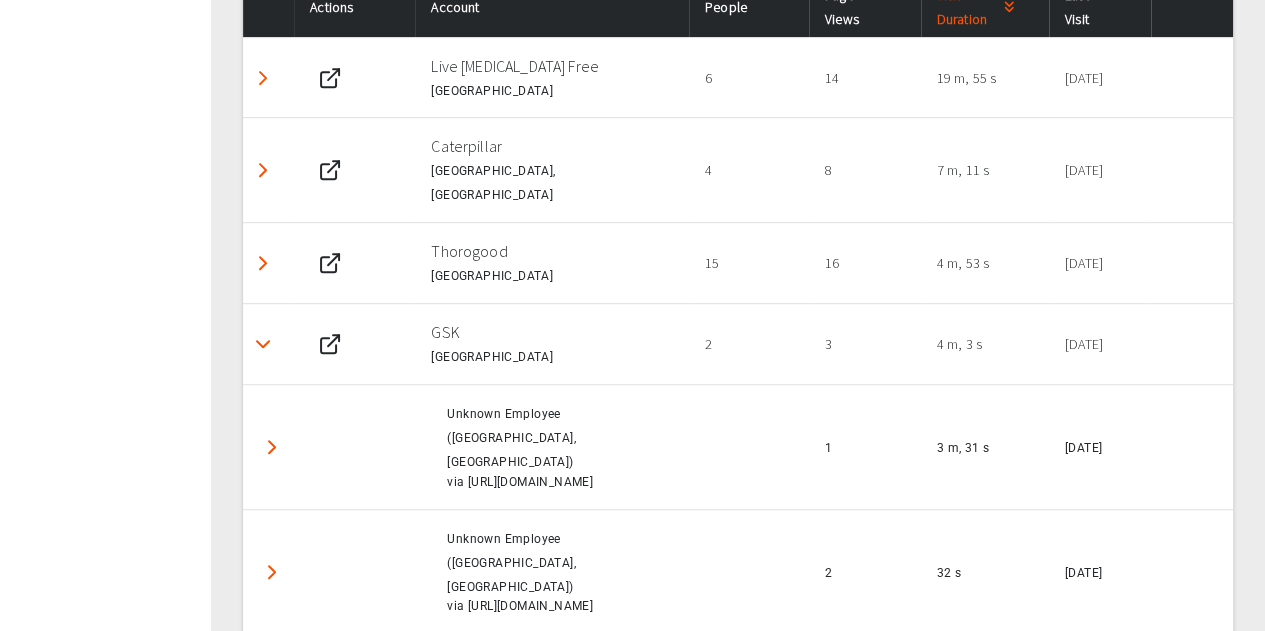 click 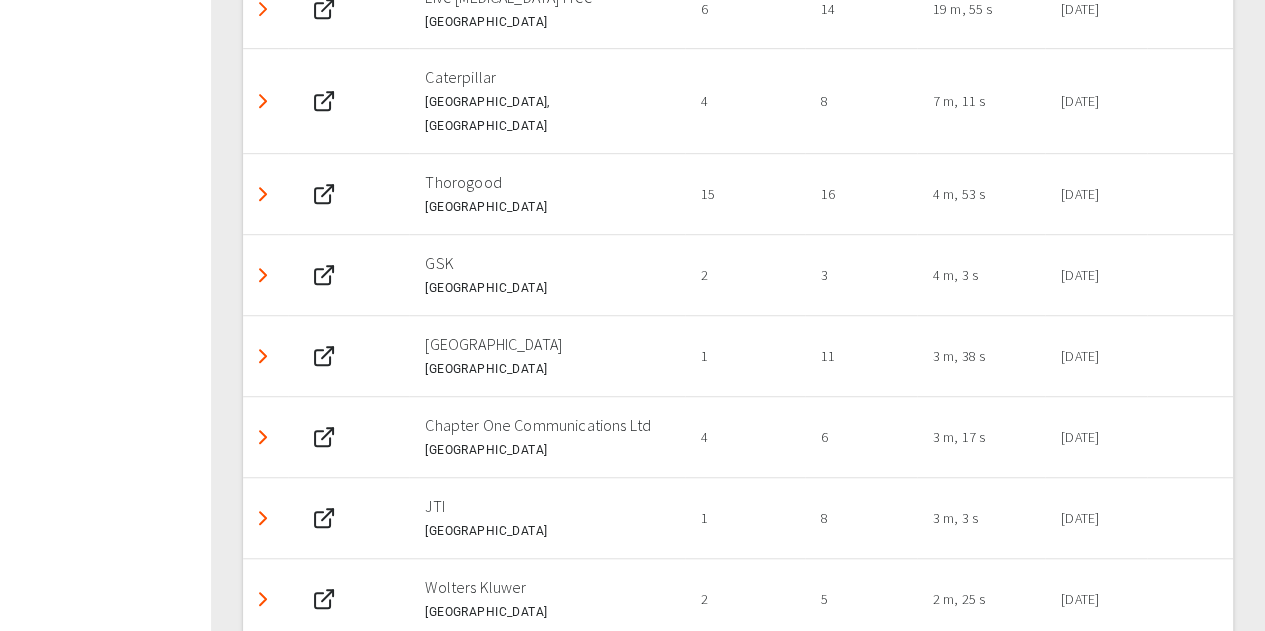 scroll, scrollTop: 572, scrollLeft: 0, axis: vertical 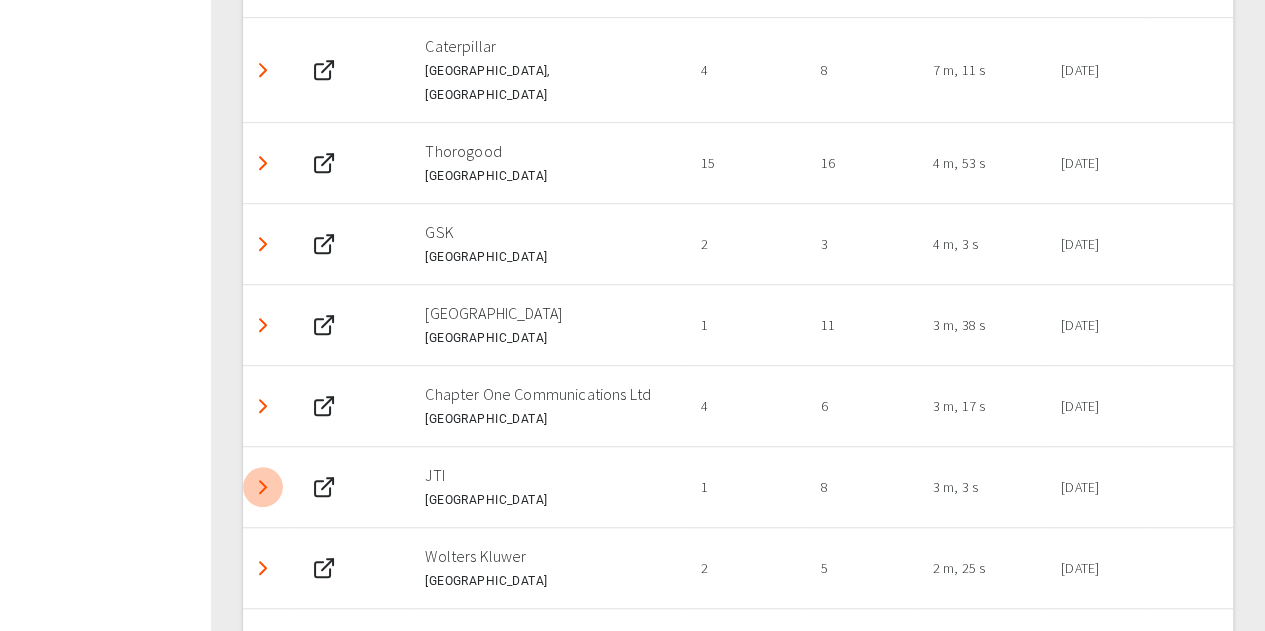 click 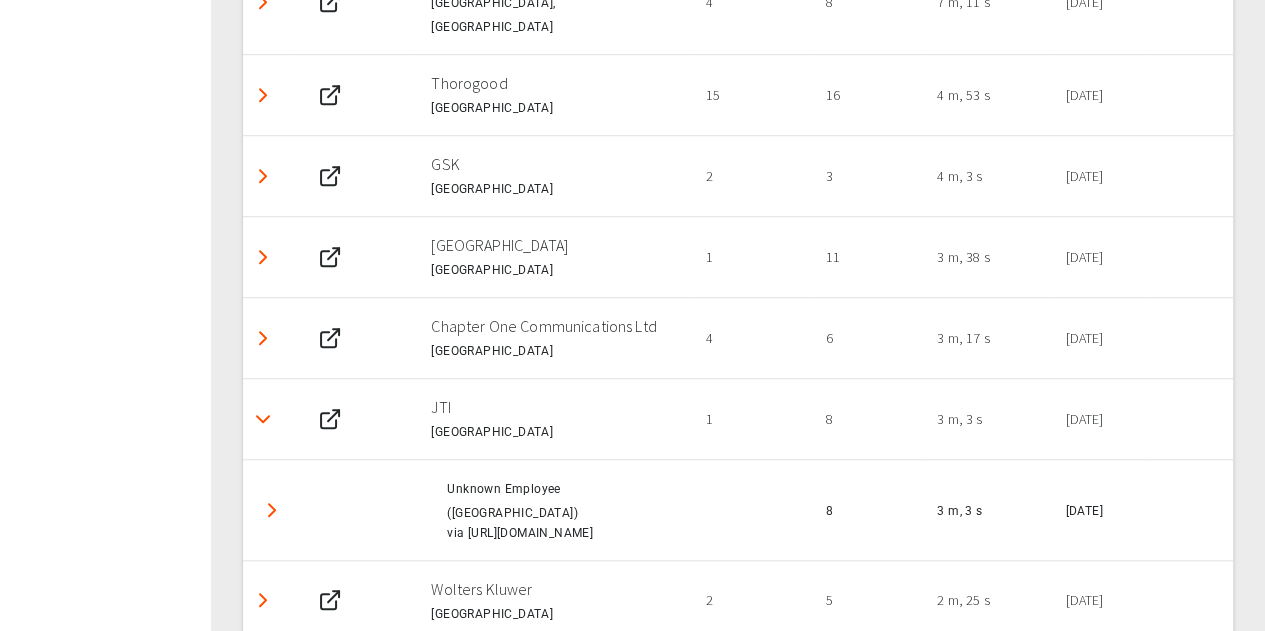 scroll, scrollTop: 672, scrollLeft: 0, axis: vertical 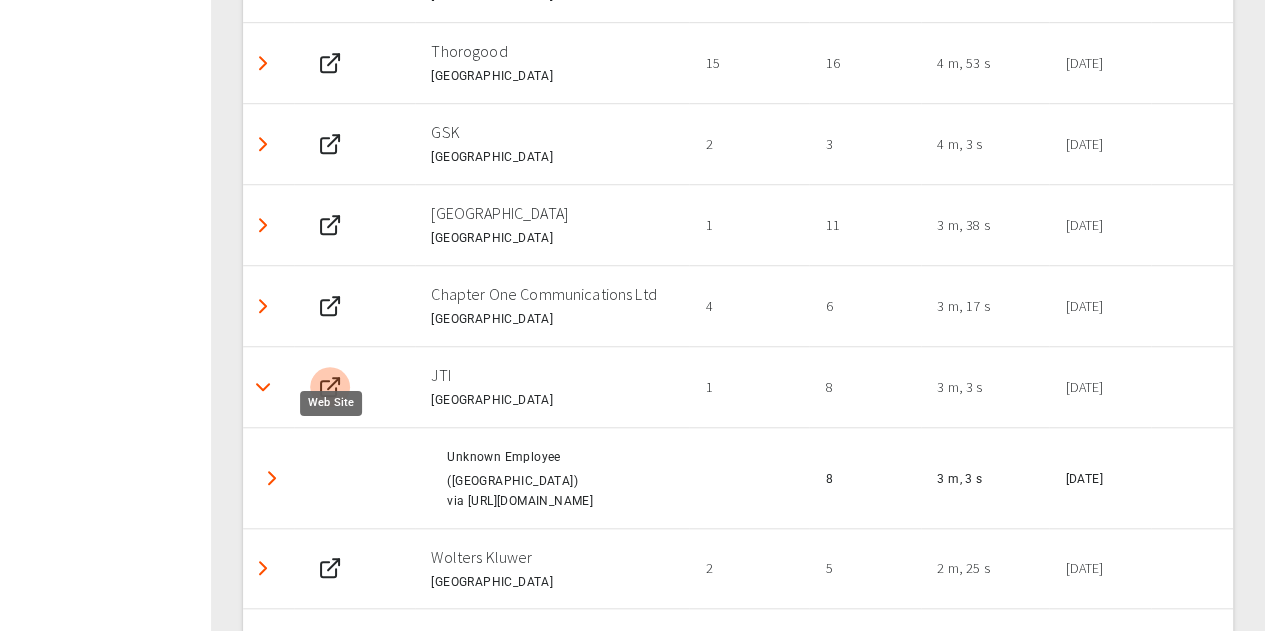 click 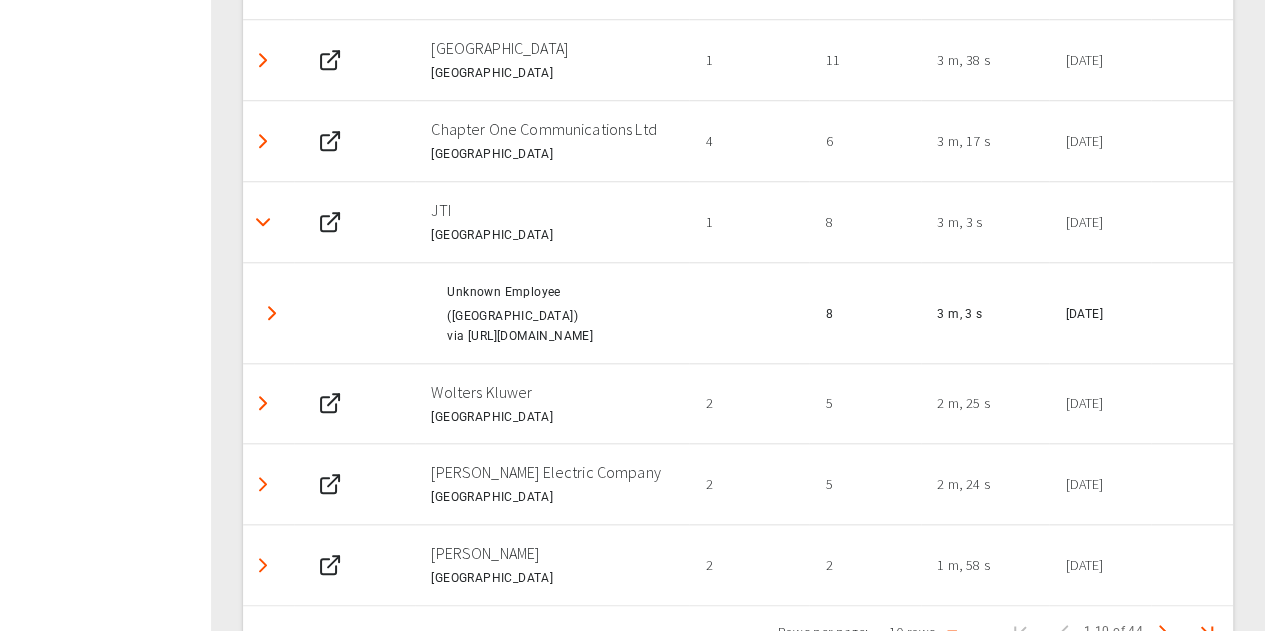 click 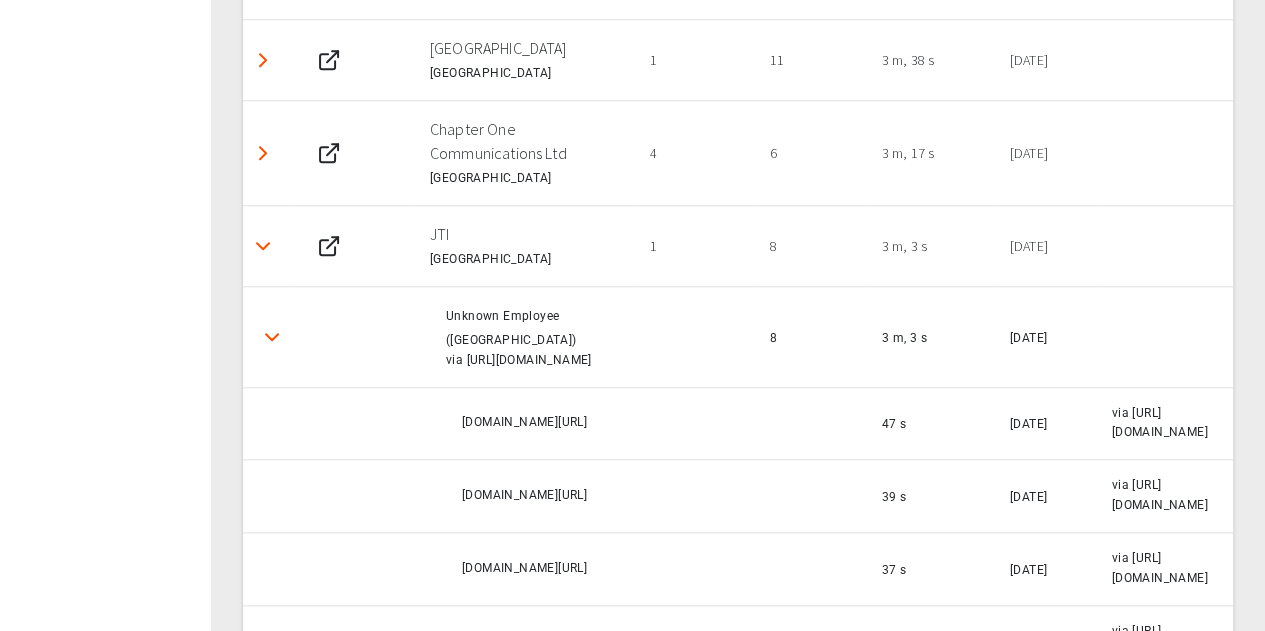 click 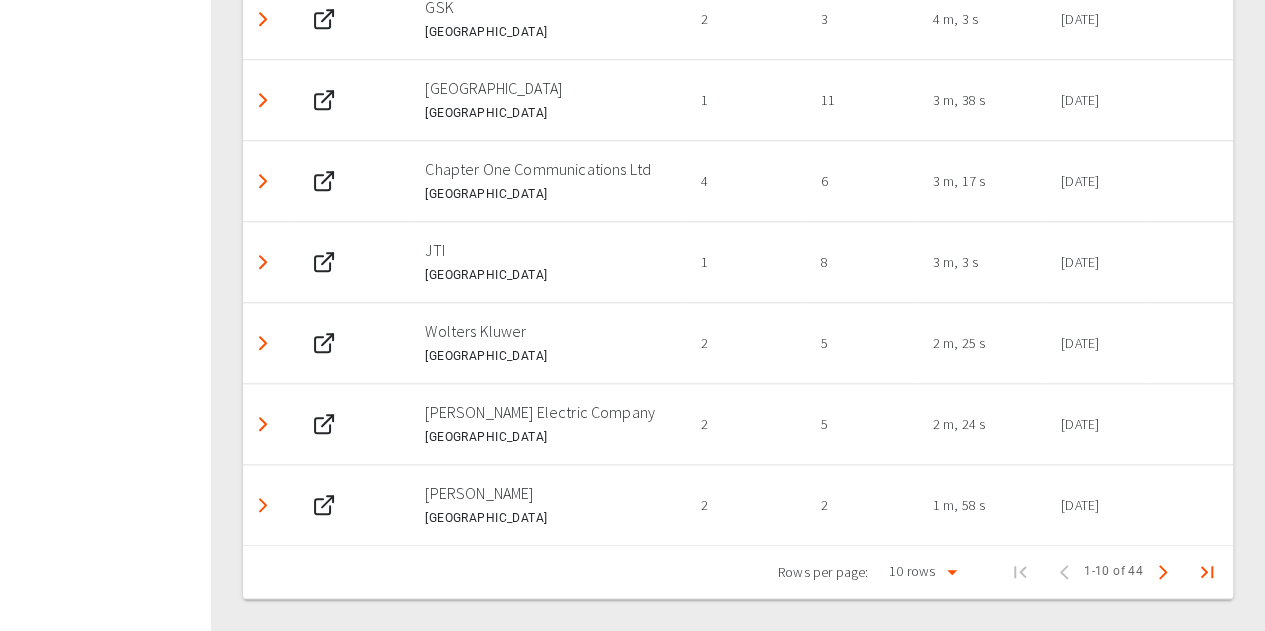 scroll, scrollTop: 762, scrollLeft: 0, axis: vertical 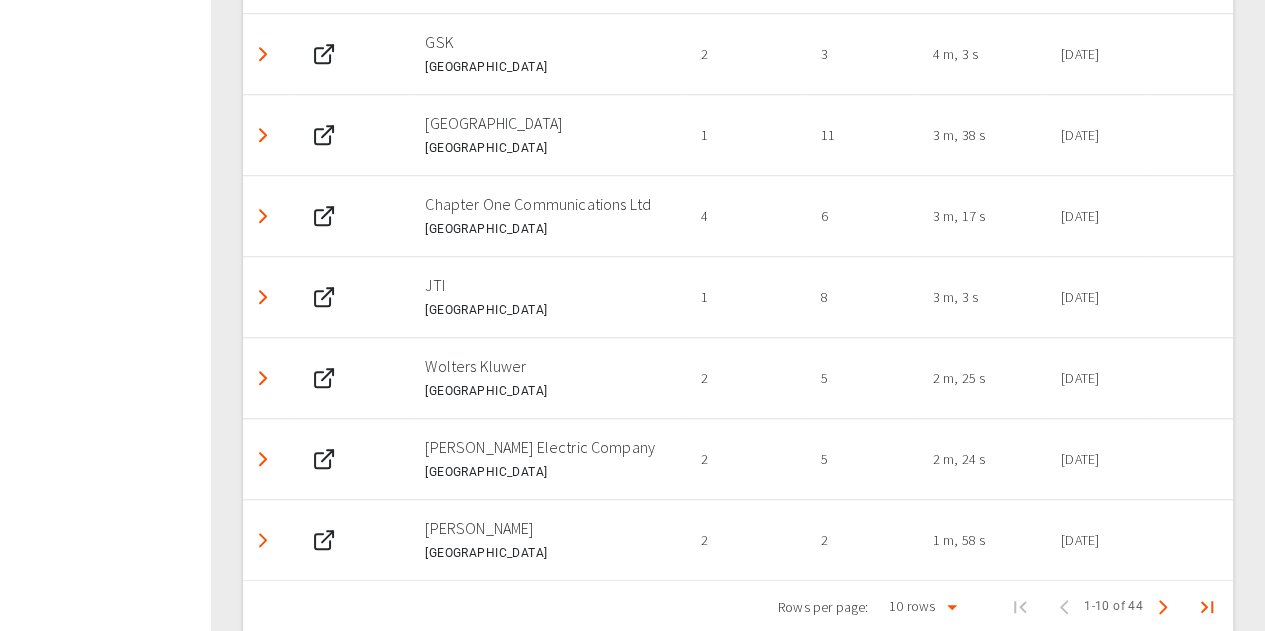 click 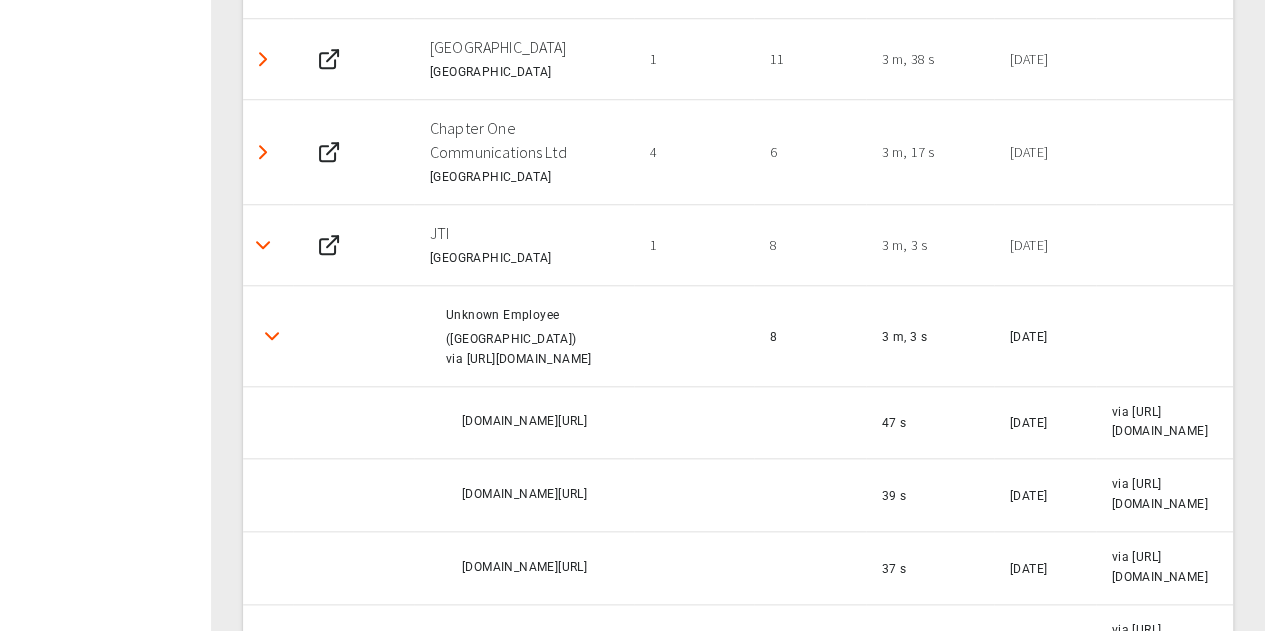 scroll, scrollTop: 837, scrollLeft: 0, axis: vertical 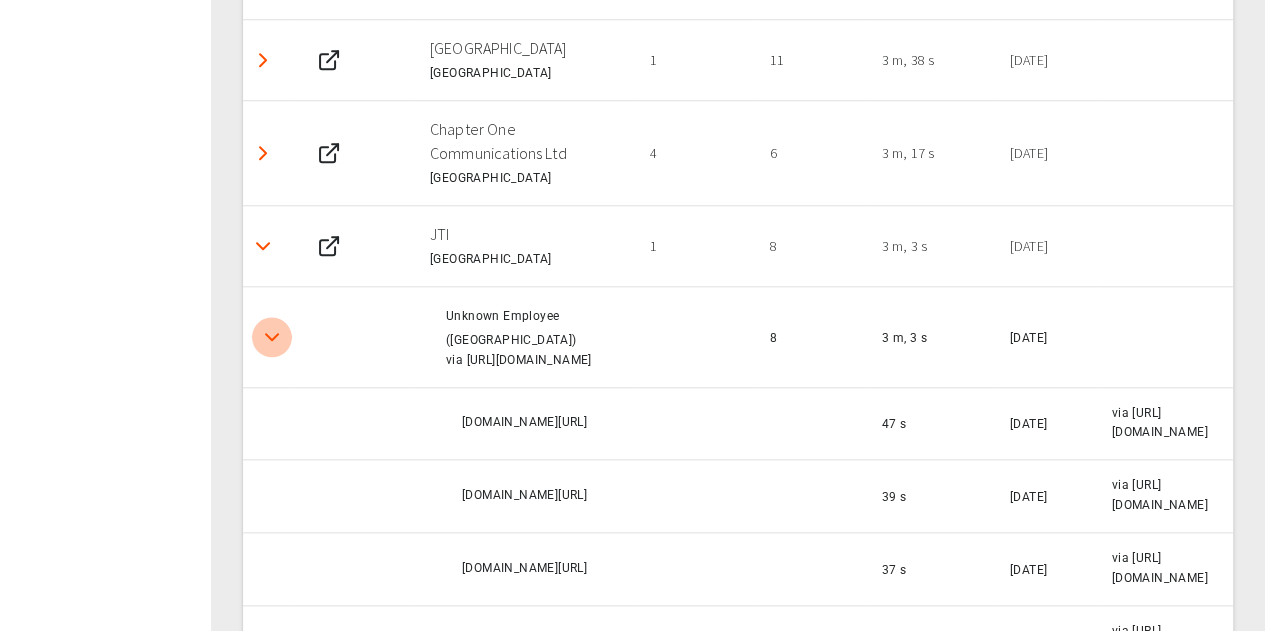 click 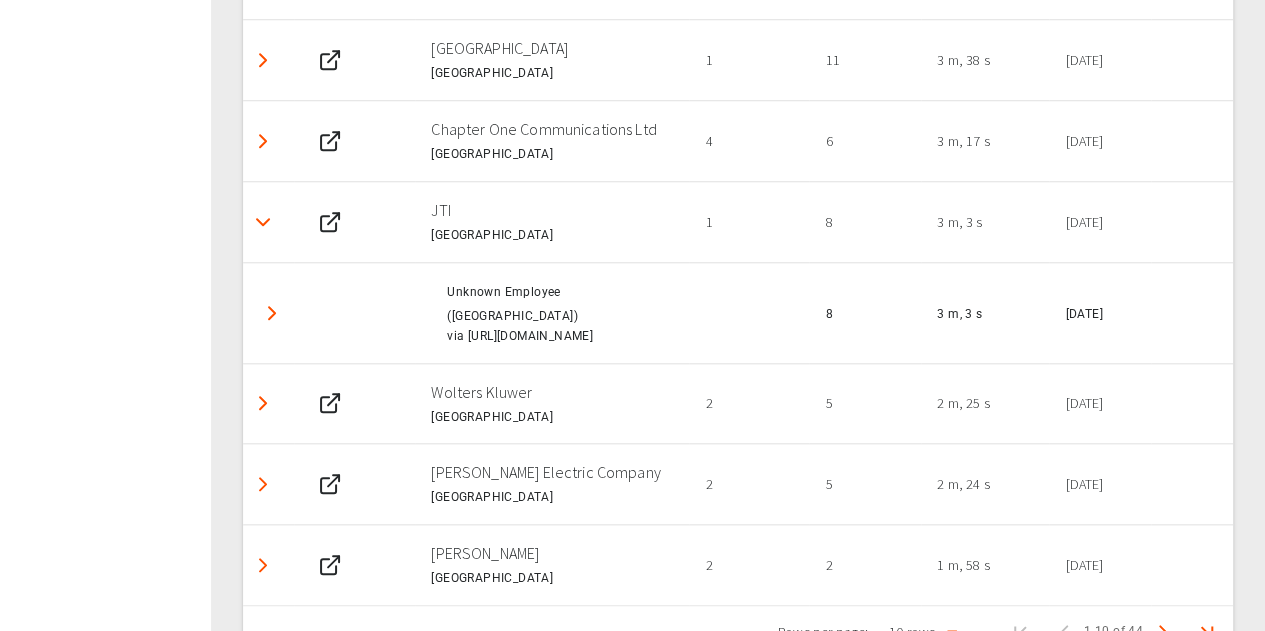 click 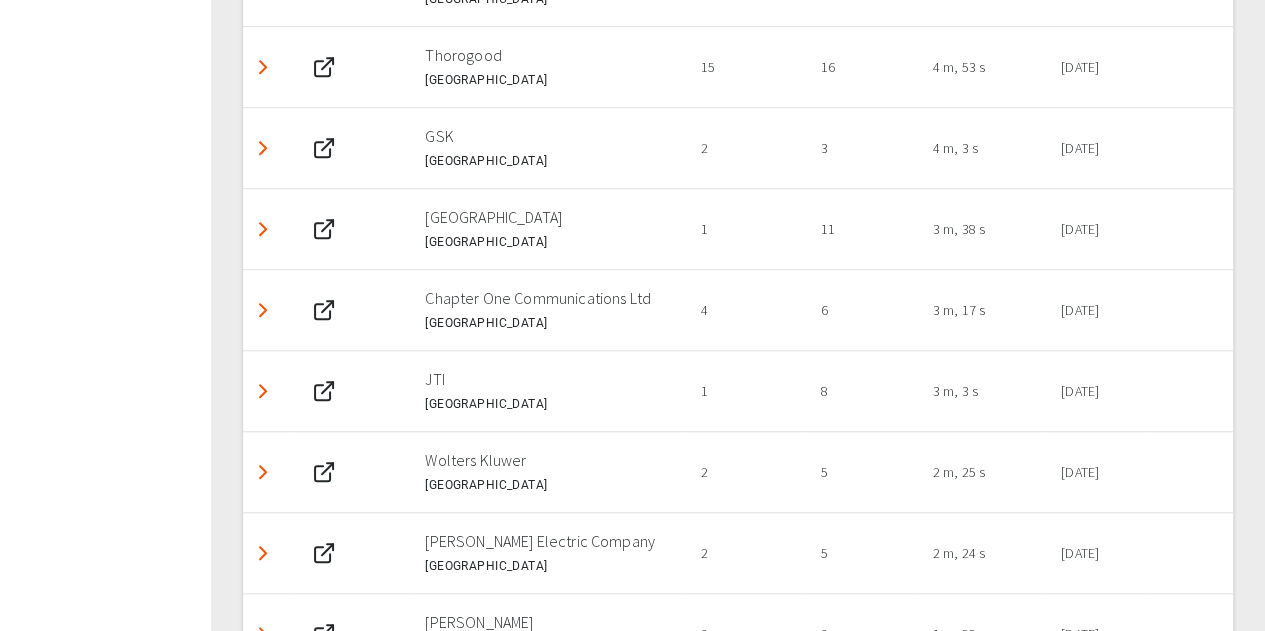 scroll, scrollTop: 762, scrollLeft: 0, axis: vertical 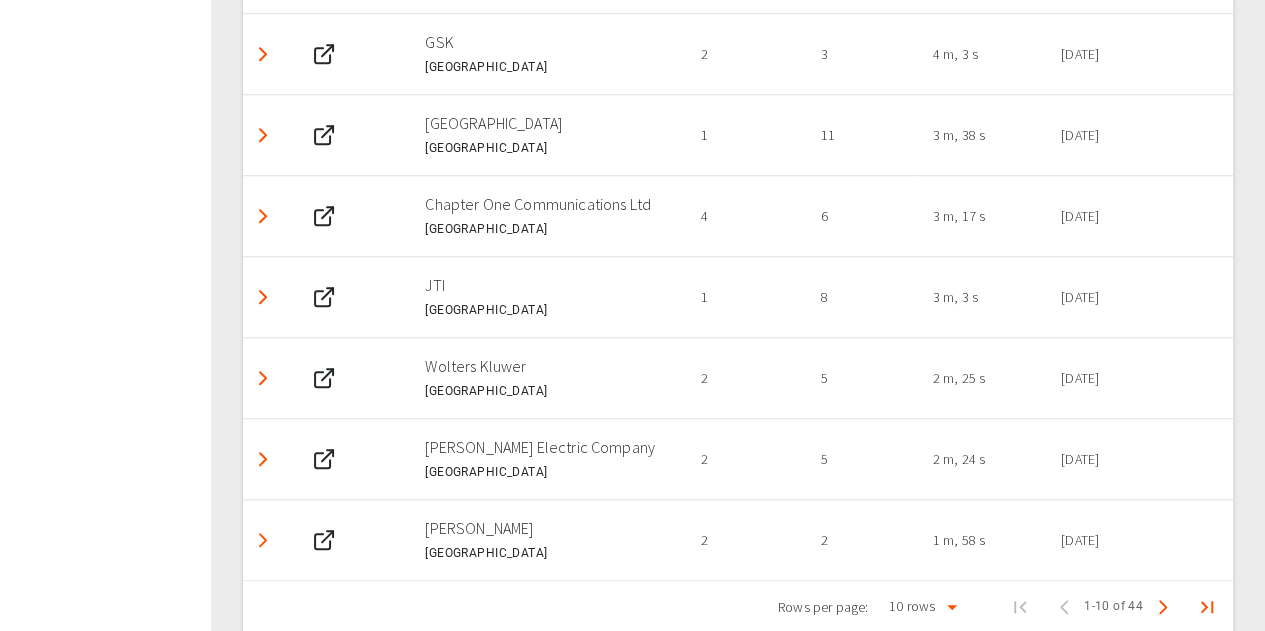 drag, startPoint x: 261, startPoint y: 510, endPoint x: 357, endPoint y: 497, distance: 96.87621 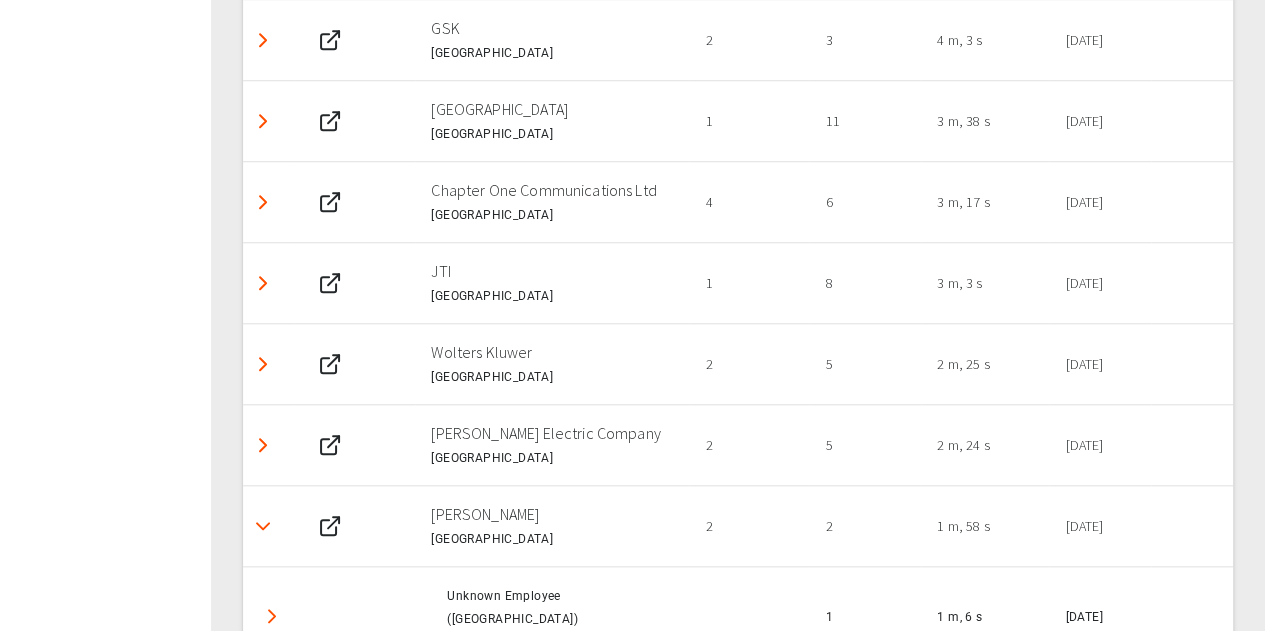 scroll, scrollTop: 913, scrollLeft: 0, axis: vertical 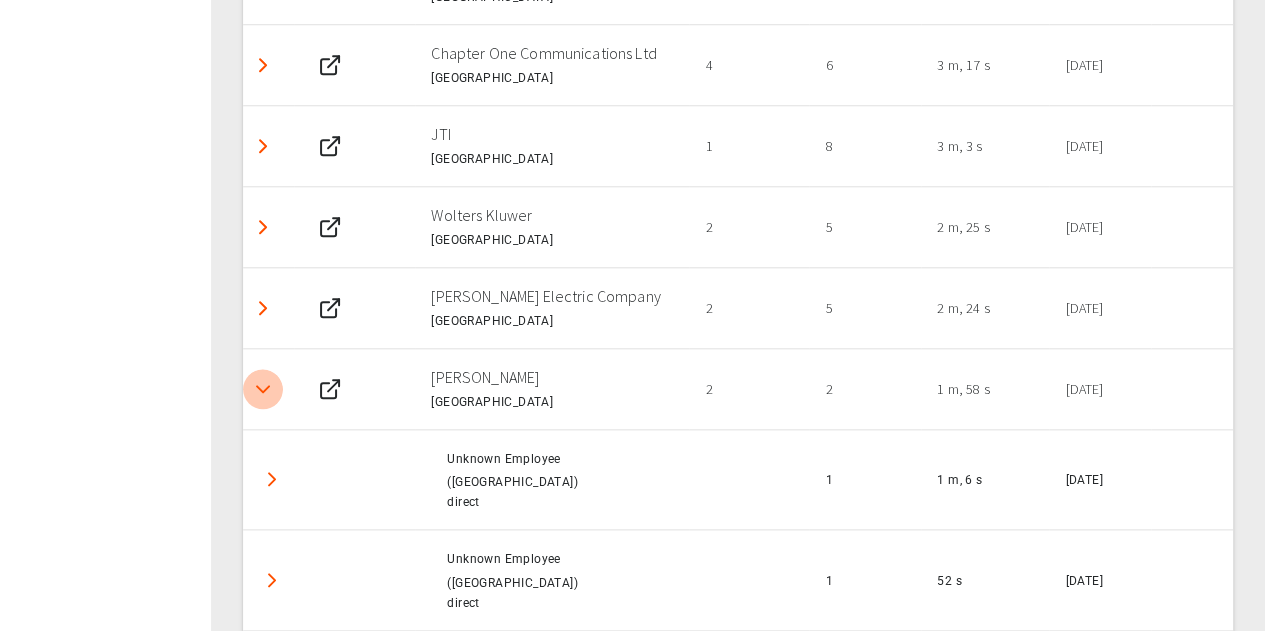 click at bounding box center (263, 389) 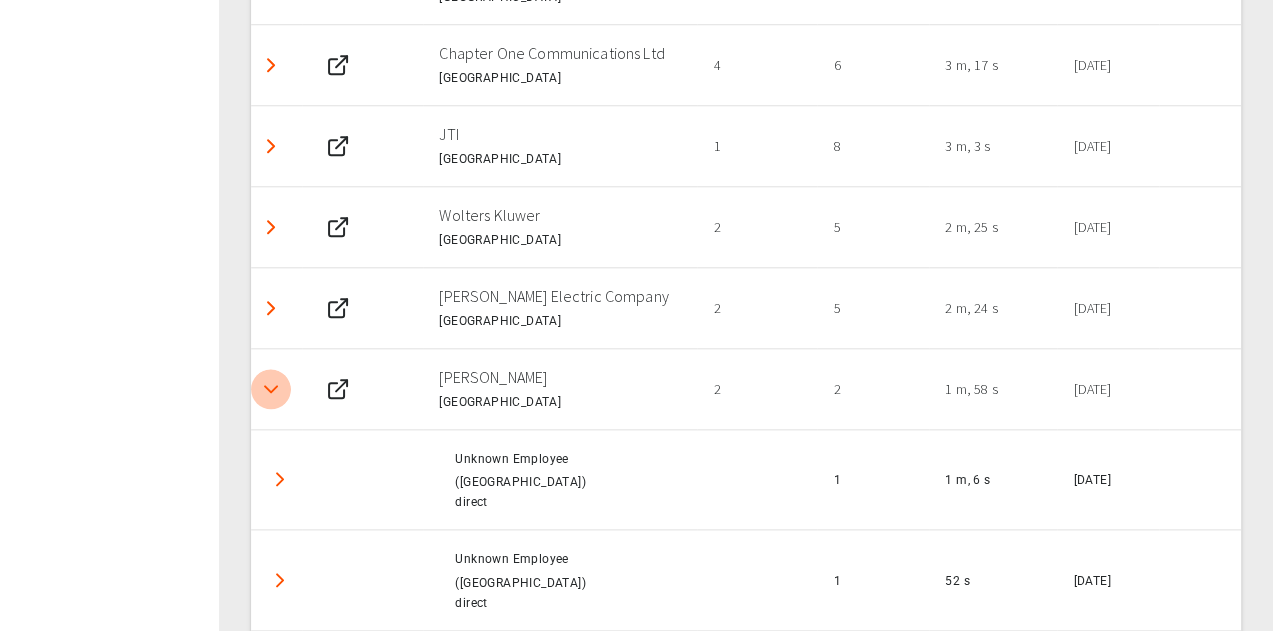 scroll, scrollTop: 762, scrollLeft: 0, axis: vertical 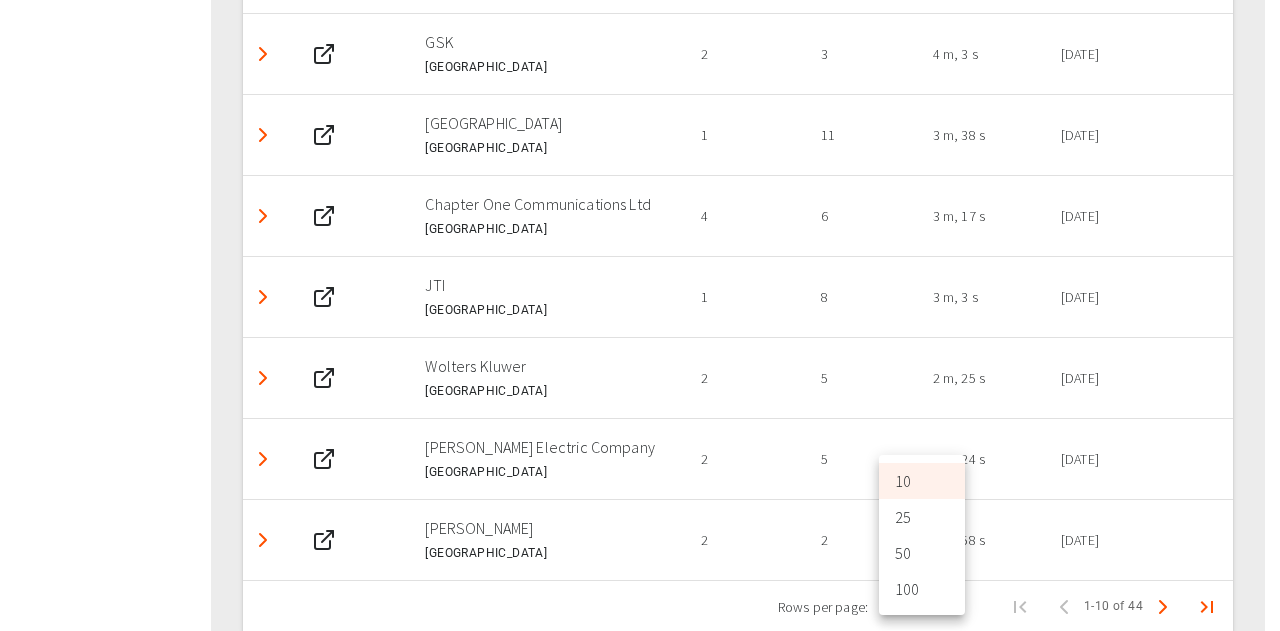 click on "28 [PERSON_NAME] Thorogood My Market Signals Your Website Analytics Display Campaigns Creative LinkedIn Campaigns Demographics Website Live Feed This page shows the live feed of companies identified on your website for the time period selected. Account List All 0 Account List   Date From [DATE] Date From Date To [DATE] Date To ​ ​ Actions Account People Page Views Visit Duration Last Visit Live [MEDICAL_DATA] Free [GEOGRAPHIC_DATA] 6 14 19 m, 55 s [DATE] Caterpillar [GEOGRAPHIC_DATA], [GEOGRAPHIC_DATA] 4 8 7 m, 11 s [DATE] [GEOGRAPHIC_DATA] [GEOGRAPHIC_DATA] 15 16 4 m, 53 s [DATE] GSK [GEOGRAPHIC_DATA] 2 3 4 m, 3 s [DATE] [GEOGRAPHIC_DATA] [GEOGRAPHIC_DATA] 1 11 3 m, 38 s [DATE] Chapter One Communications Ltd [GEOGRAPHIC_DATA] 4 6 3 m, 17 s [DATE] JTI [GEOGRAPHIC_DATA] 1 8 3 m, 3 s [DATE] Wolters Kluwer [GEOGRAPHIC_DATA] 2 5 2 m, 25 s [DATE] [PERSON_NAME] Electric Company [GEOGRAPHIC_DATA] 2 5 2 m, 24 s [DATE] [PERSON_NAME] [GEOGRAPHIC_DATA] 2 2 1 m, 58 s [DATE] Rows per page: 10 rows  10 1–10 of 44 10" at bounding box center (640, -48) 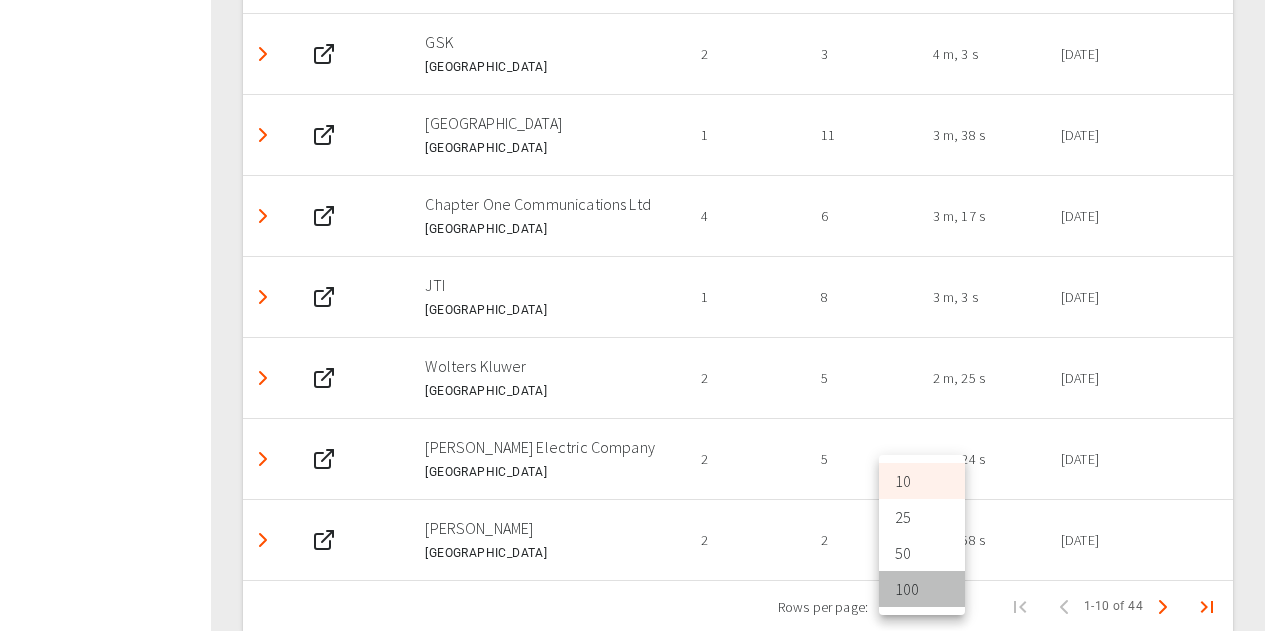 click on "100" at bounding box center (922, 589) 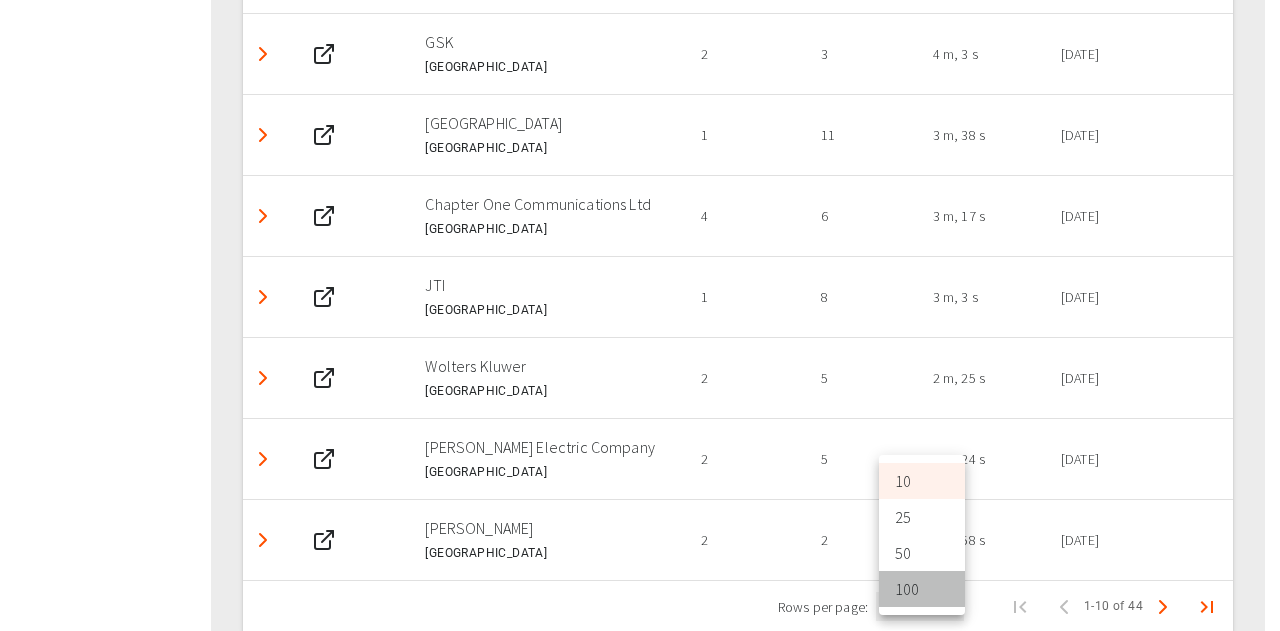 type on "100" 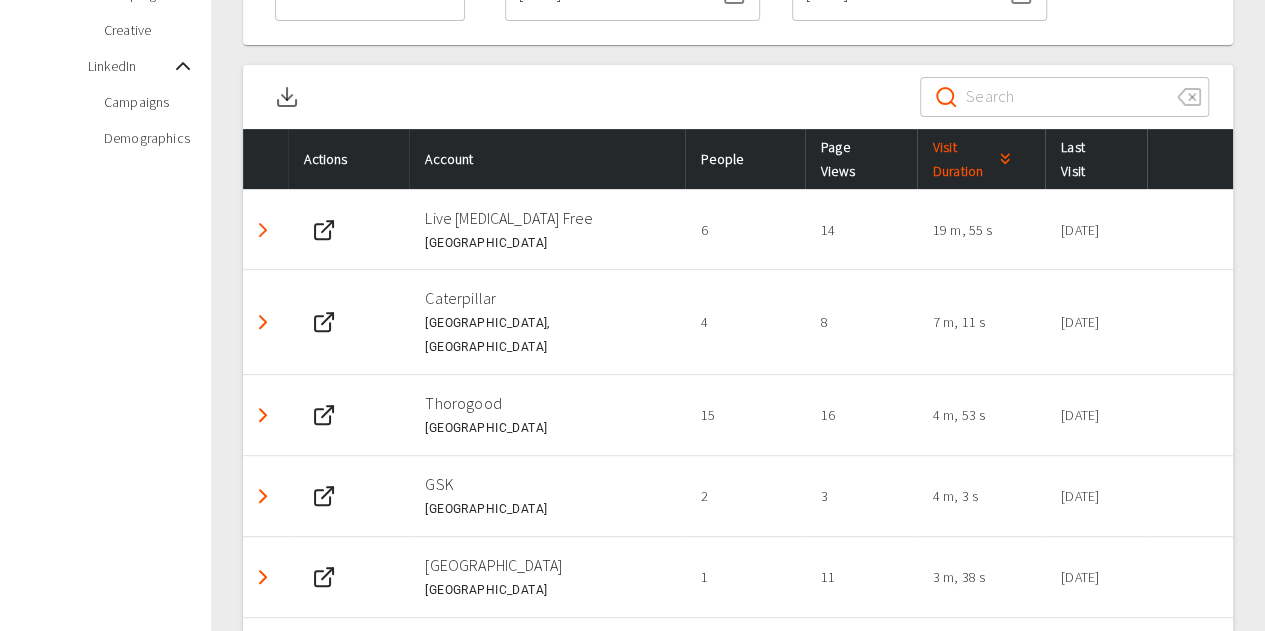 scroll, scrollTop: 178, scrollLeft: 0, axis: vertical 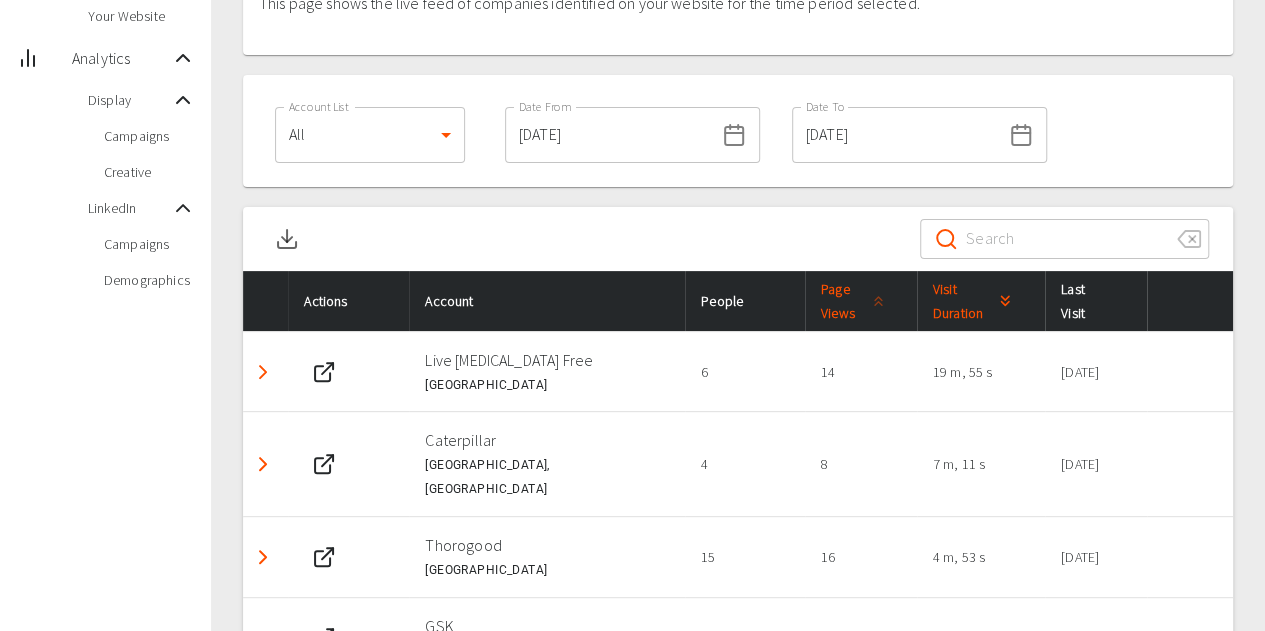 click on "Page Views" at bounding box center [856, 301] 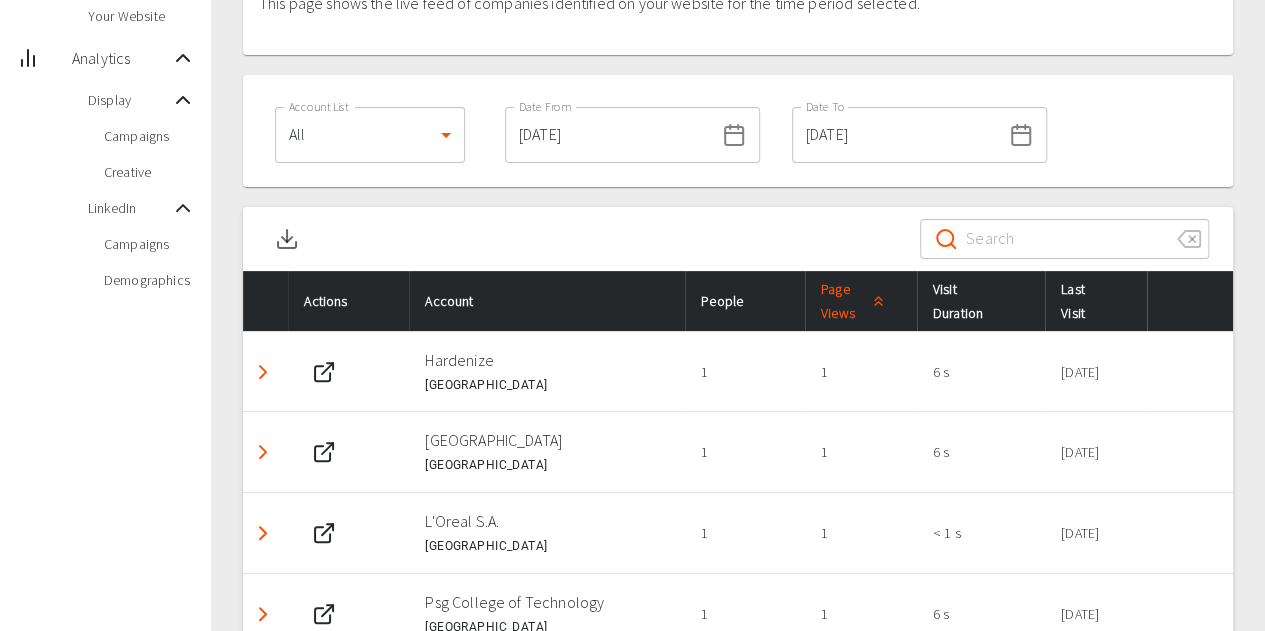 click on "Page Views" at bounding box center (856, 301) 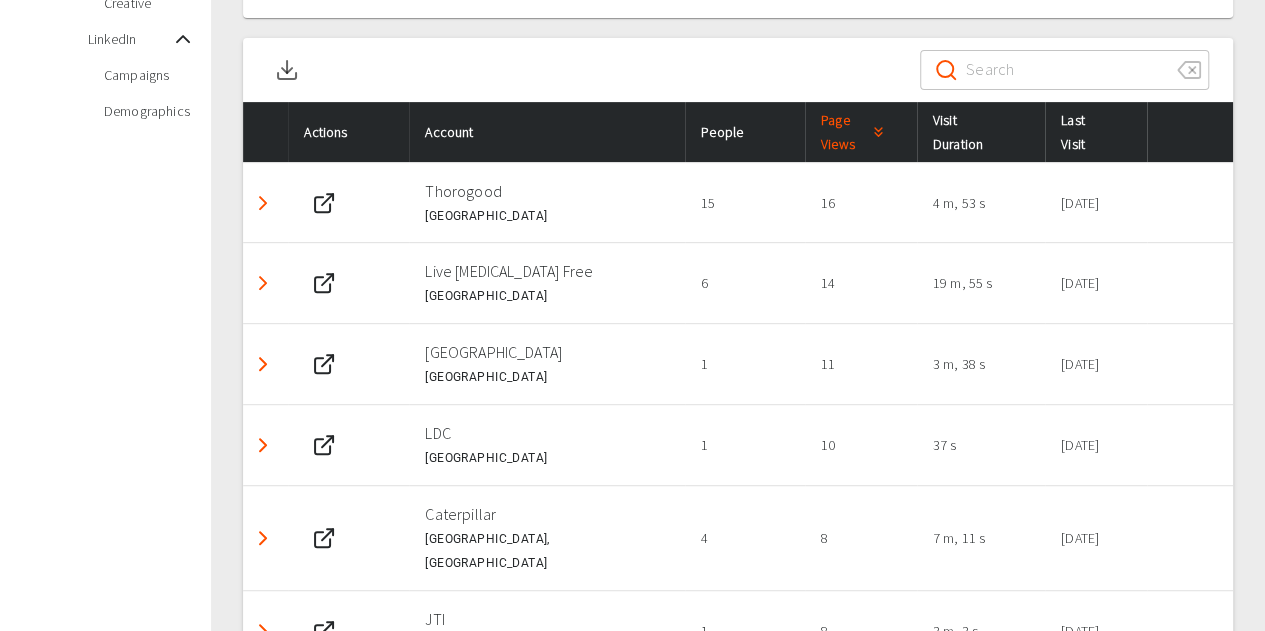 scroll, scrollTop: 378, scrollLeft: 0, axis: vertical 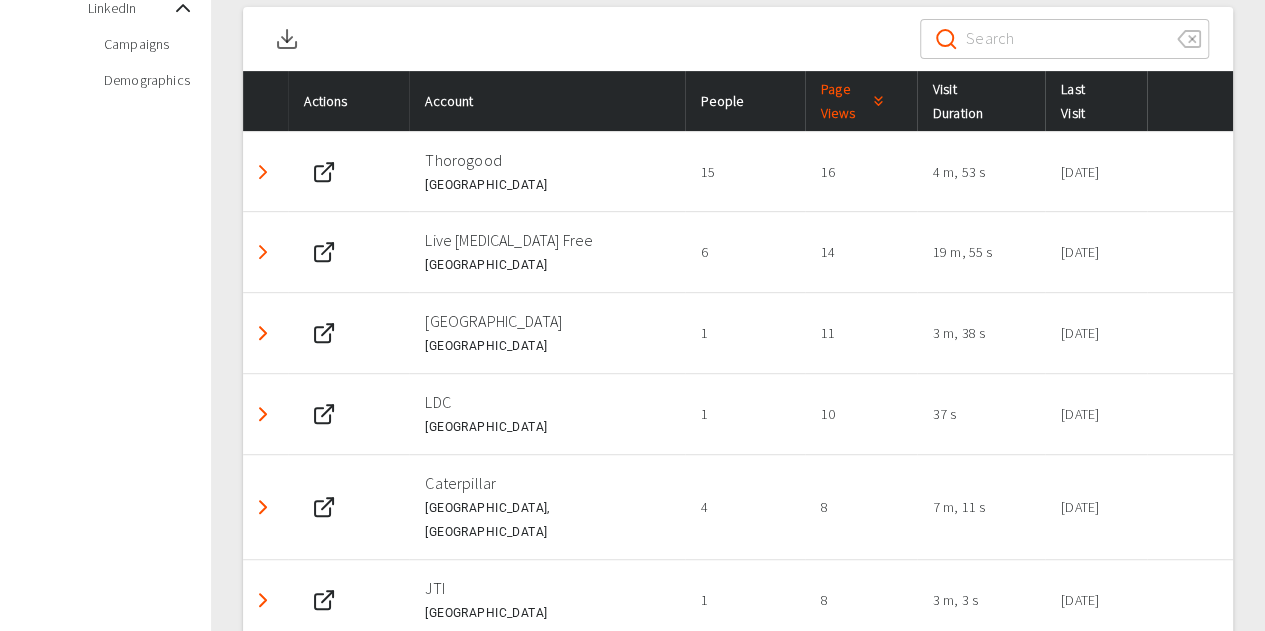 click 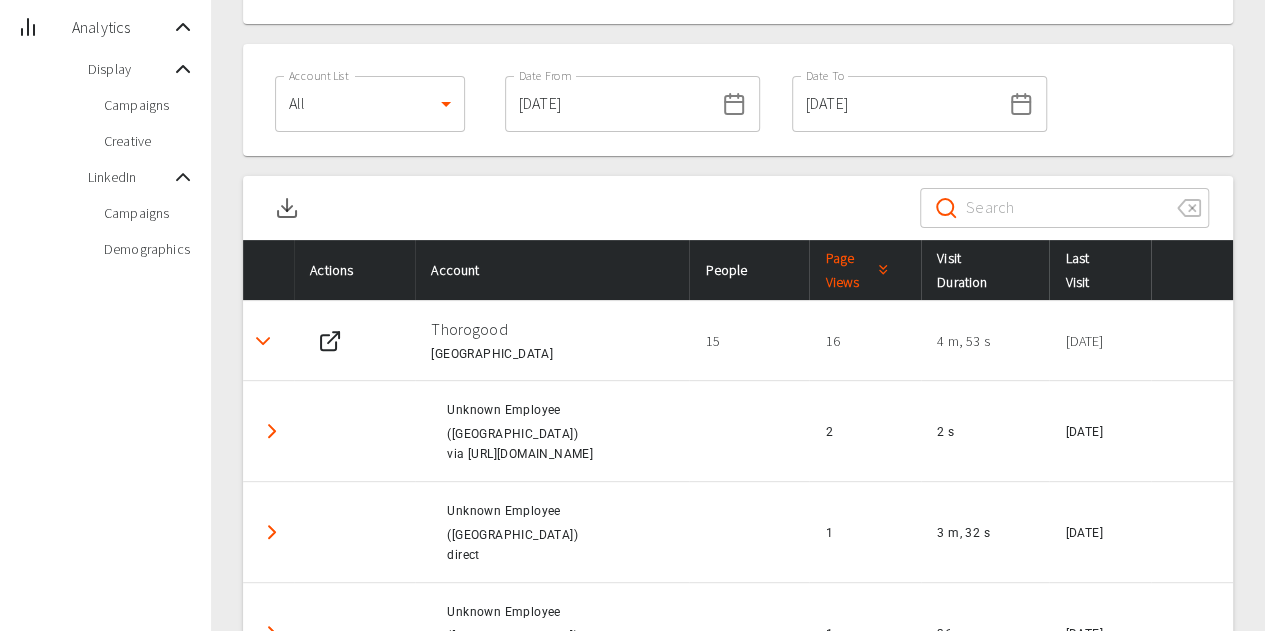 scroll, scrollTop: 178, scrollLeft: 0, axis: vertical 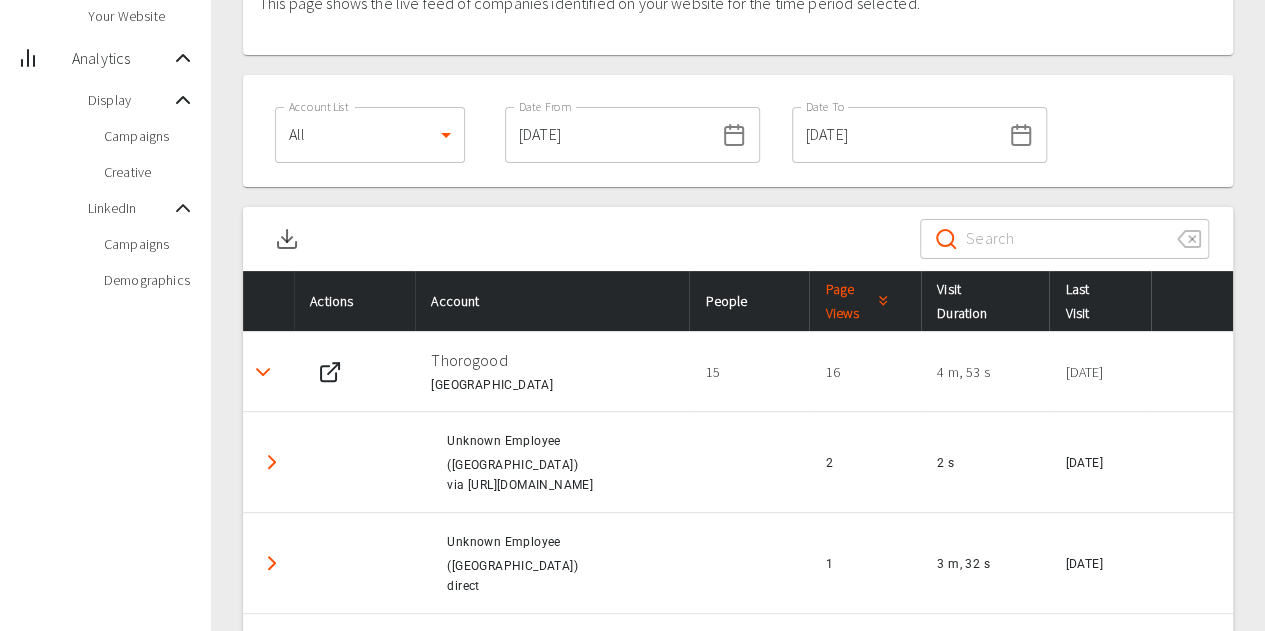 click 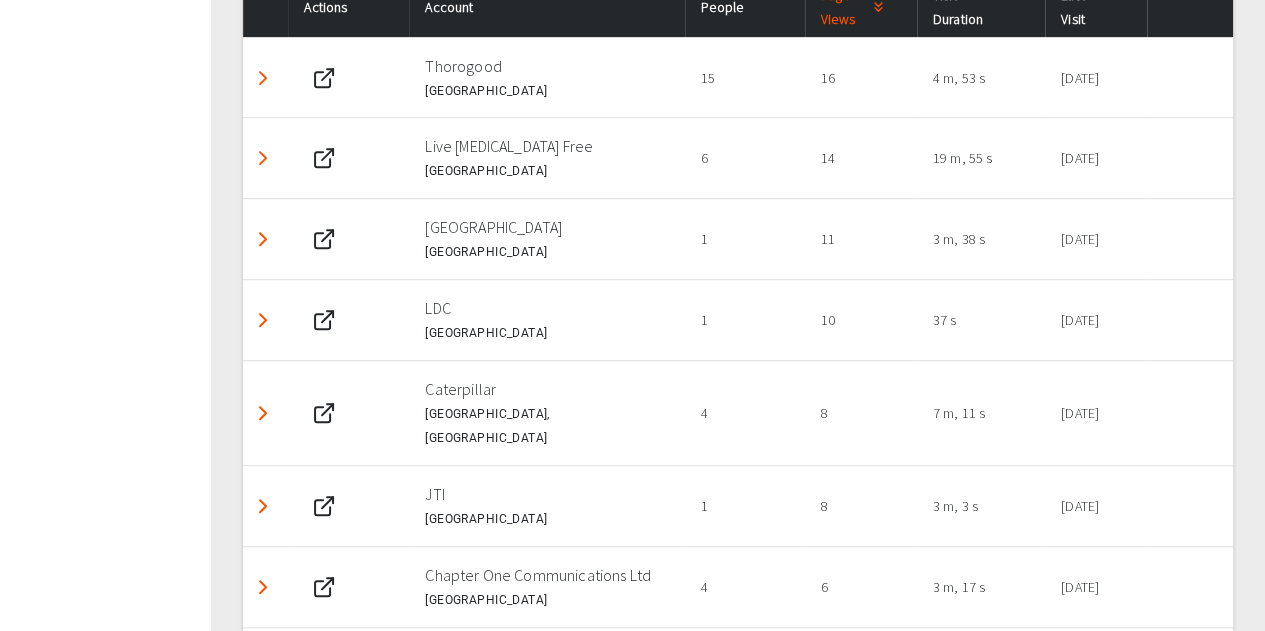 scroll, scrollTop: 478, scrollLeft: 0, axis: vertical 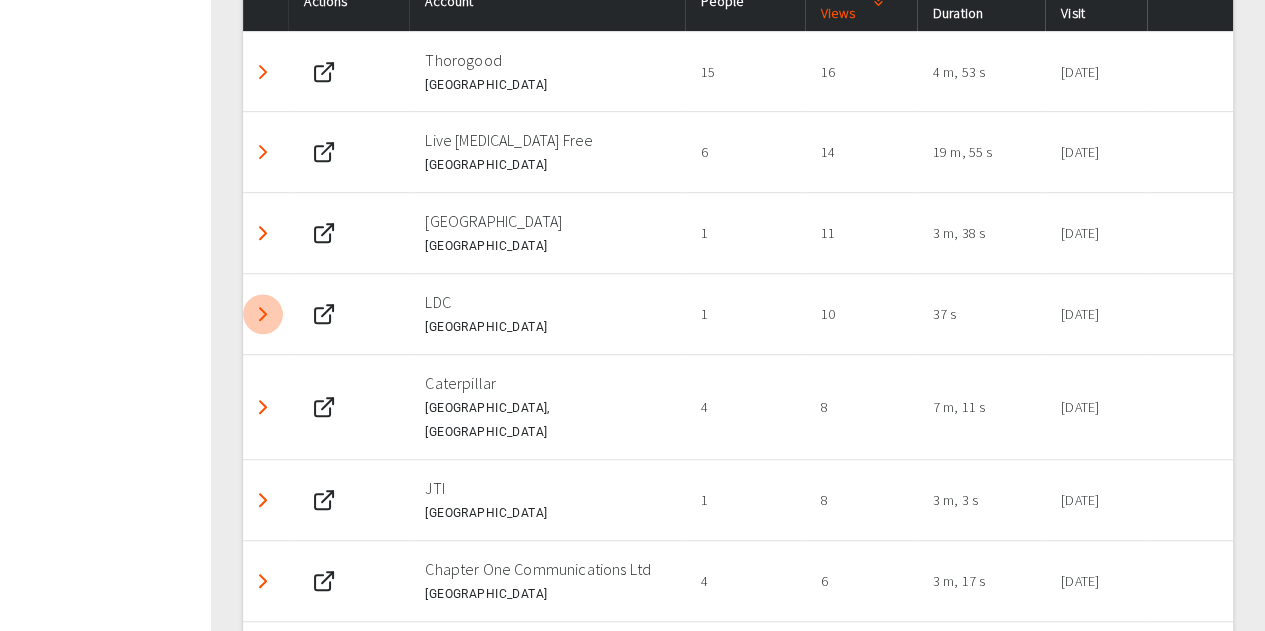 click 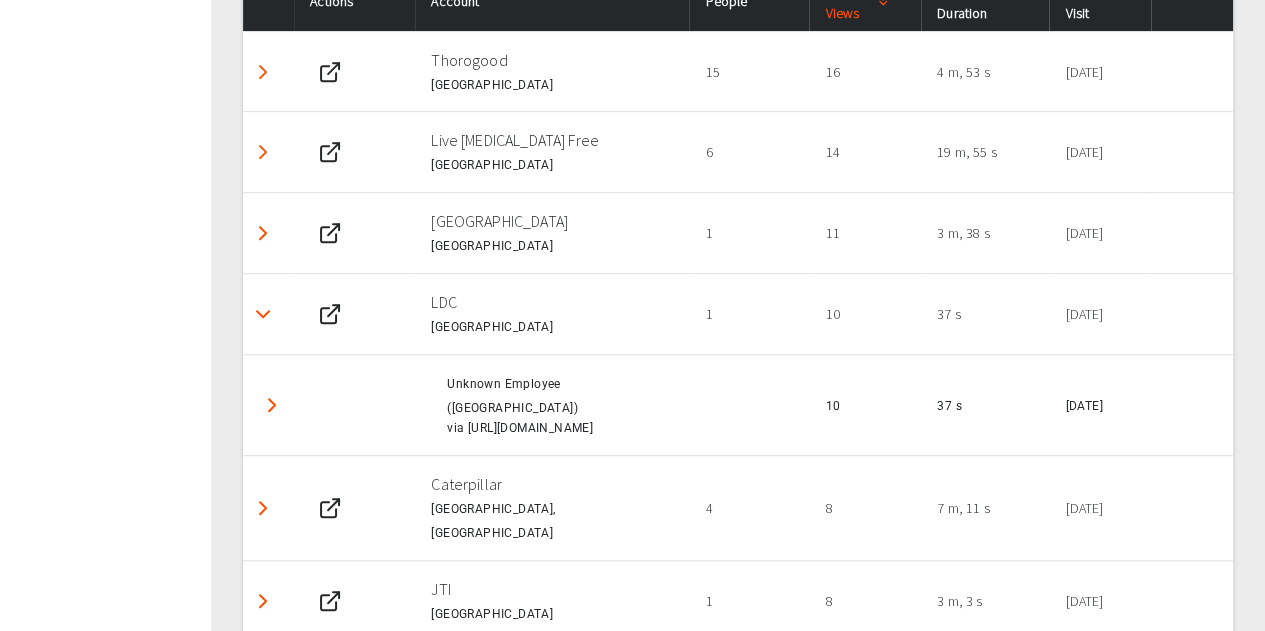 click 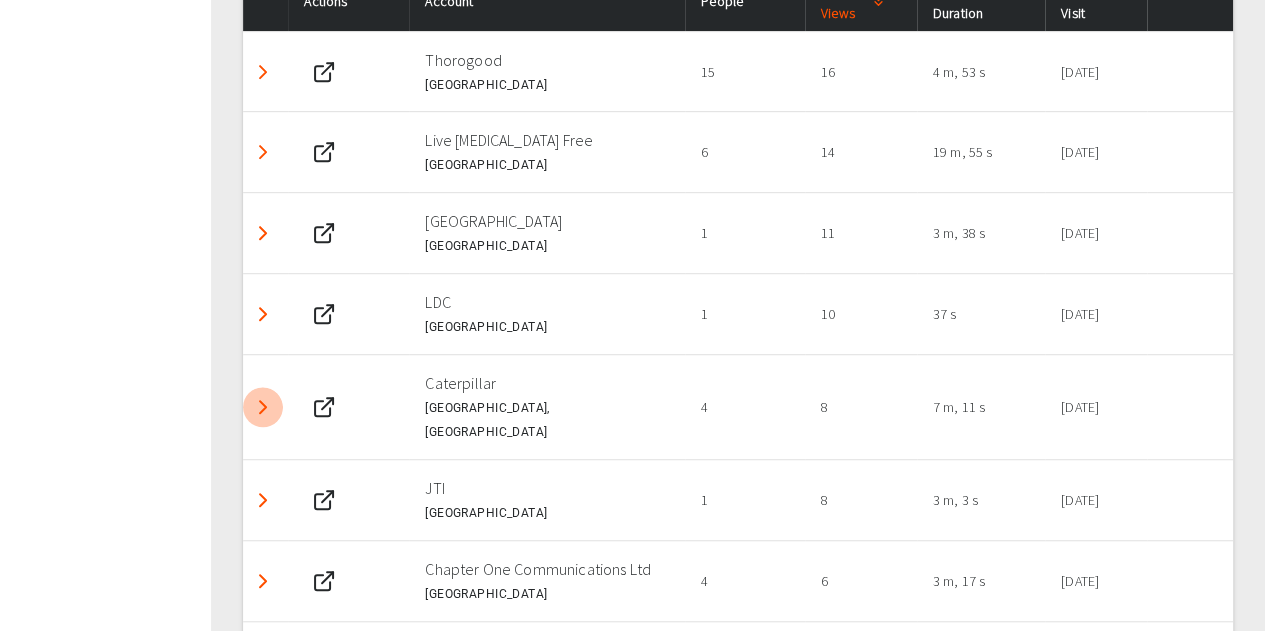 click 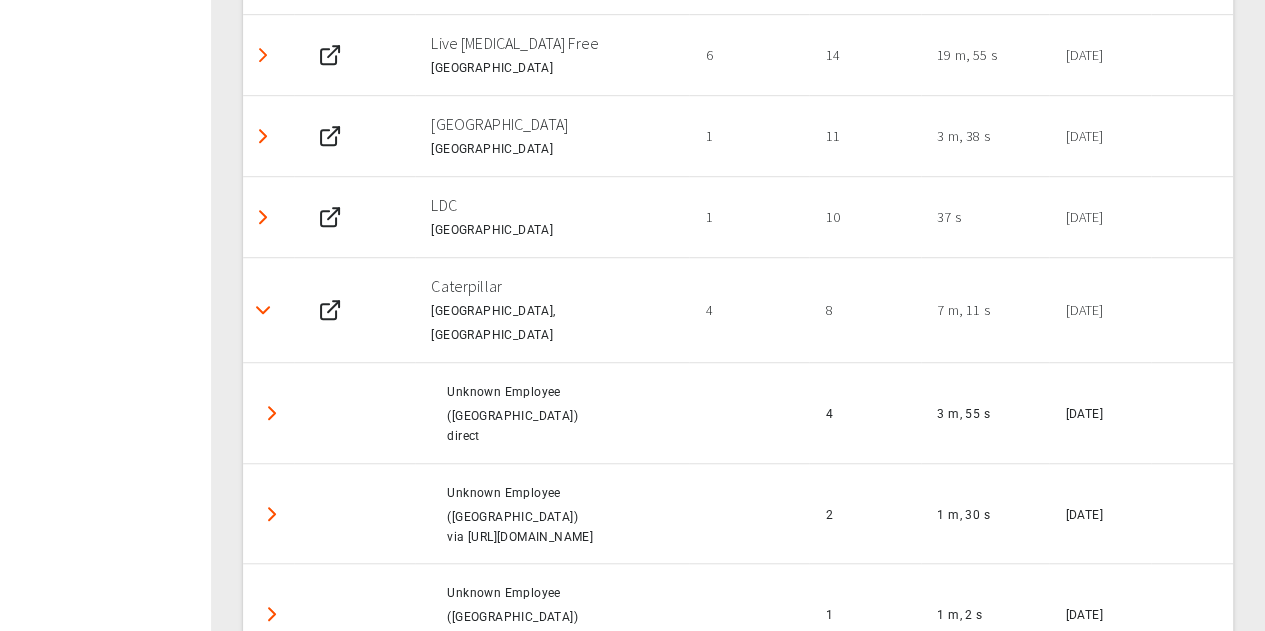 scroll, scrollTop: 678, scrollLeft: 0, axis: vertical 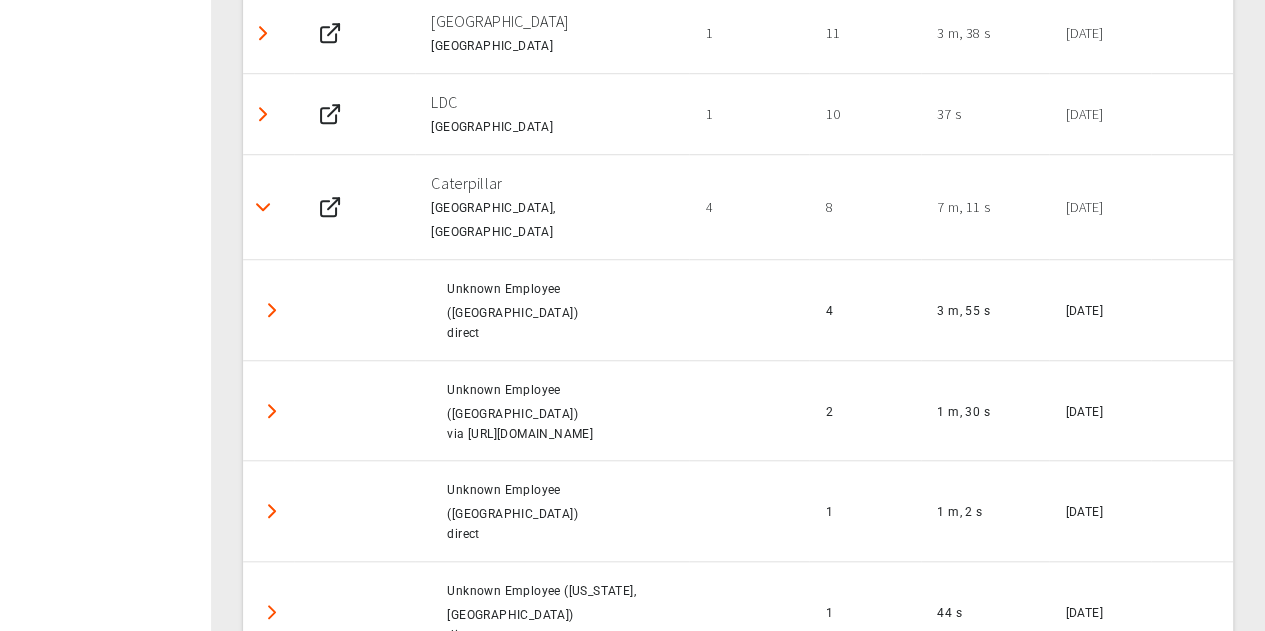 click at bounding box center (263, 207) 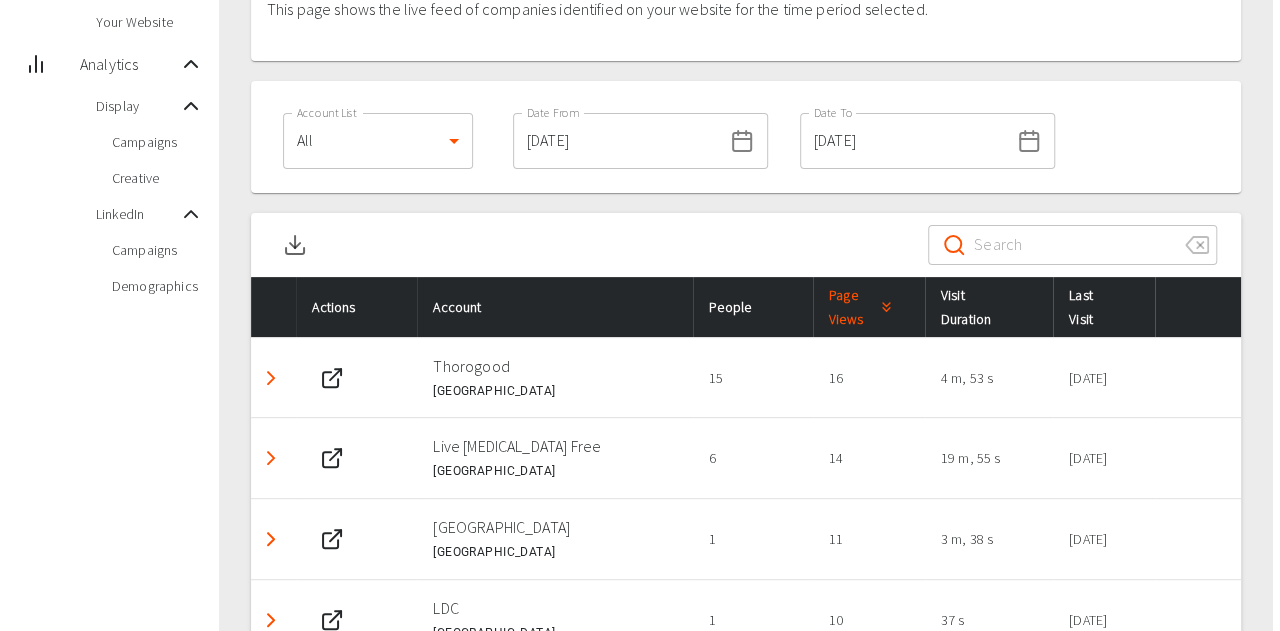 scroll, scrollTop: 0, scrollLeft: 0, axis: both 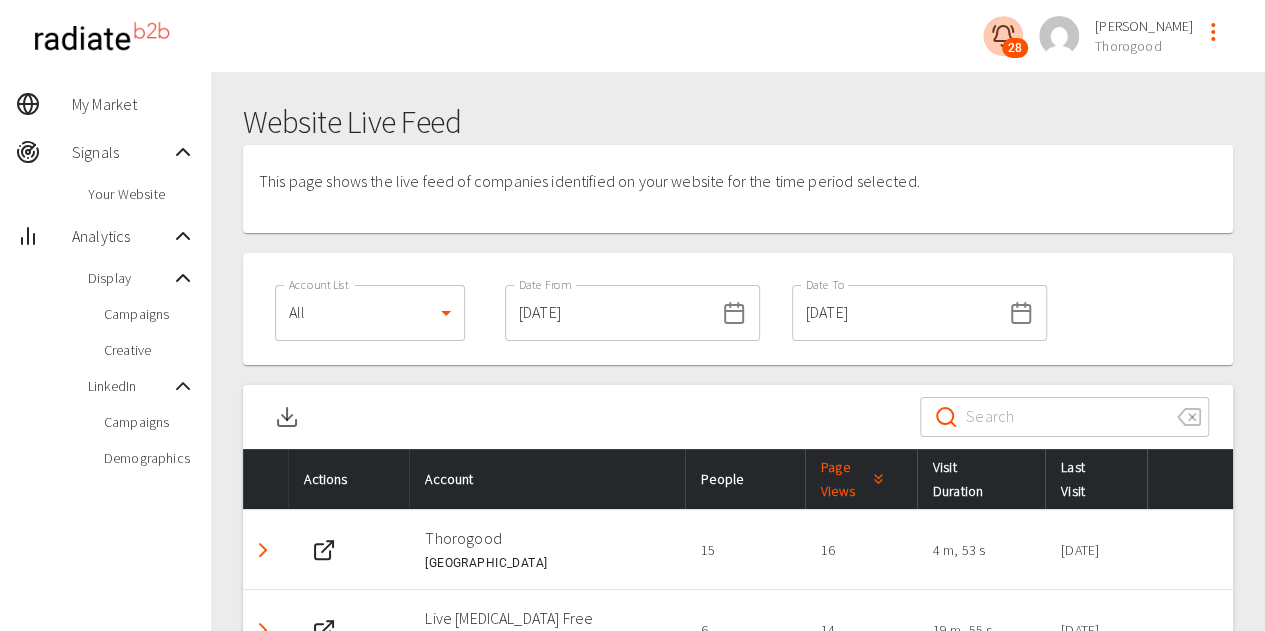 click 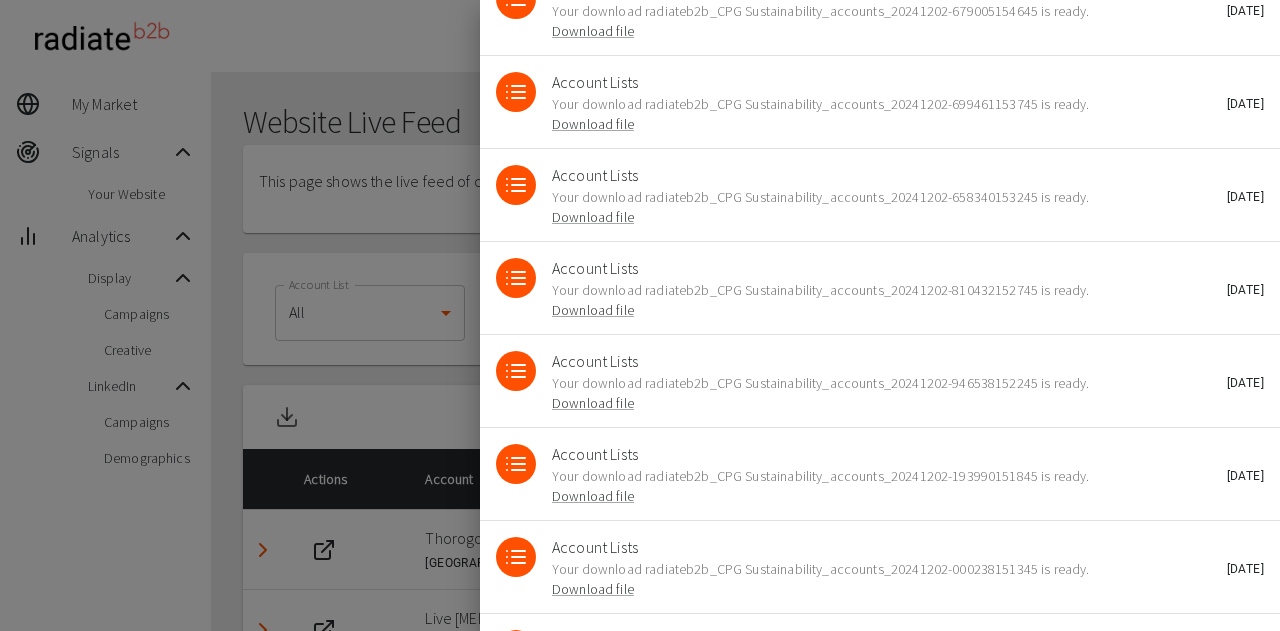 scroll, scrollTop: 2044, scrollLeft: 0, axis: vertical 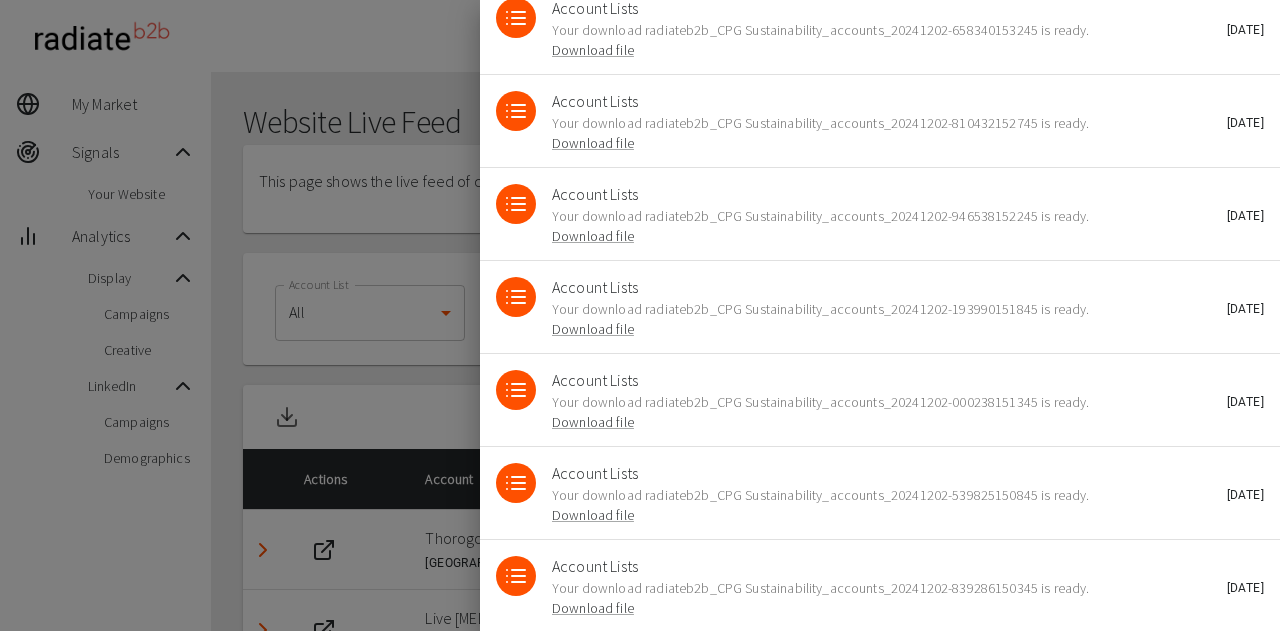 click on "Account Lists Your download radiateb2b_CPG Sustainability_accounts_20241202-000238151345 is ready. Download file [DATE]" at bounding box center [880, 400] 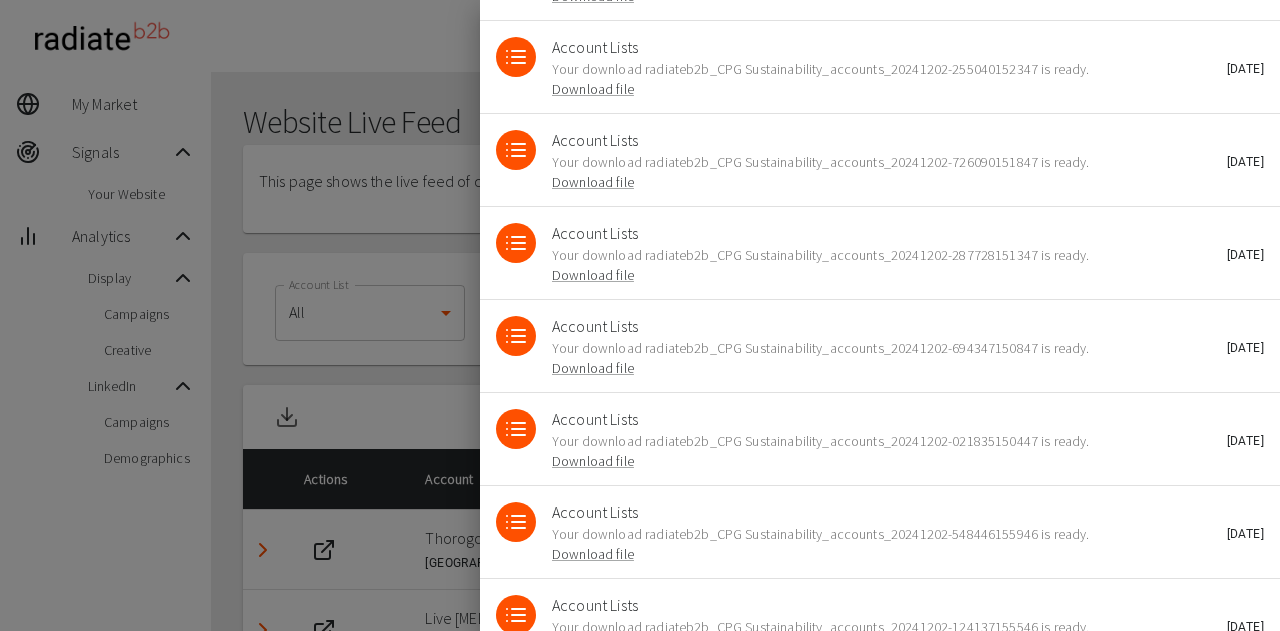 scroll, scrollTop: 0, scrollLeft: 0, axis: both 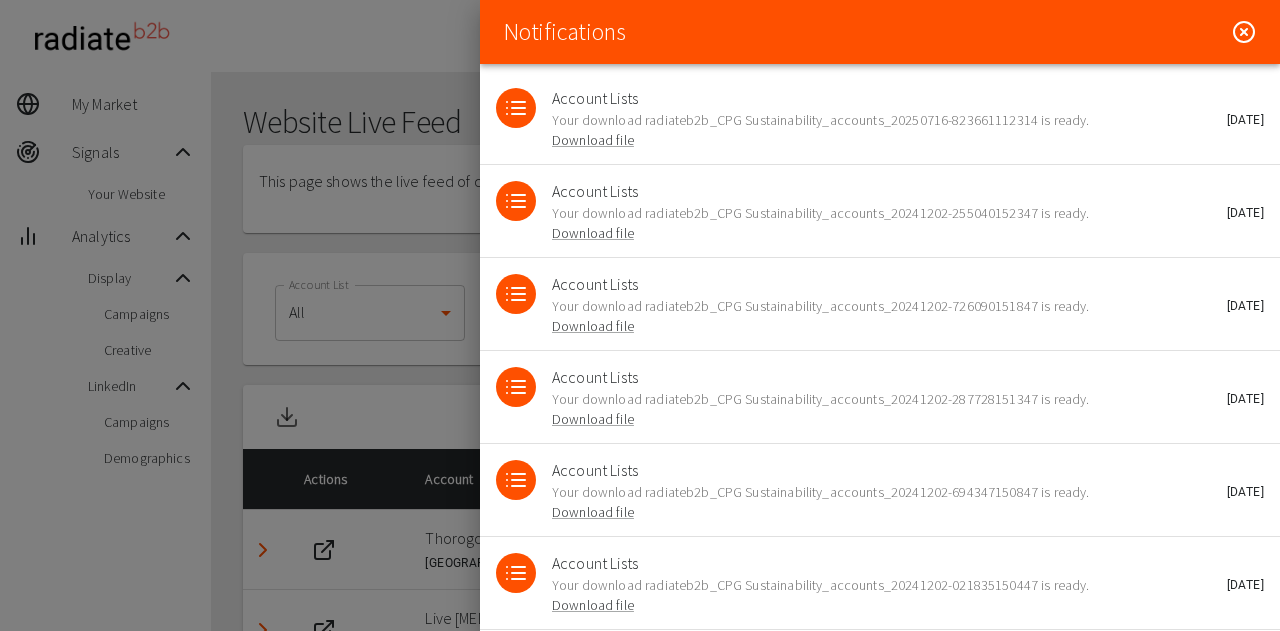 drag, startPoint x: 1230, startPoint y: 53, endPoint x: 1227, endPoint y: 26, distance: 27.166155 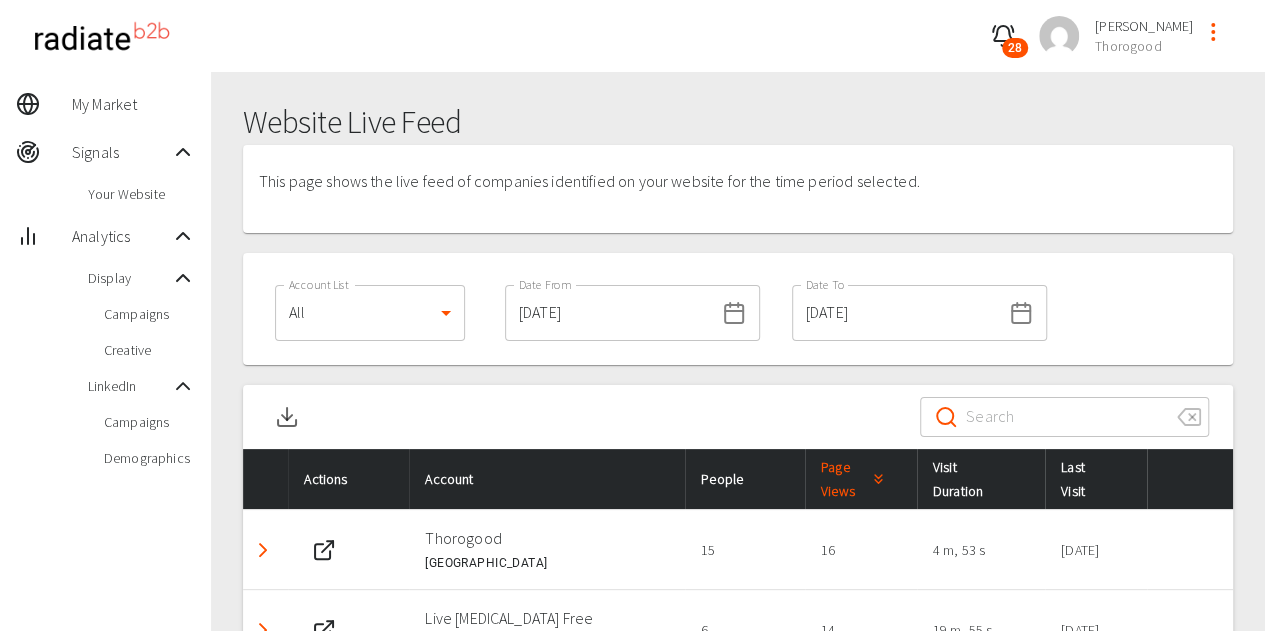 click on "28" at bounding box center (1015, 48) 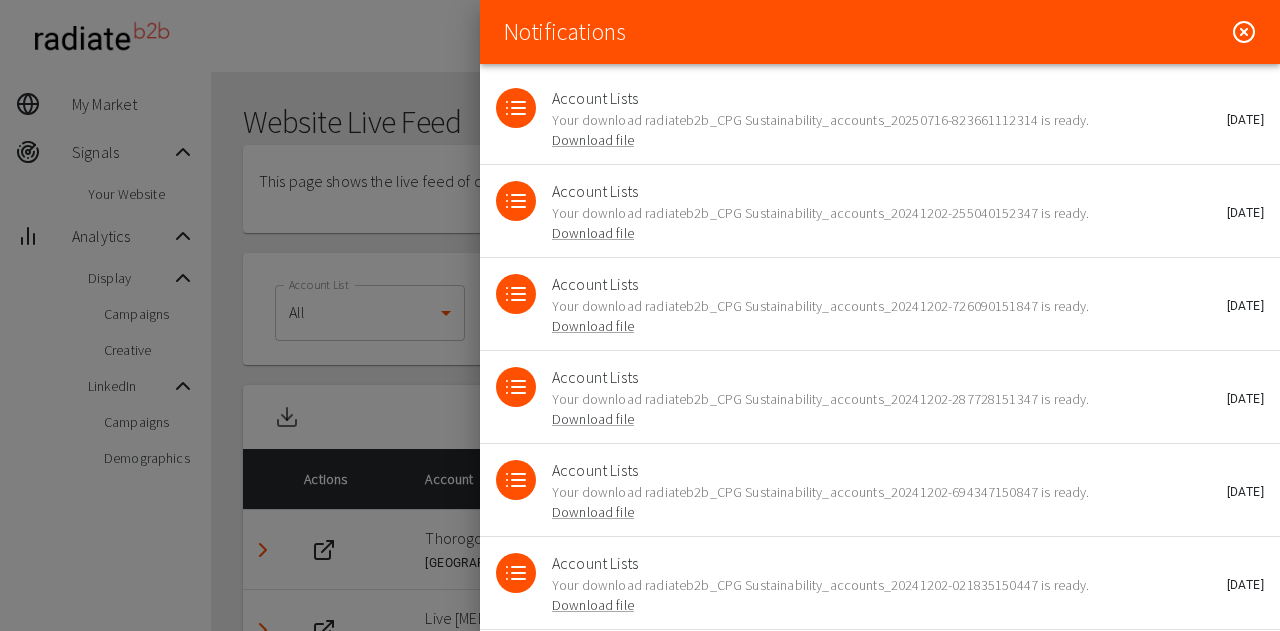 click on "Notifications" at bounding box center (880, 32) 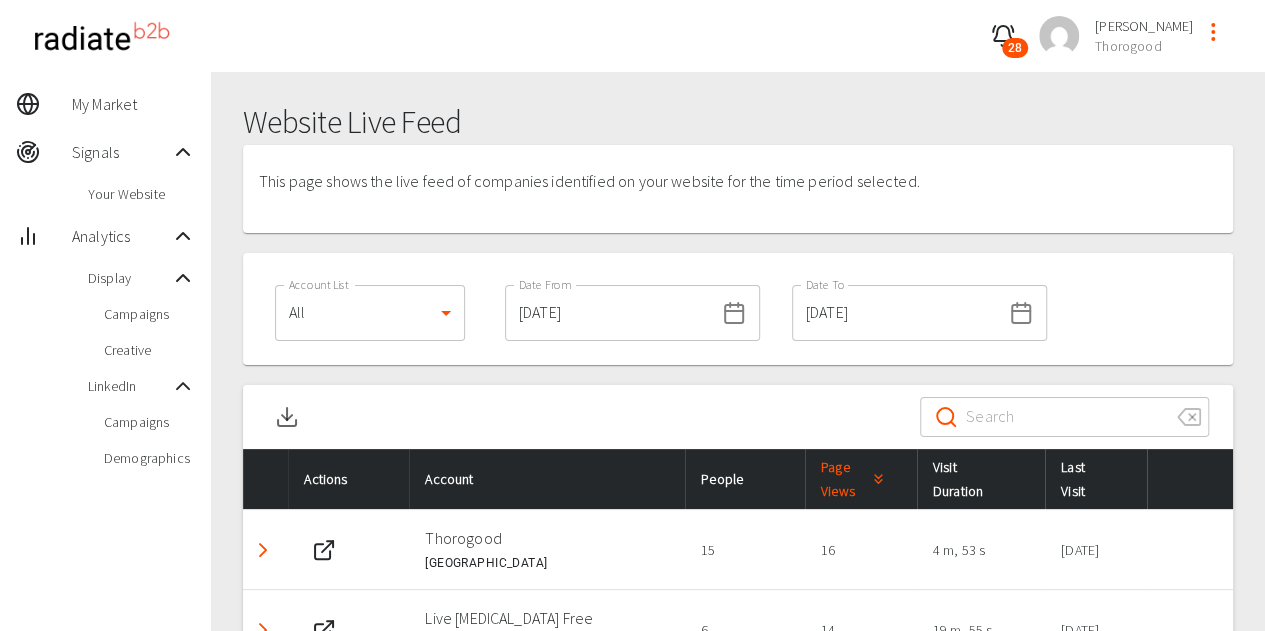 click on "28" at bounding box center (1015, 48) 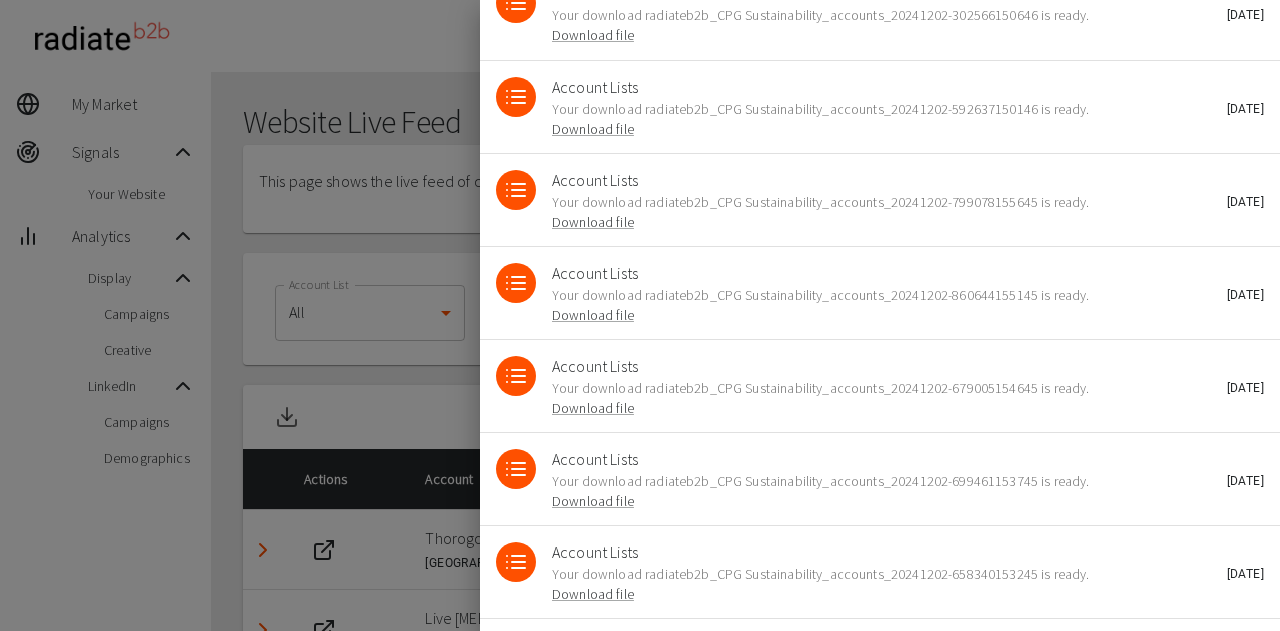 click on "Your download radiateb2b_CPG Sustainability_accounts_20241202-799078155645 is ready. Download file" at bounding box center (892, 212) 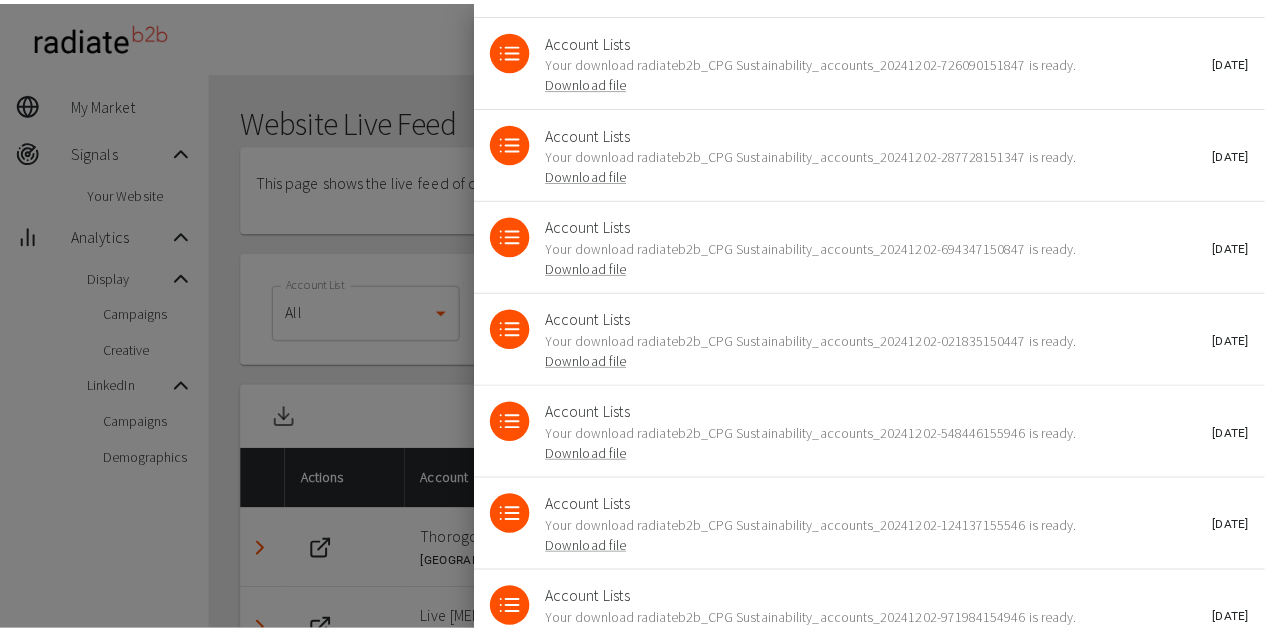 scroll, scrollTop: 0, scrollLeft: 0, axis: both 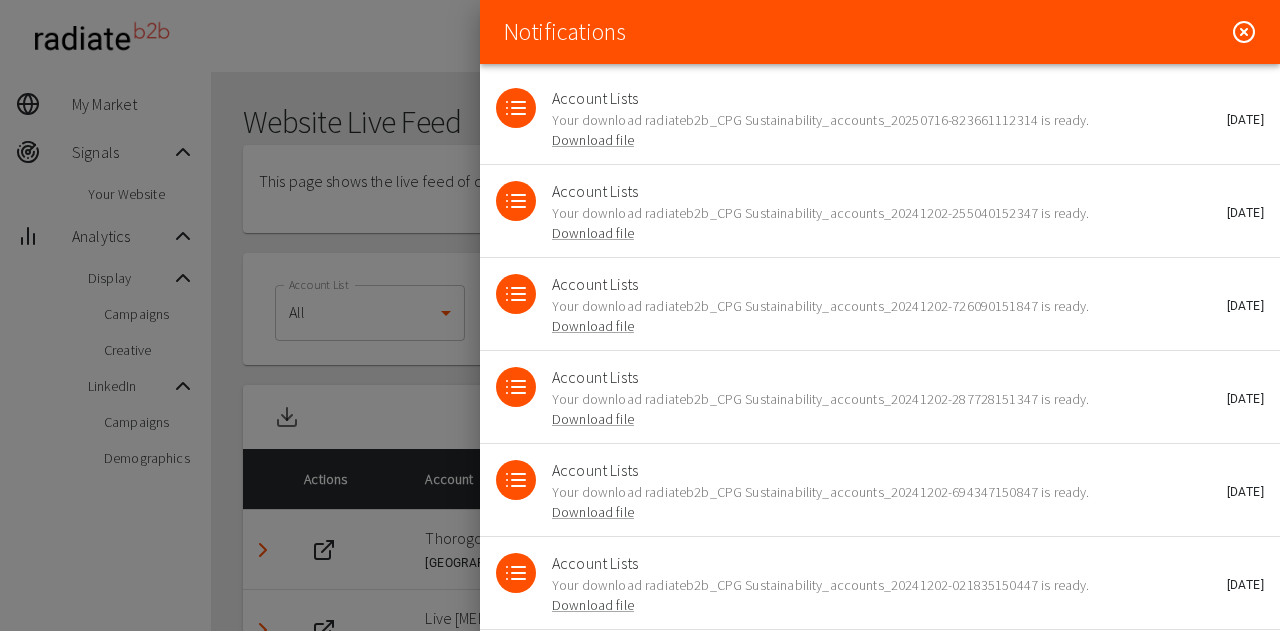 click 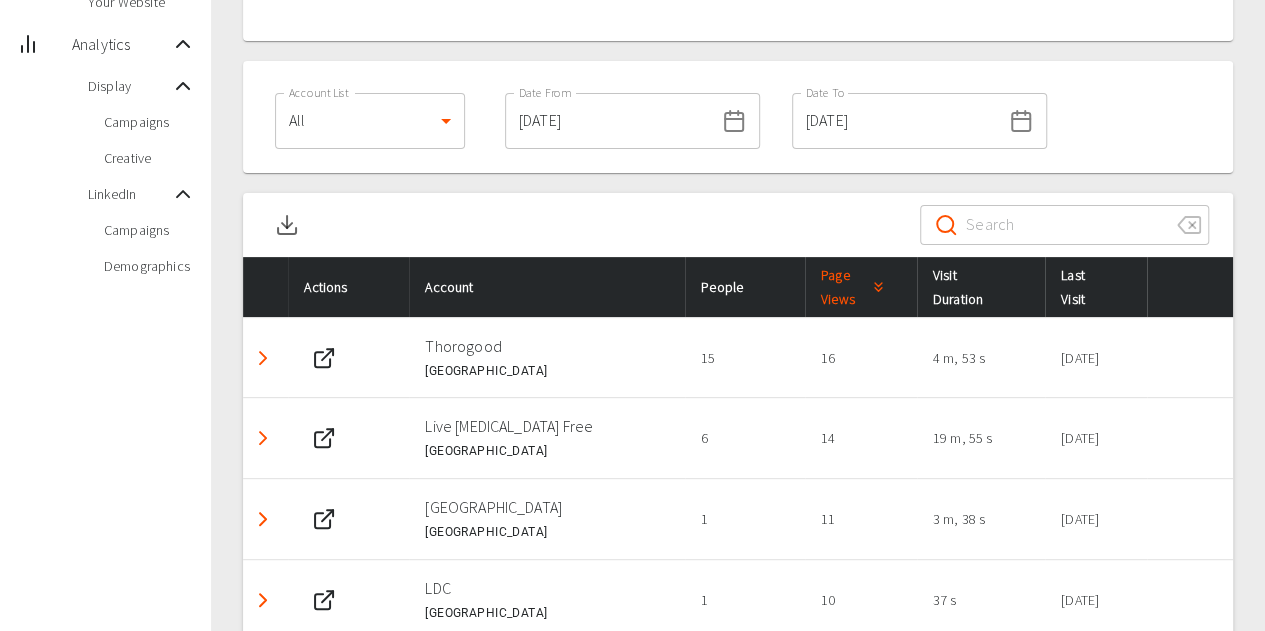 scroll, scrollTop: 200, scrollLeft: 0, axis: vertical 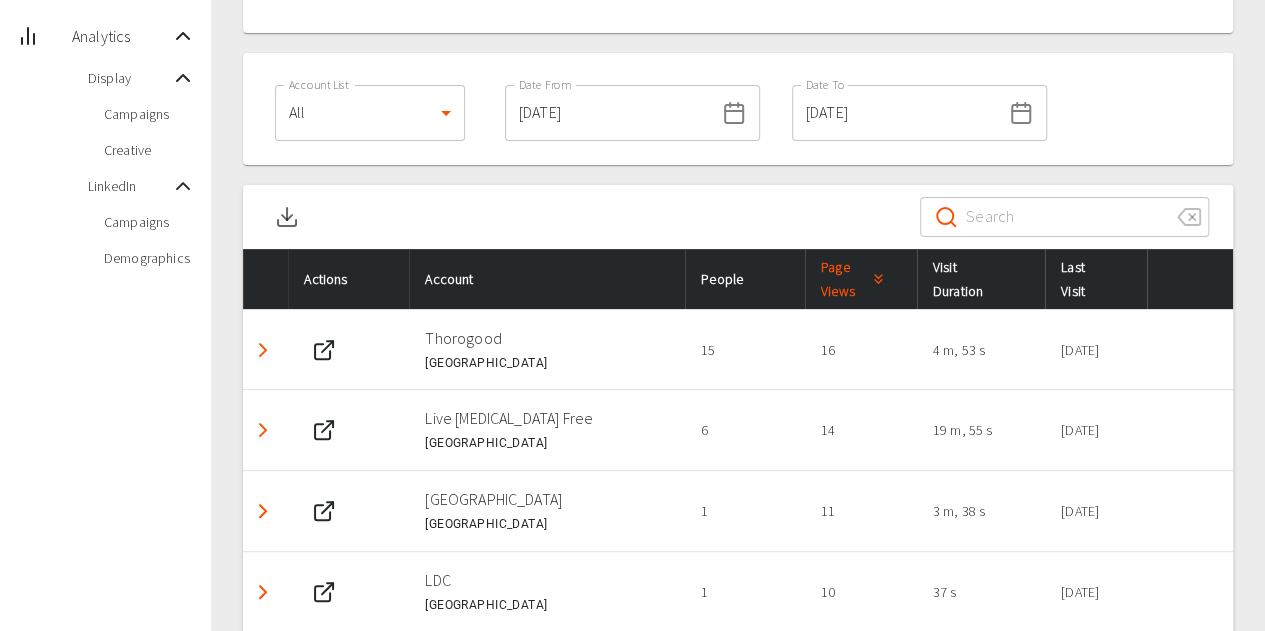 click on "[DATE]" at bounding box center (609, 113) 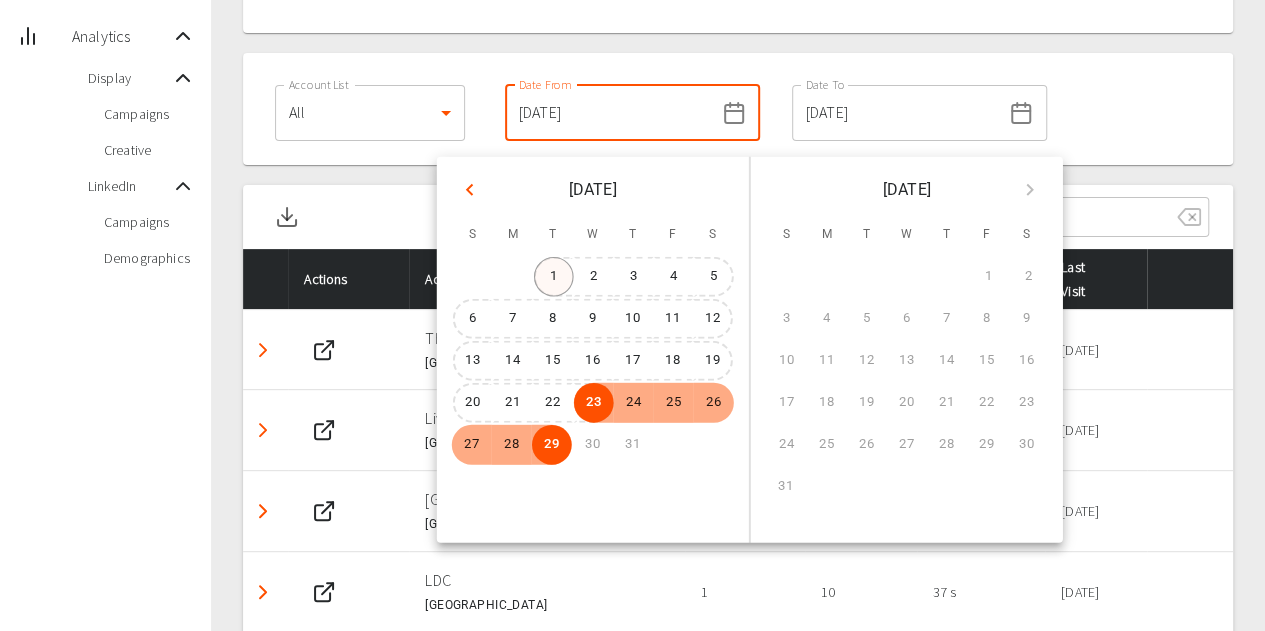 click on "1" at bounding box center [554, 277] 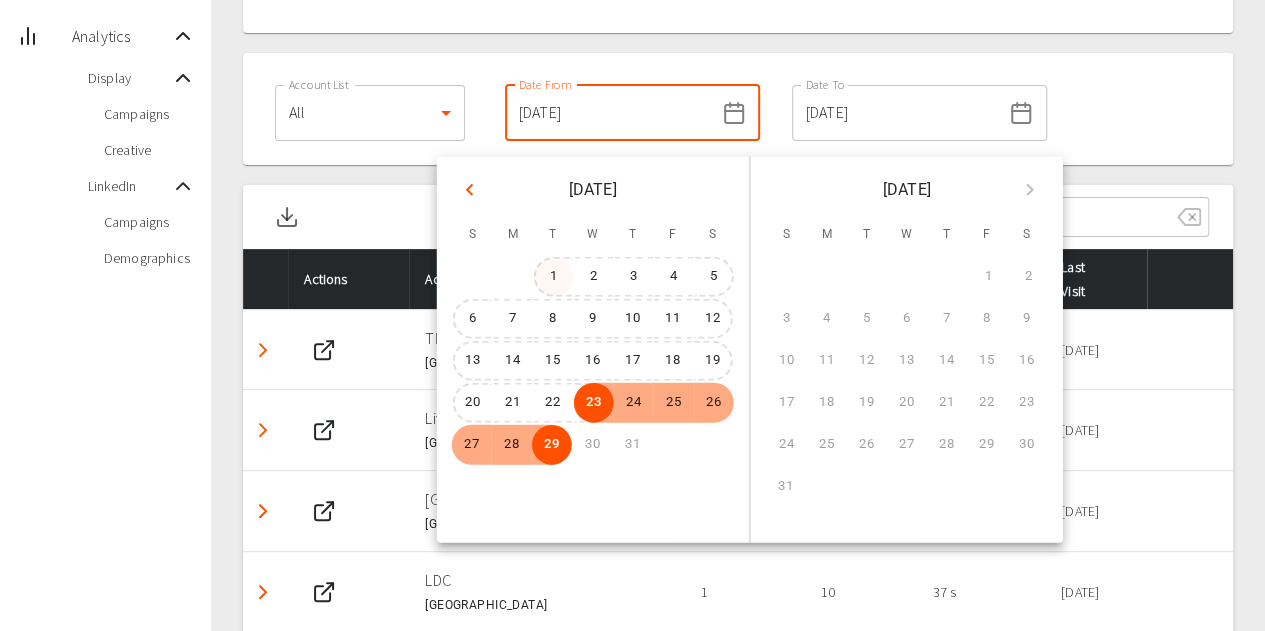type on "[DATE]" 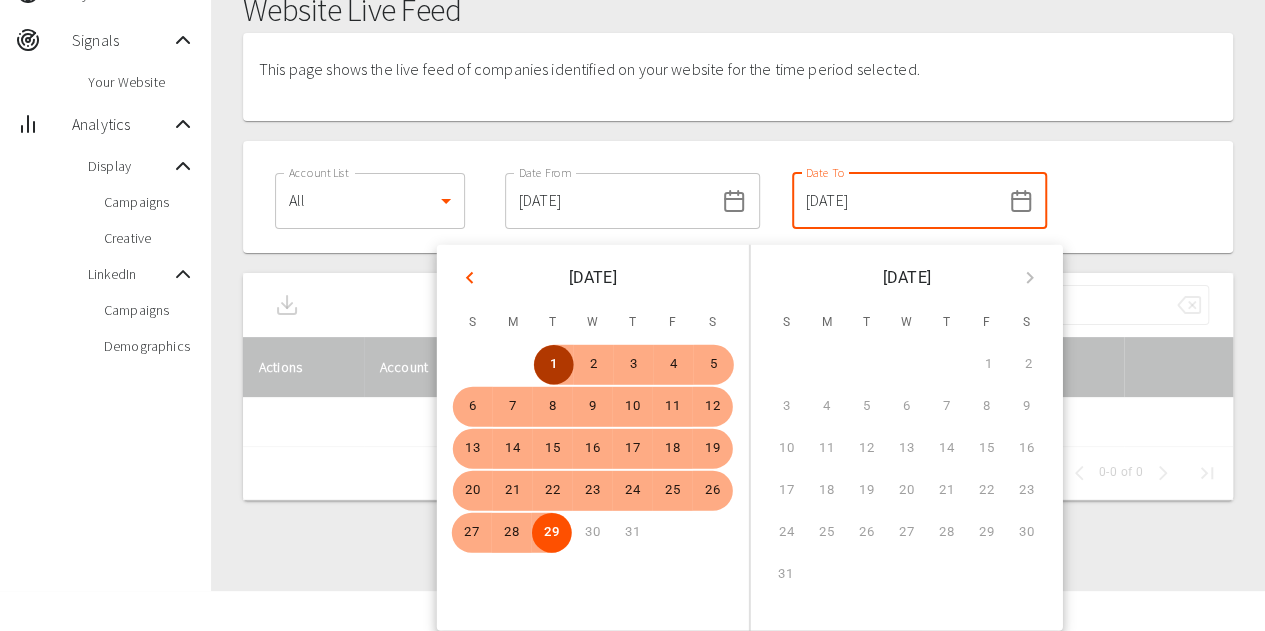 scroll, scrollTop: 111, scrollLeft: 0, axis: vertical 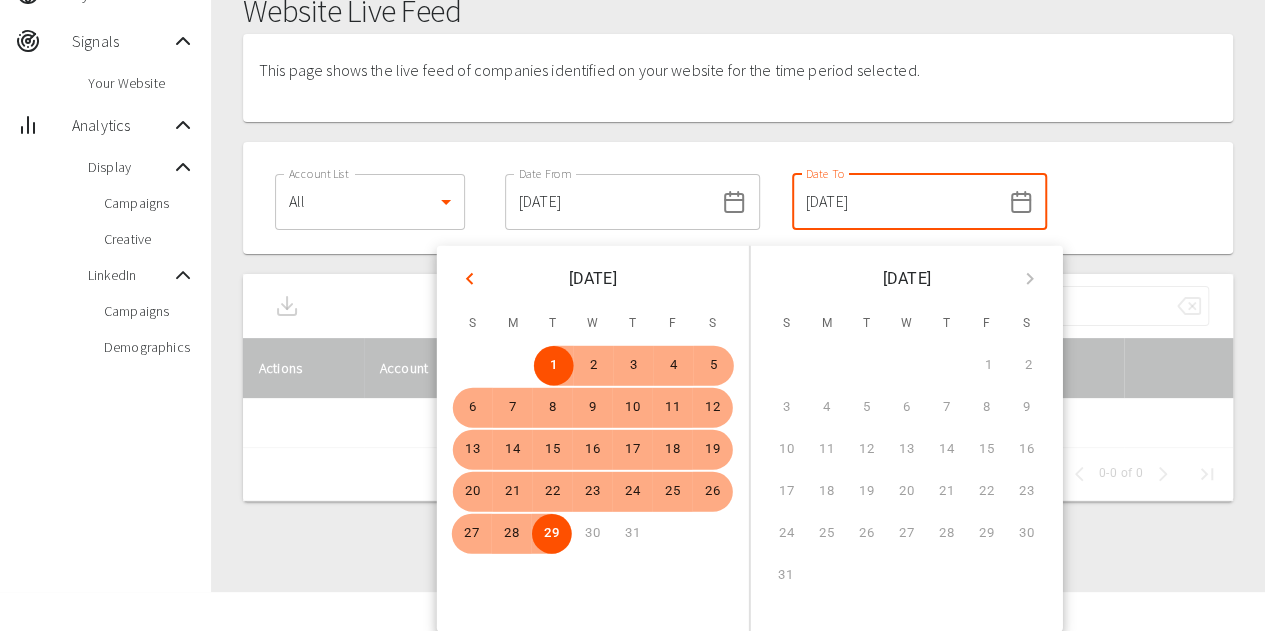 click on "Account List All 0 Account List   Date From [DATE] Date From Date To [DATE] Date To" at bounding box center [738, 198] 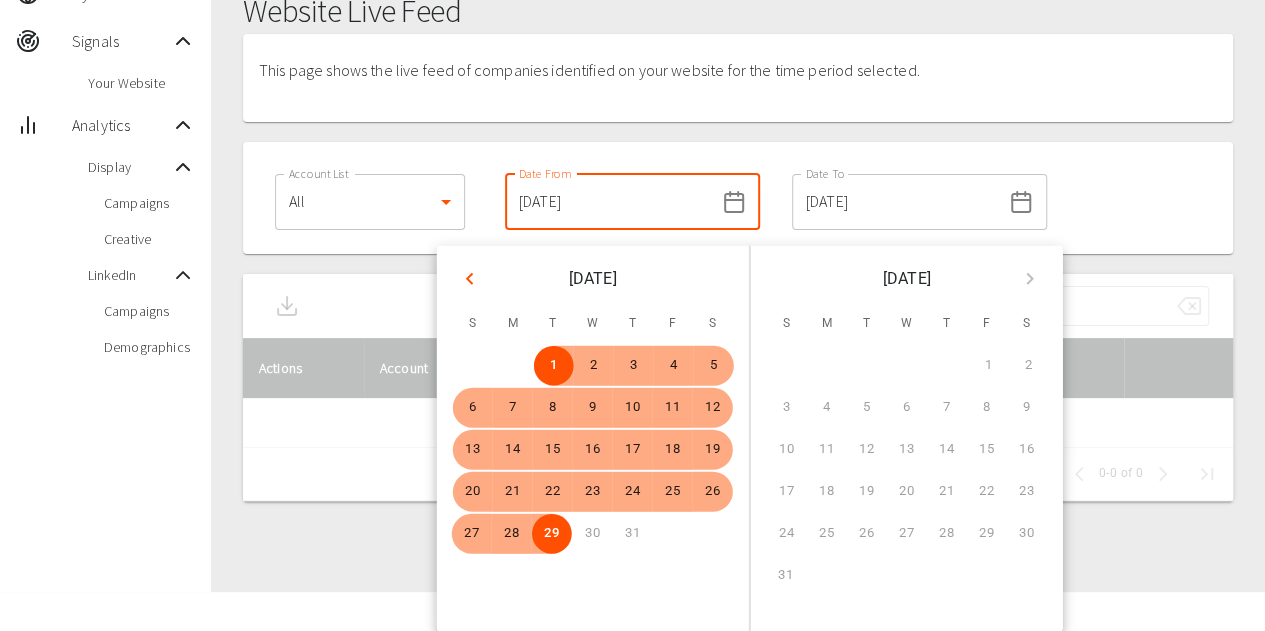 click on "Account List All 0 Account List   Date From [DATE] Date From Date To [DATE] Date To" at bounding box center [738, 198] 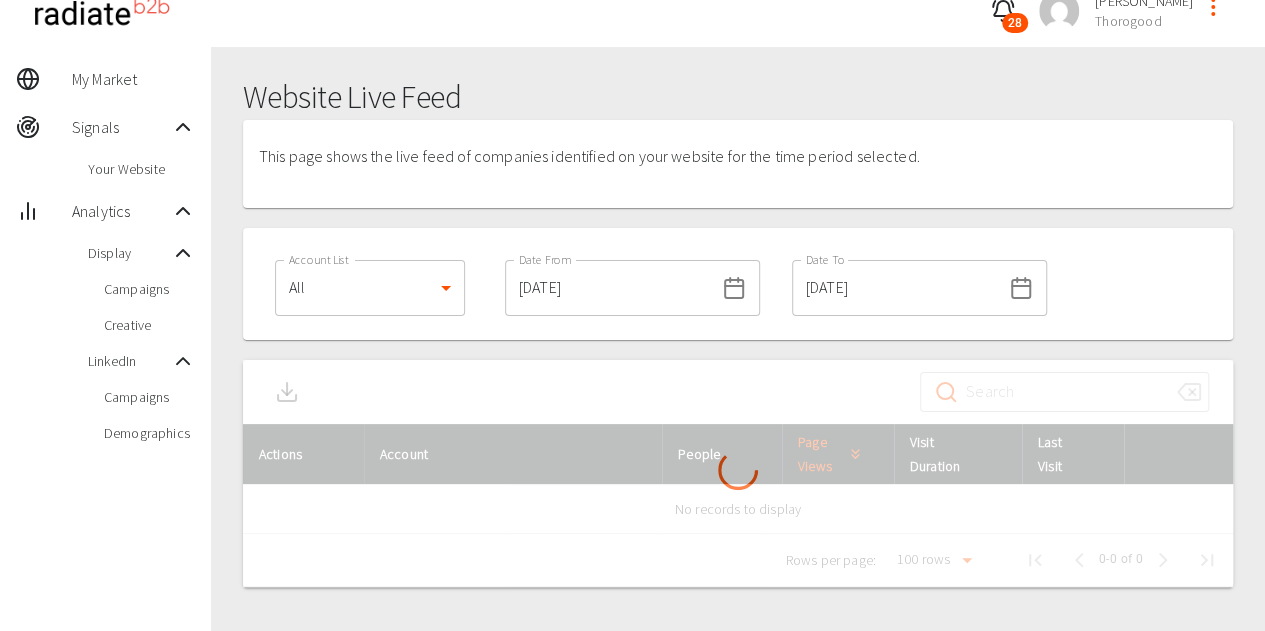 scroll, scrollTop: 0, scrollLeft: 0, axis: both 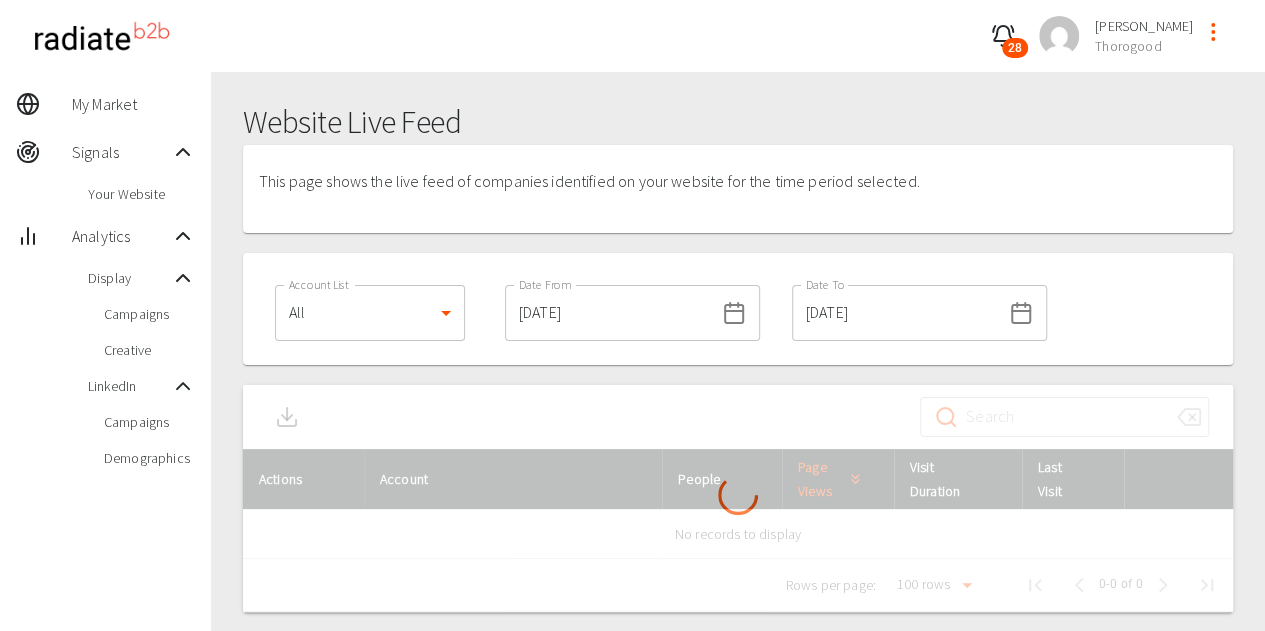 click on "Demographics" at bounding box center [105, 458] 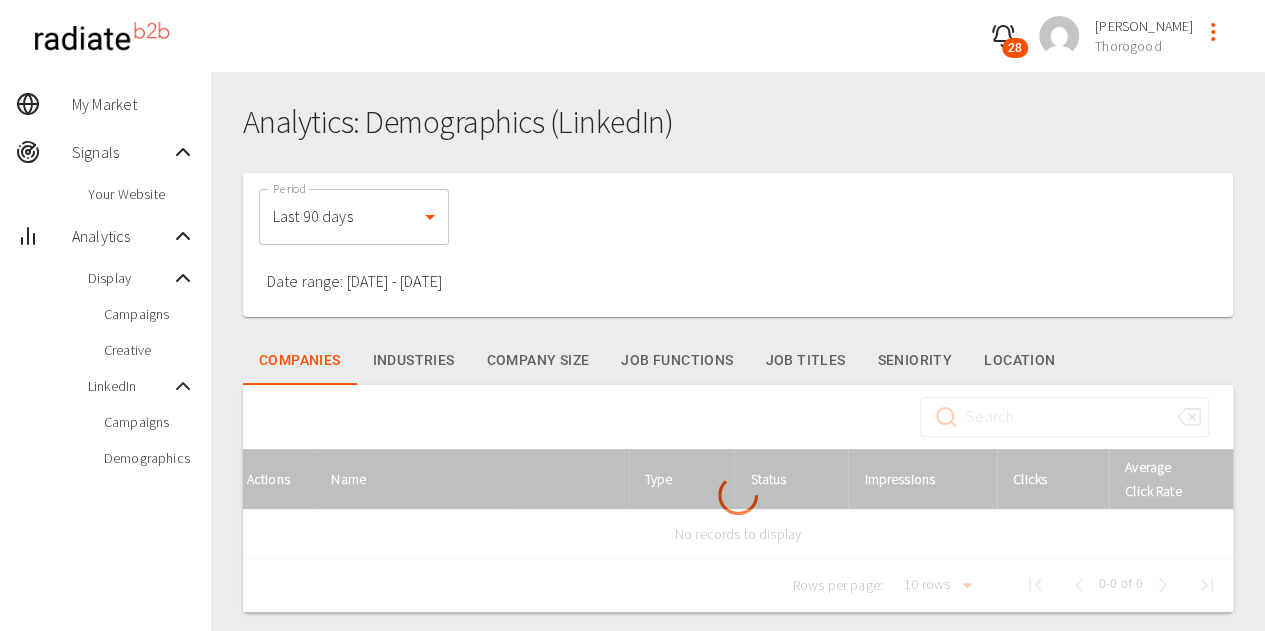 click on "Your Website" at bounding box center [141, 194] 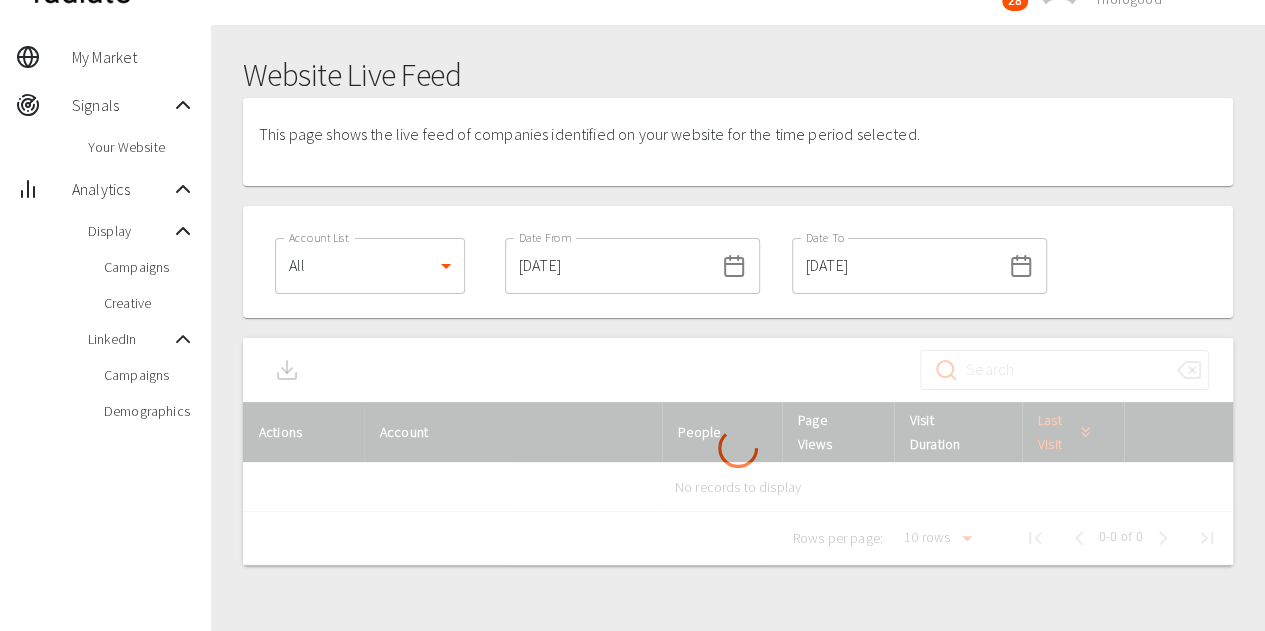 scroll, scrollTop: 72, scrollLeft: 0, axis: vertical 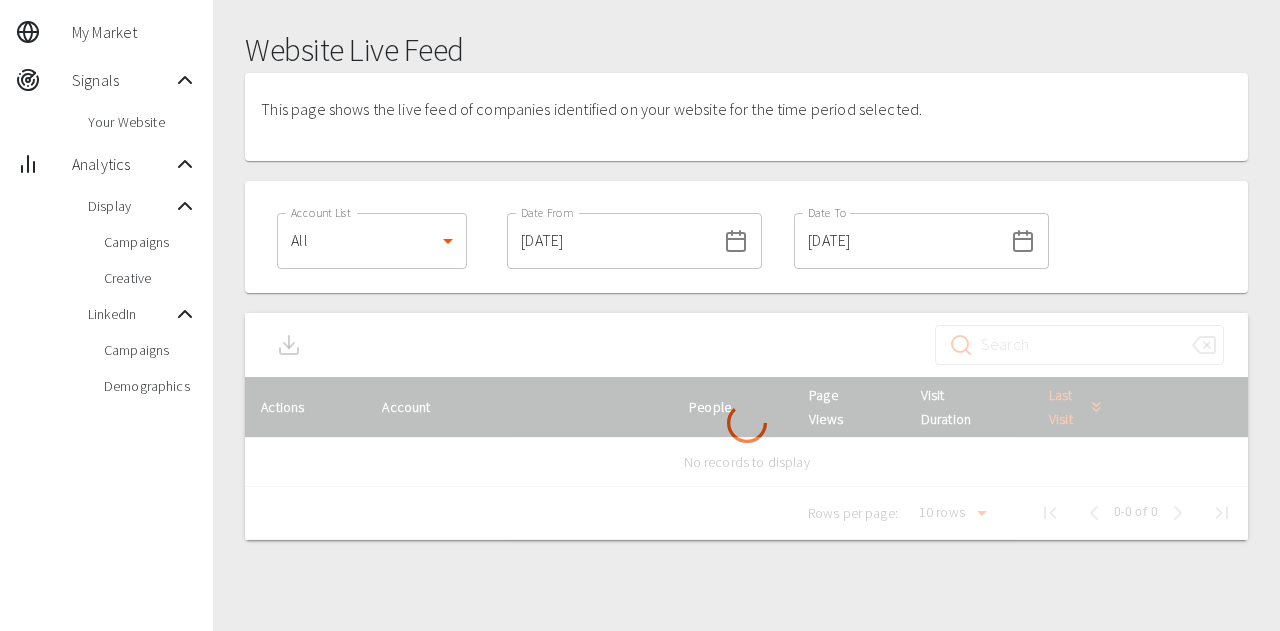 click on "28 [PERSON_NAME] Thorogood My Market Signals Your Website Analytics Display Campaigns Creative LinkedIn Campaigns Demographics Website Live Feed This page shows the live feed of companies identified on your website for the time period selected. Account List All 0 Account List   Date From [DATE] Date From Date To [DATE] Date To ​ ​ Actions Account People Page Views Visit Duration Last Visit No records to display Rows per page: 10 rows  10 0–0 of 0 0-0 of 0 Website Live Feed | Radiate B2B
Press space bar to start a drag.
When dragging you can use the arrow keys to move the item around and escape to cancel.
Some screen readers may require you to be in focus mode or to use your pass through key" at bounding box center (640, 279) 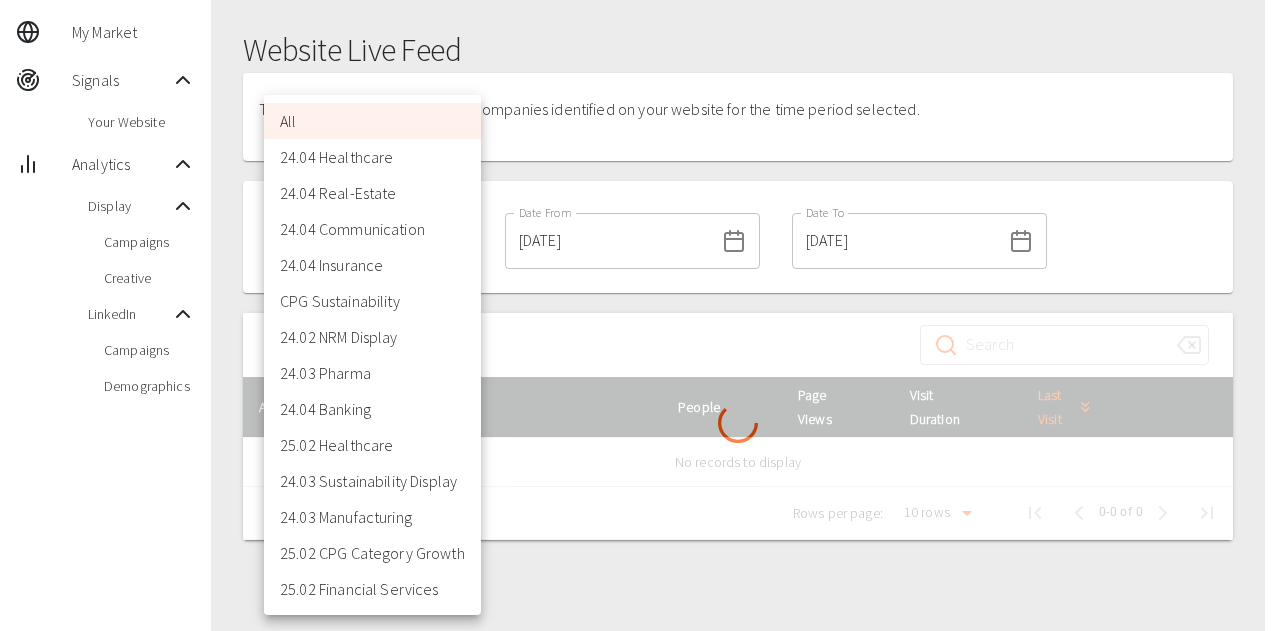 click at bounding box center [640, 315] 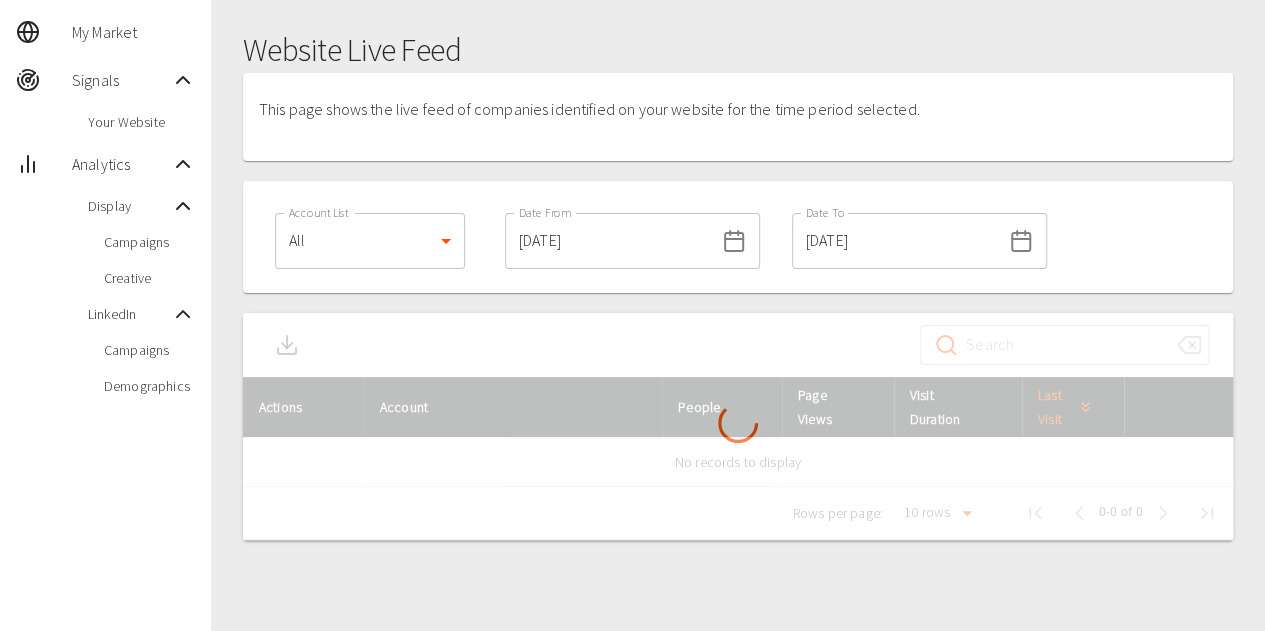 click on "[DATE]" at bounding box center [609, 241] 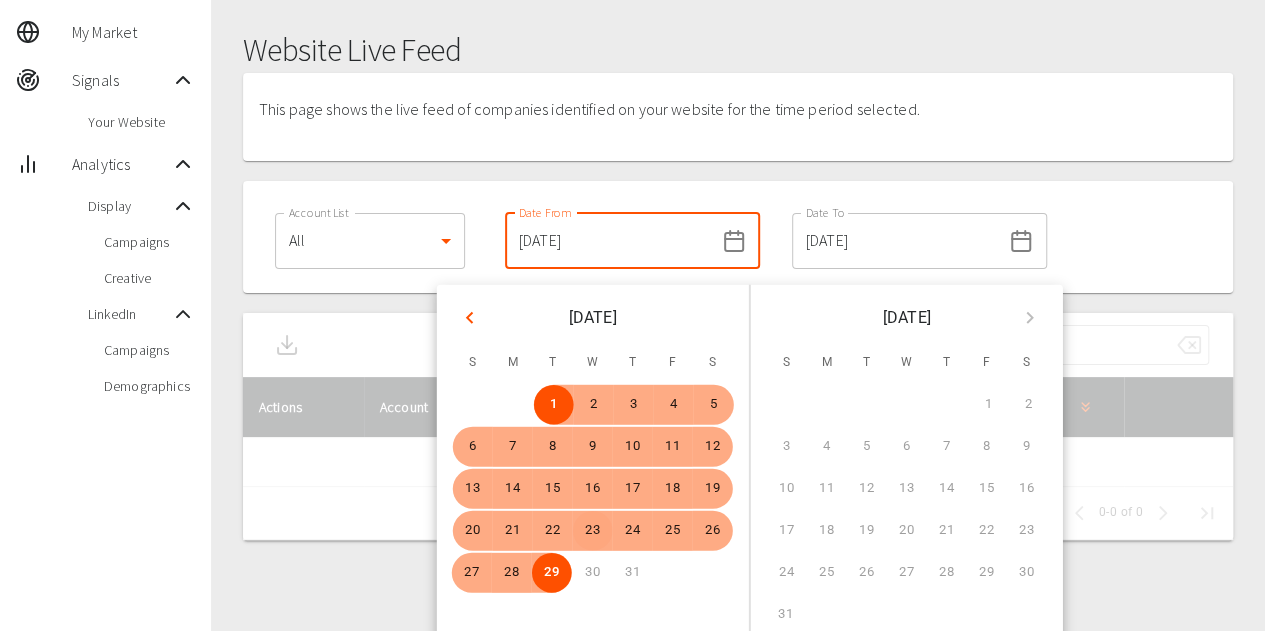 click on "23" at bounding box center (593, 531) 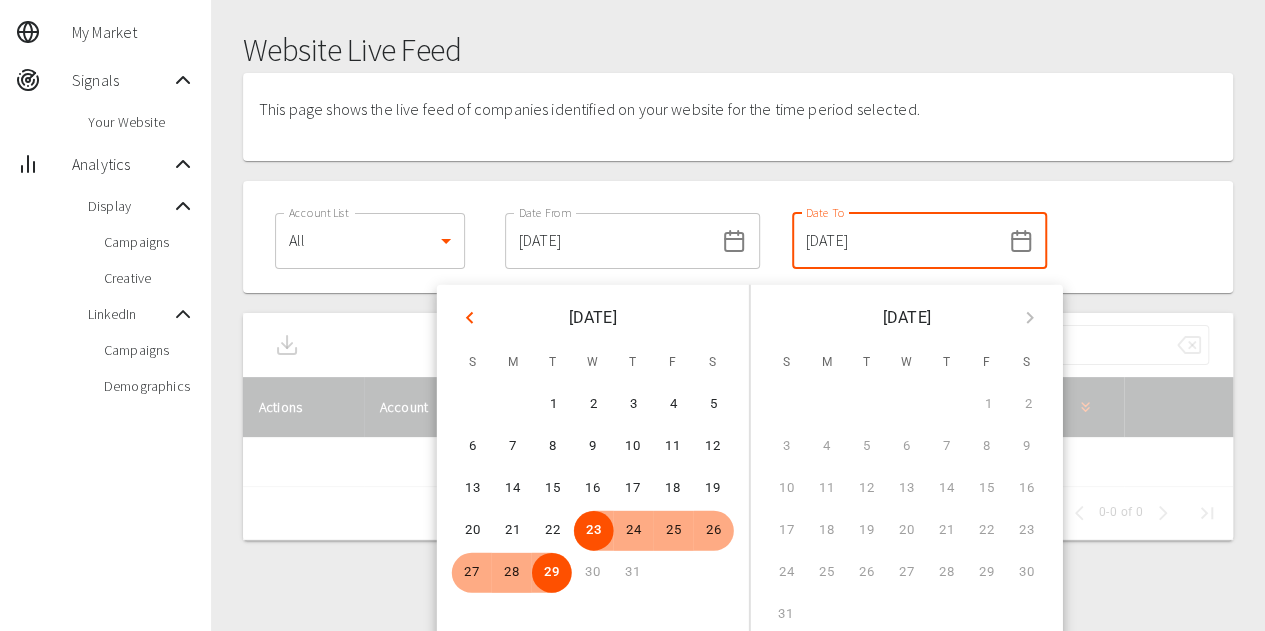 click on "Account List All 0 Account List   Date From [DATE] Date From Date To [DATE] Date To" at bounding box center [738, 237] 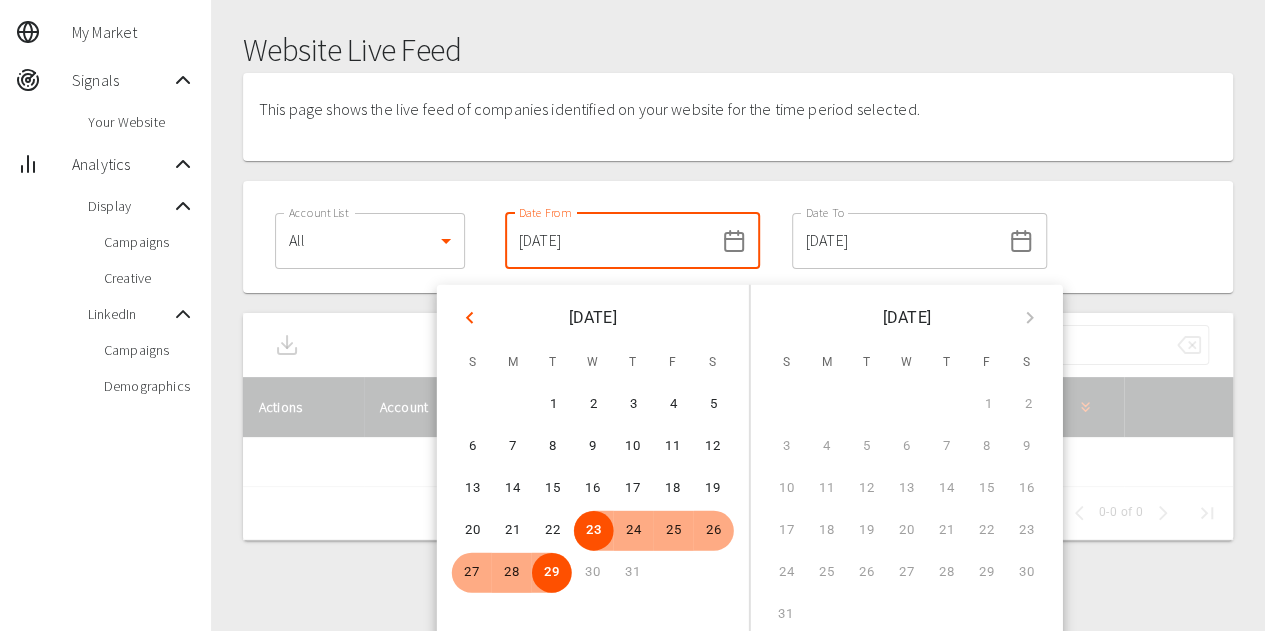 click on "Account List All 0 Account List   Date From [DATE] Date From Date To [DATE] Date To" at bounding box center (738, 237) 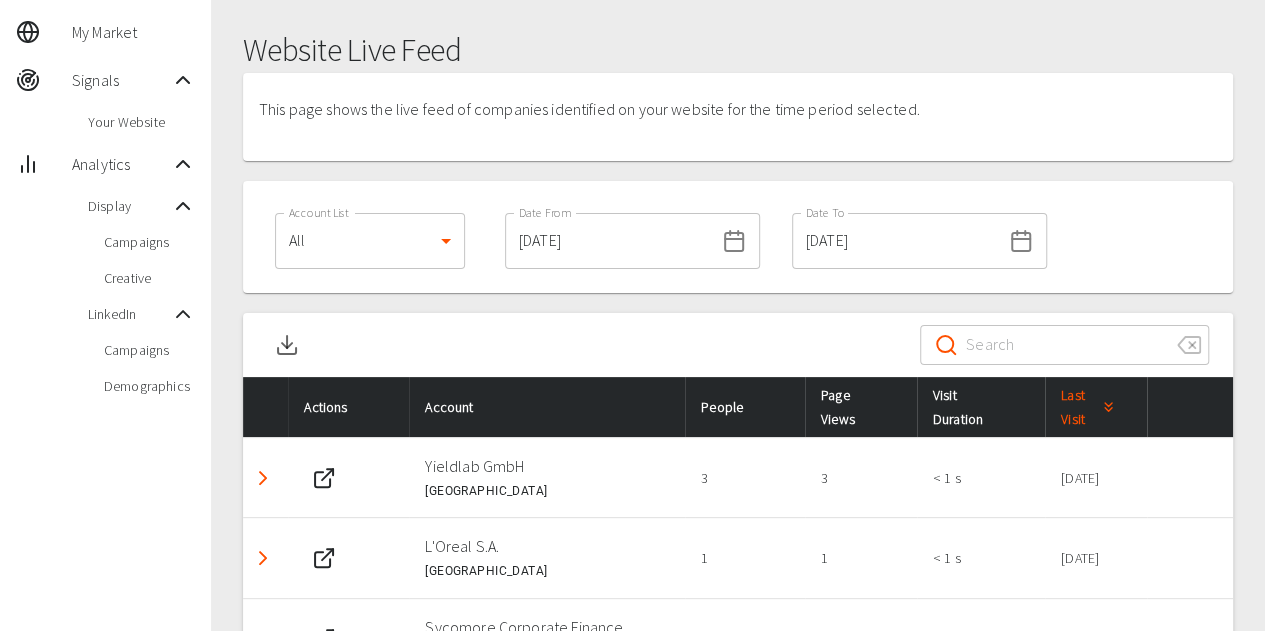 click on "[DATE]" at bounding box center (609, 241) 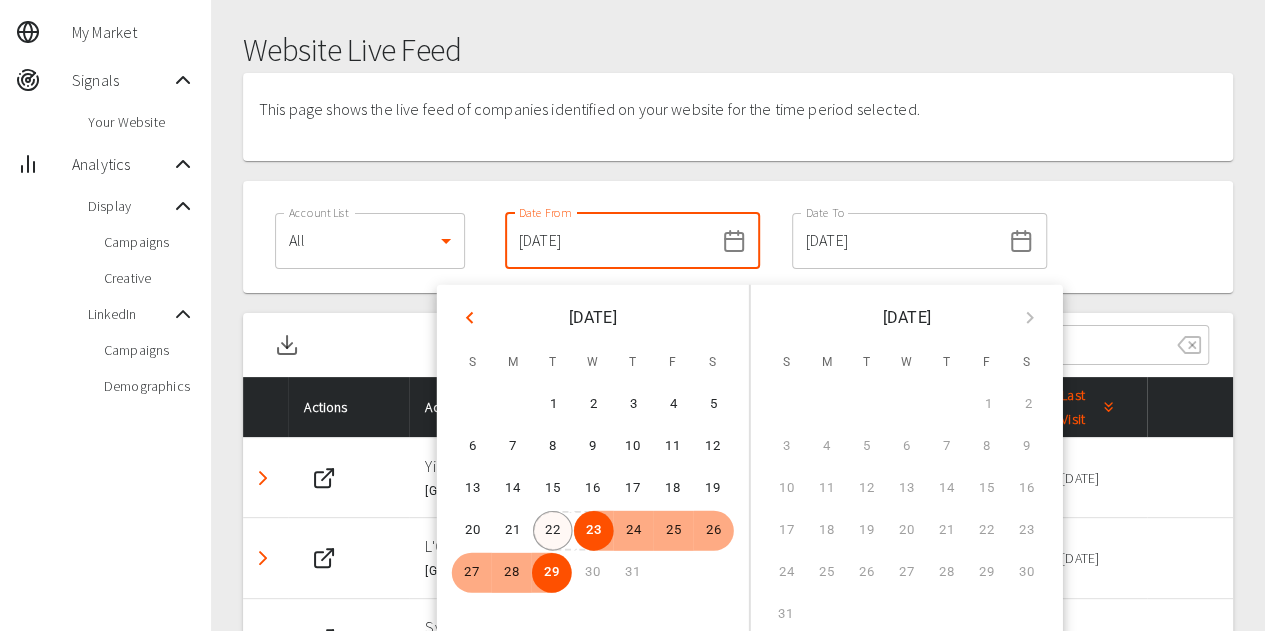 click on "22" at bounding box center (552, 531) 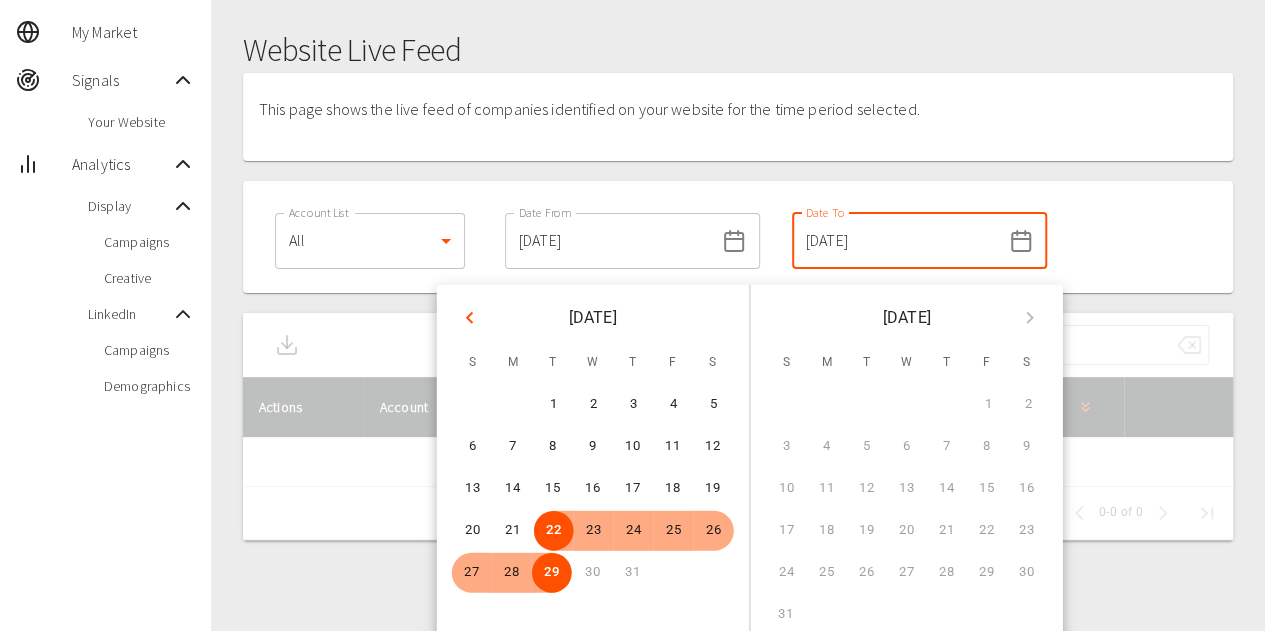 click at bounding box center [738, 303] 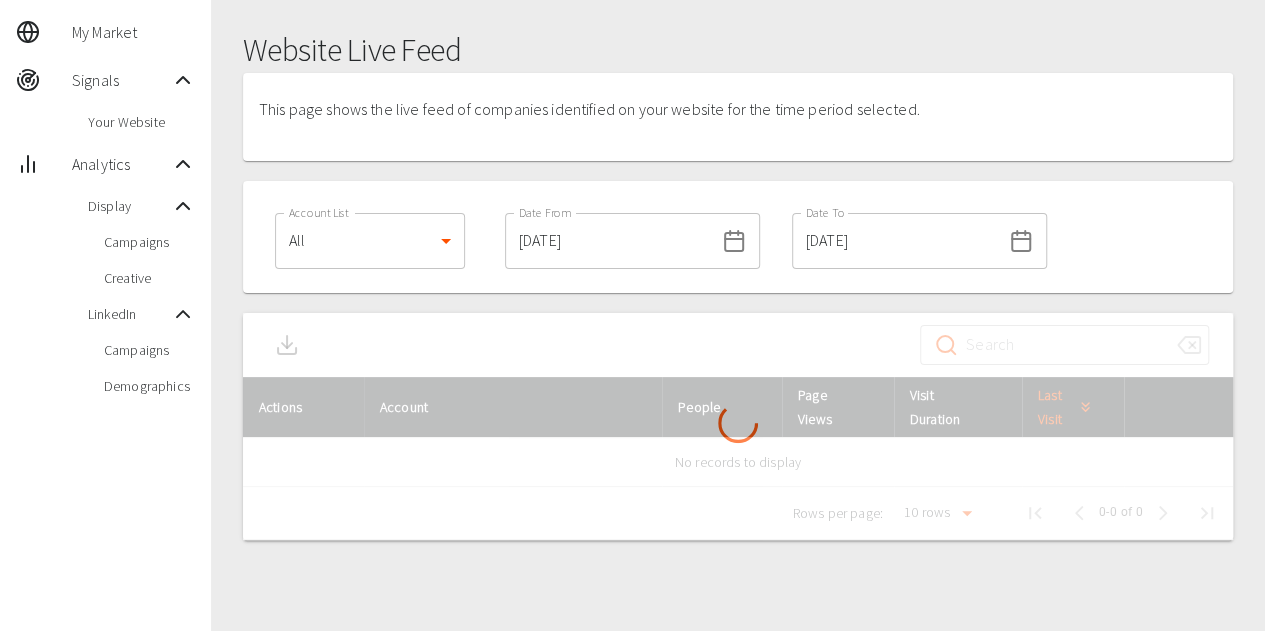 click on "Account List All 0 Account List   Date From [DATE] Date From Date To [DATE] Date To" at bounding box center [738, 237] 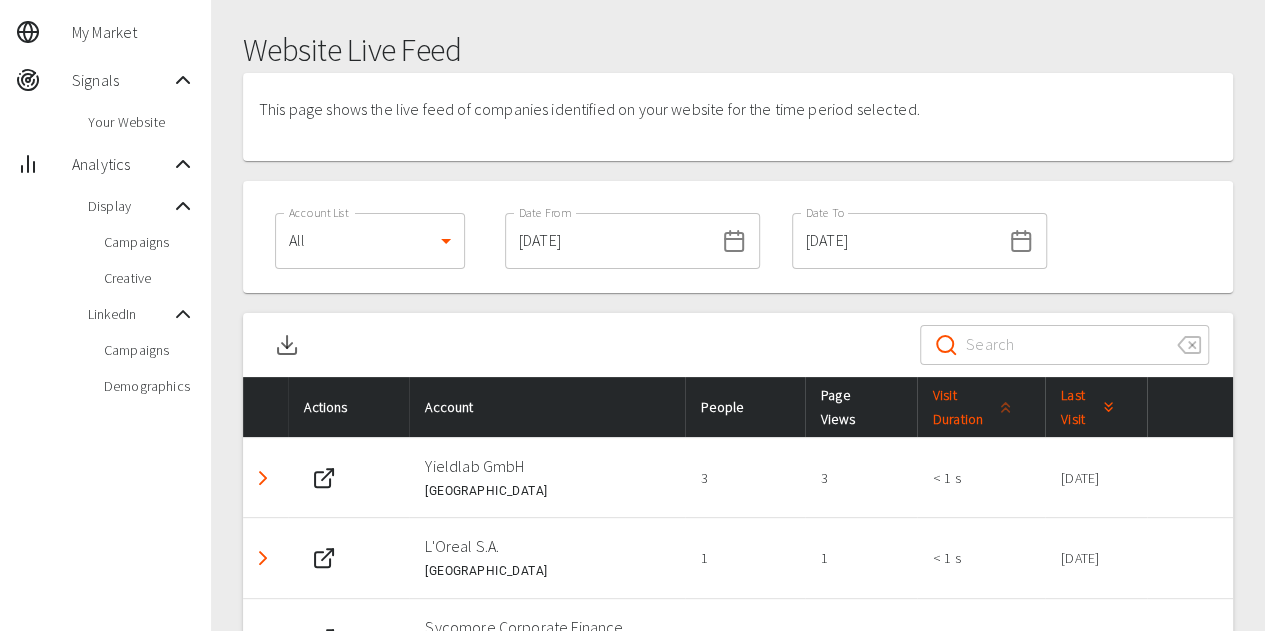 click on "Visit Duration" at bounding box center [975, 407] 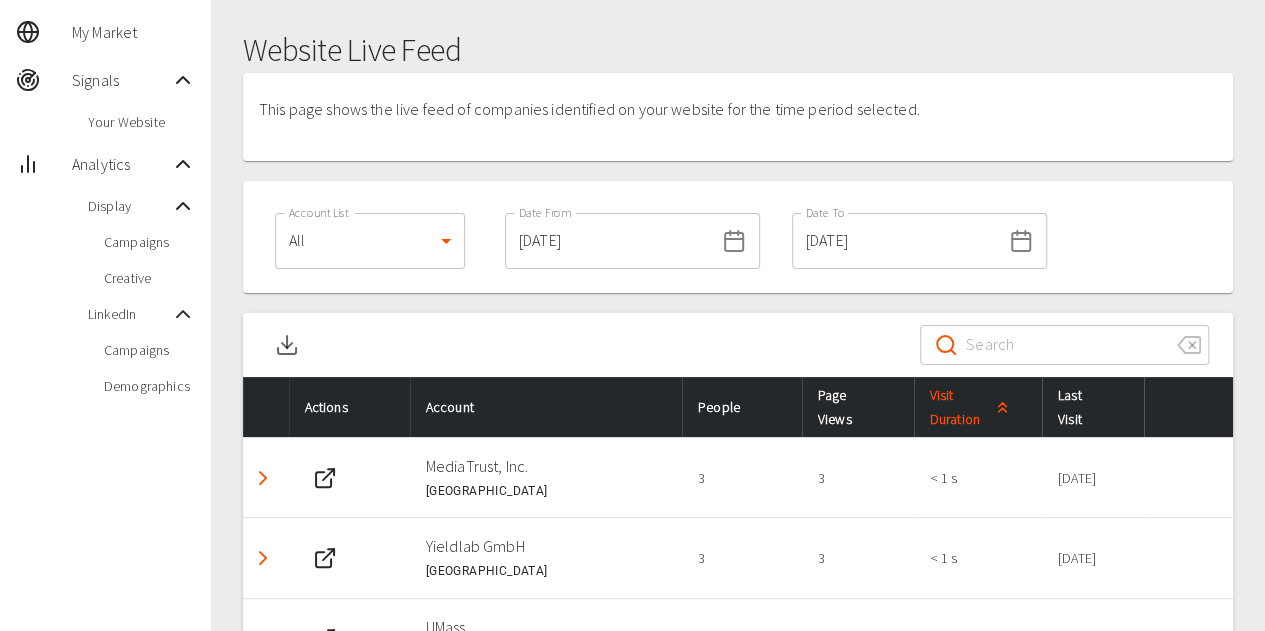 click on "Visit Duration" at bounding box center (972, 407) 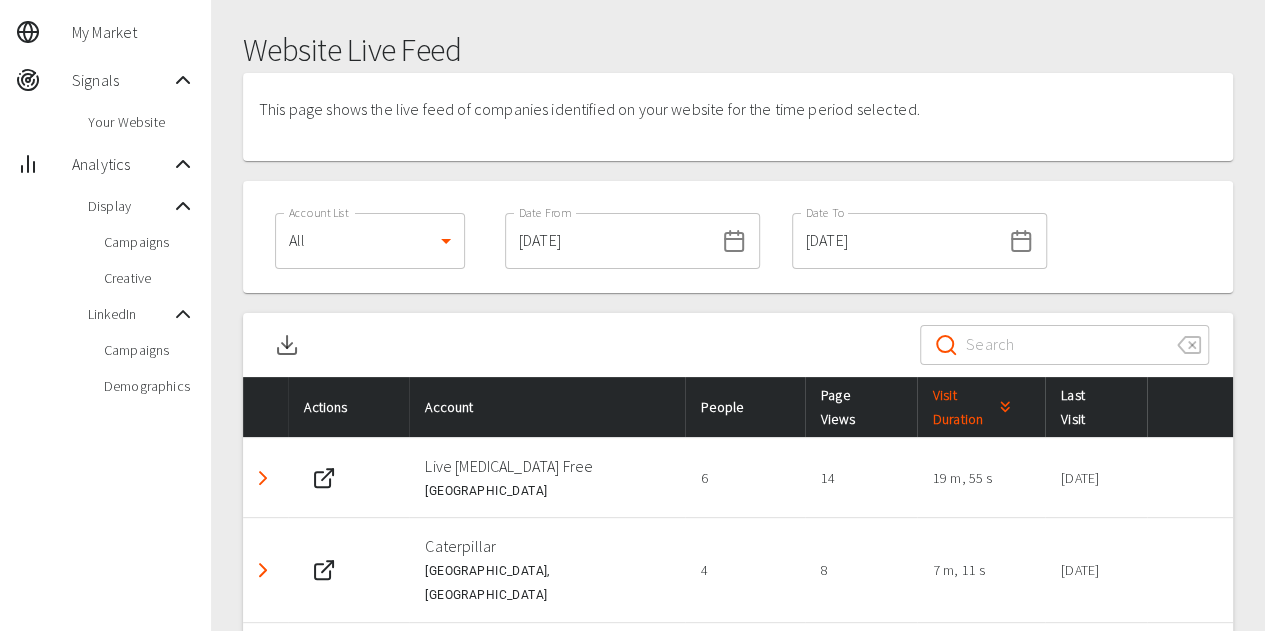 scroll, scrollTop: 272, scrollLeft: 0, axis: vertical 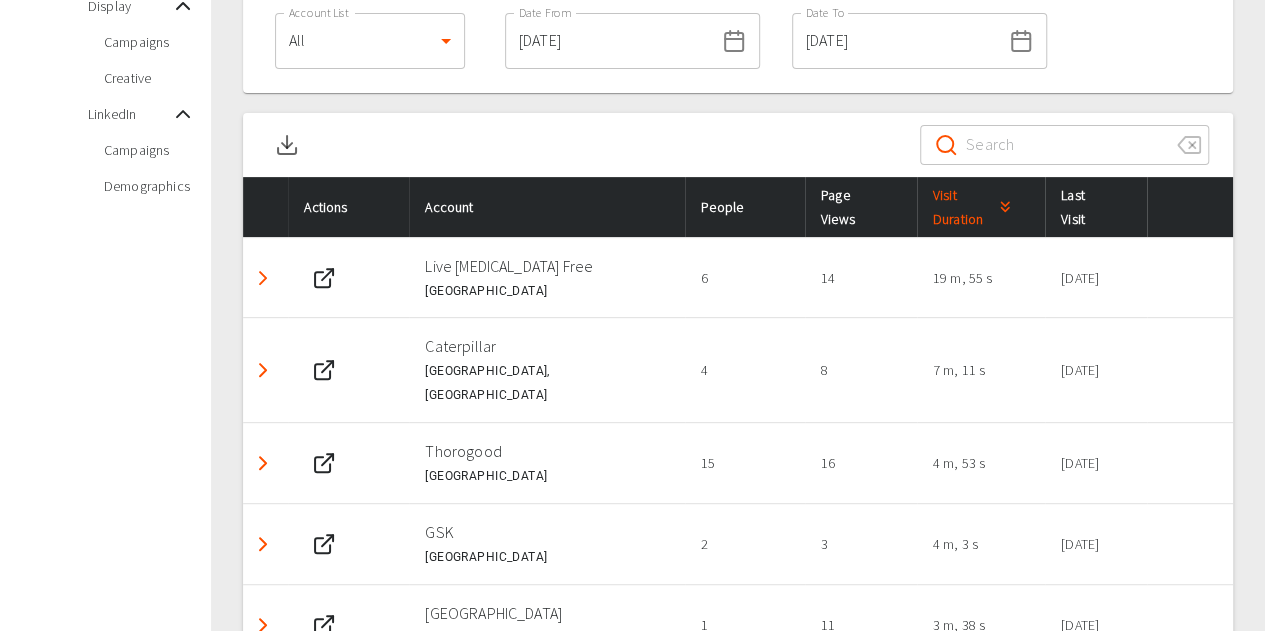 click 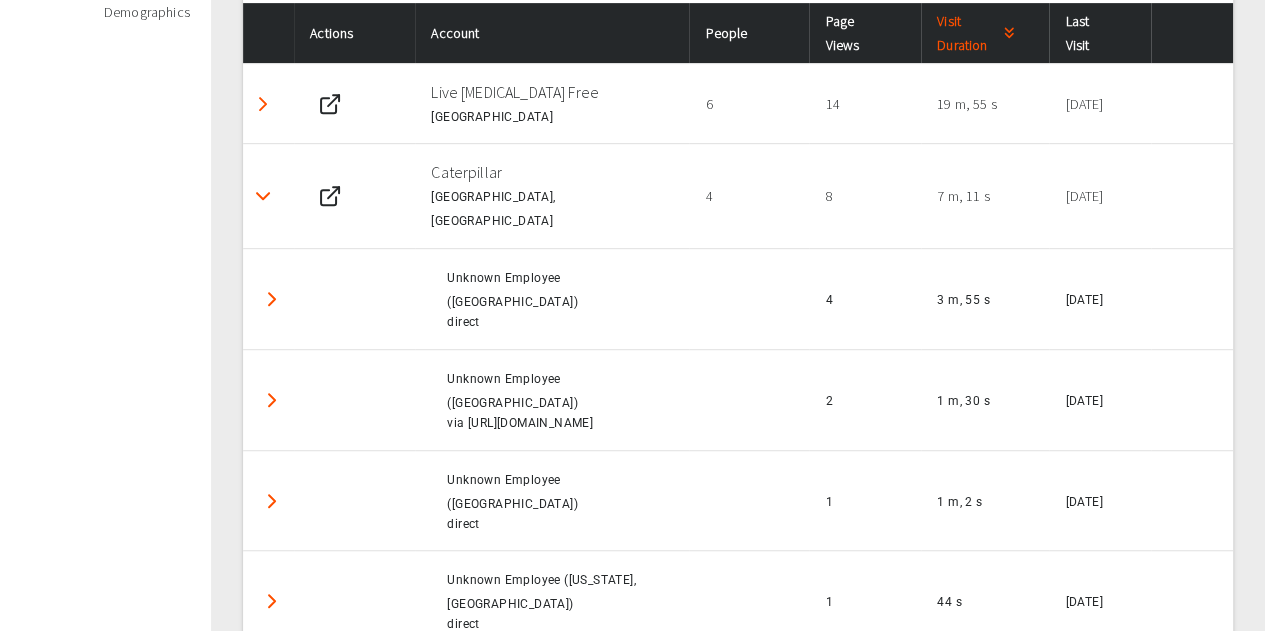 scroll, scrollTop: 472, scrollLeft: 0, axis: vertical 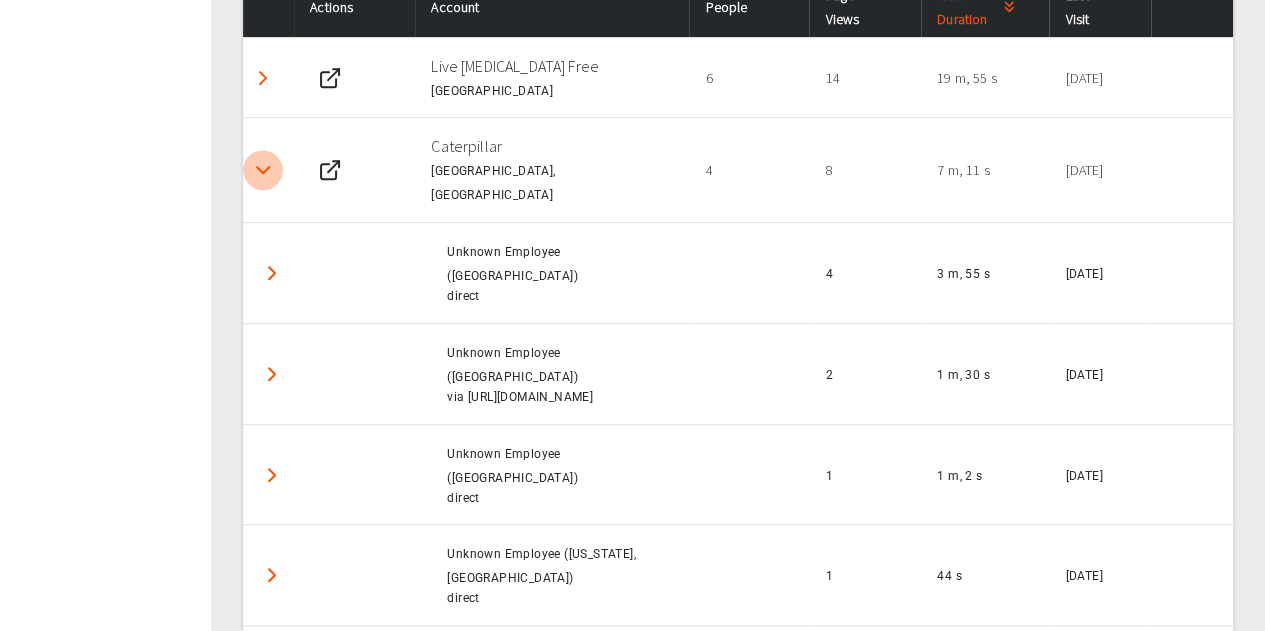 click 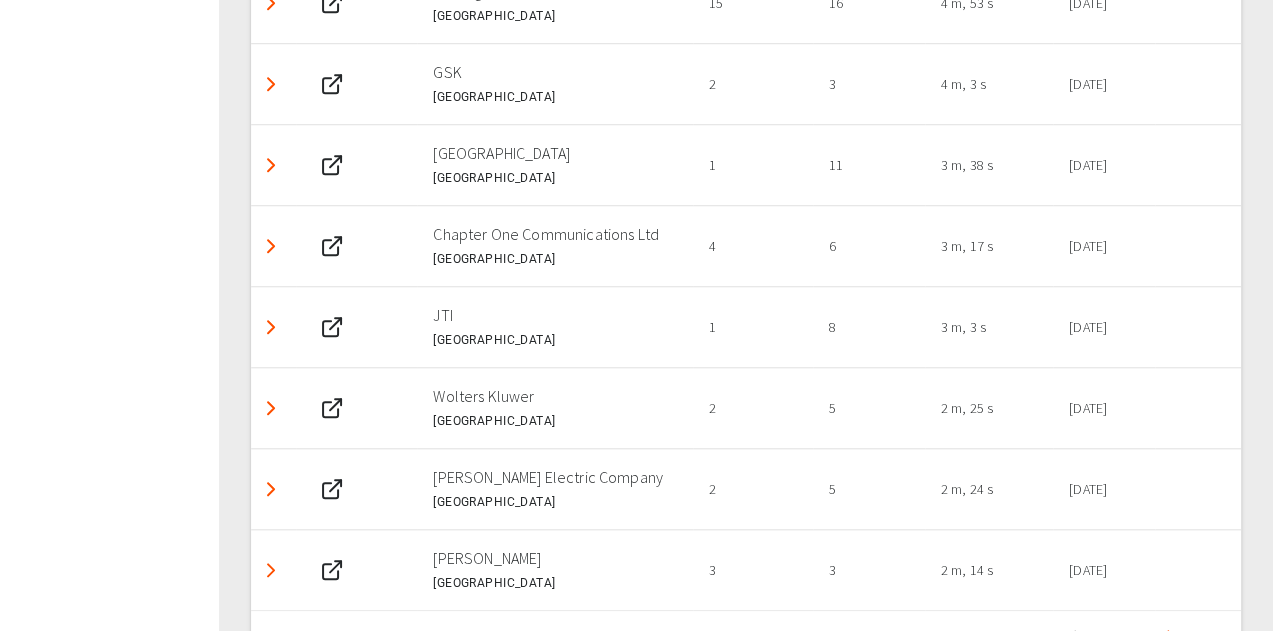 scroll, scrollTop: 762, scrollLeft: 0, axis: vertical 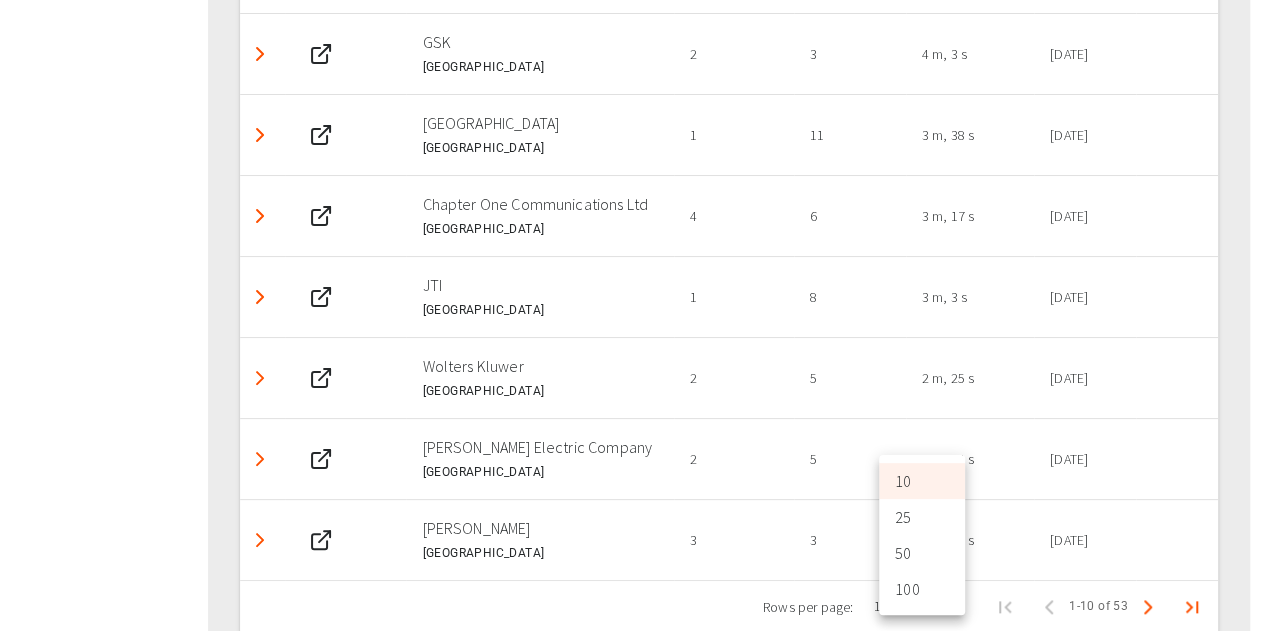 click on "28 [PERSON_NAME] Thorogood My Market Signals Your Website Analytics Display Campaigns Creative LinkedIn Campaigns Demographics Website Live Feed This page shows the live feed of companies identified on your website for the time period selected. Account List All 0 Account List   Date From [DATE] Date From Date To [DATE] Date To ​ ​ Actions Account People Page Views Visit Duration Last Visit Live [MEDICAL_DATA] Free [GEOGRAPHIC_DATA] 6 14 19 m, 55 s [DATE] Caterpillar [GEOGRAPHIC_DATA], [GEOGRAPHIC_DATA] 4 8 7 m, 11 s [DATE] [GEOGRAPHIC_DATA] [GEOGRAPHIC_DATA] 15 16 4 m, 53 s [DATE] GSK [GEOGRAPHIC_DATA] 2 3 4 m, 3 s [DATE] [GEOGRAPHIC_DATA] [GEOGRAPHIC_DATA] 1 11 3 m, 38 s [DATE] Chapter One Communications Ltd [GEOGRAPHIC_DATA] 4 6 3 m, 17 s [DATE] JTI [GEOGRAPHIC_DATA] 1 8 3 m, 3 s [DATE] Wolters Kluwer [GEOGRAPHIC_DATA] 2 5 2 m, 25 s [DATE] [PERSON_NAME] Electric Company [GEOGRAPHIC_DATA] 2 5 2 m, 24 s [DATE] [PERSON_NAME] [GEOGRAPHIC_DATA] 3 3 2 m, 14 s [DATE] Rows per page: 10 rows  10 1–10 of 53 10" at bounding box center [632, -48] 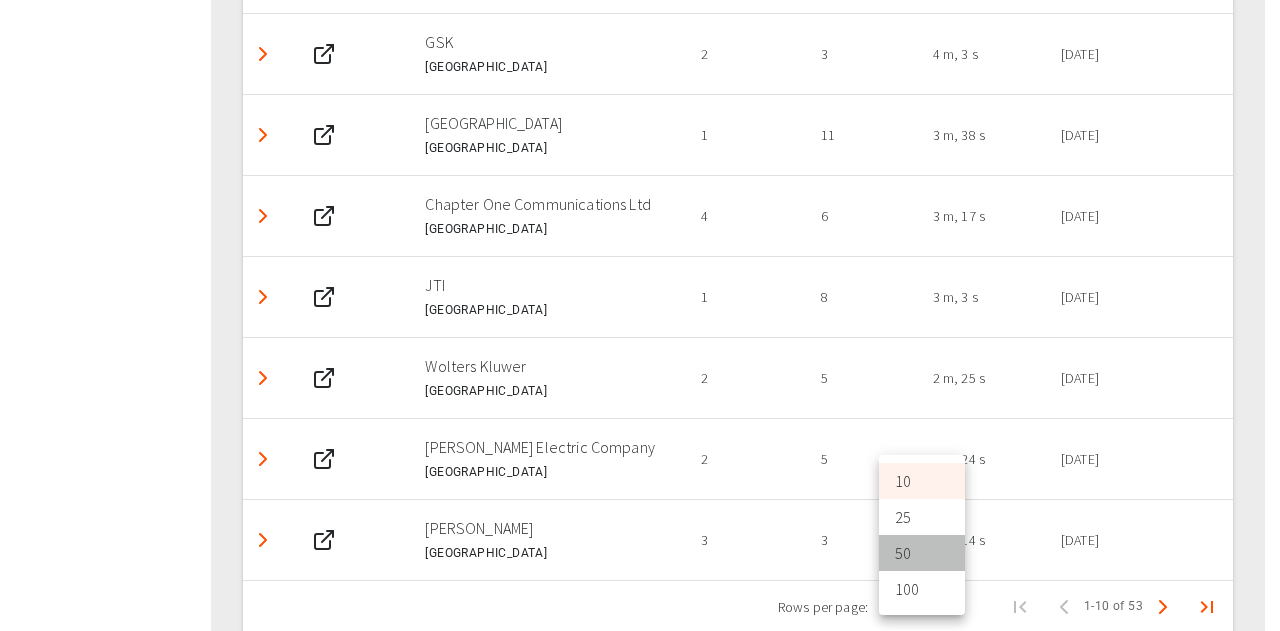 click on "50" at bounding box center (922, 553) 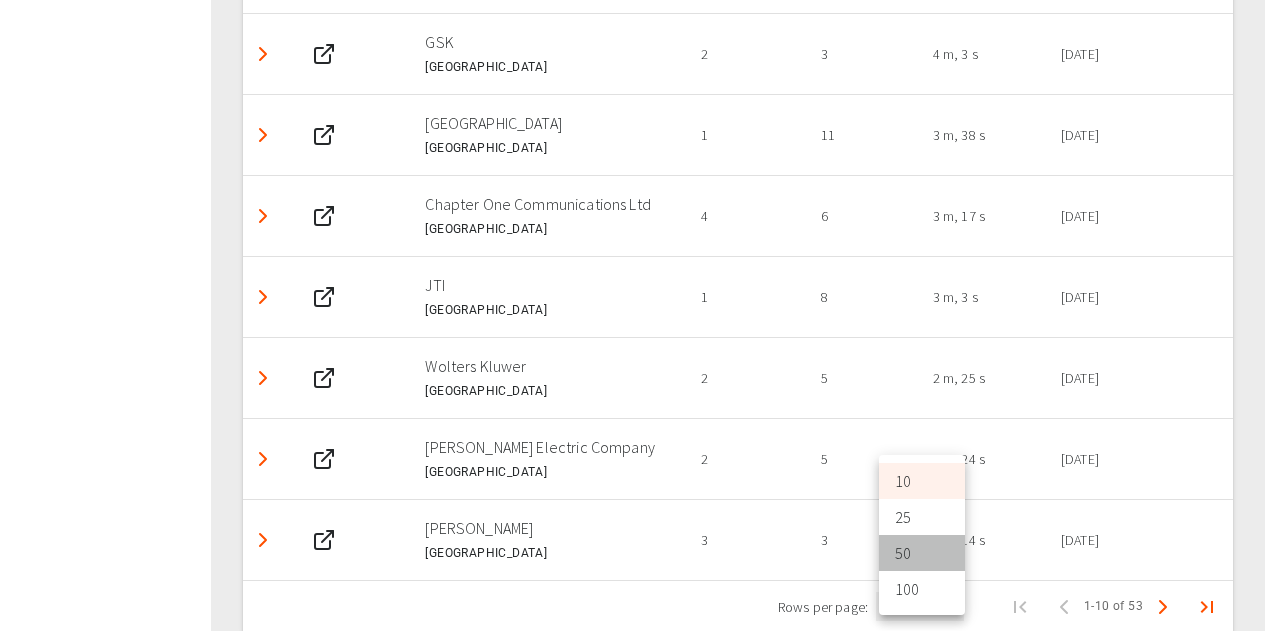 type on "50" 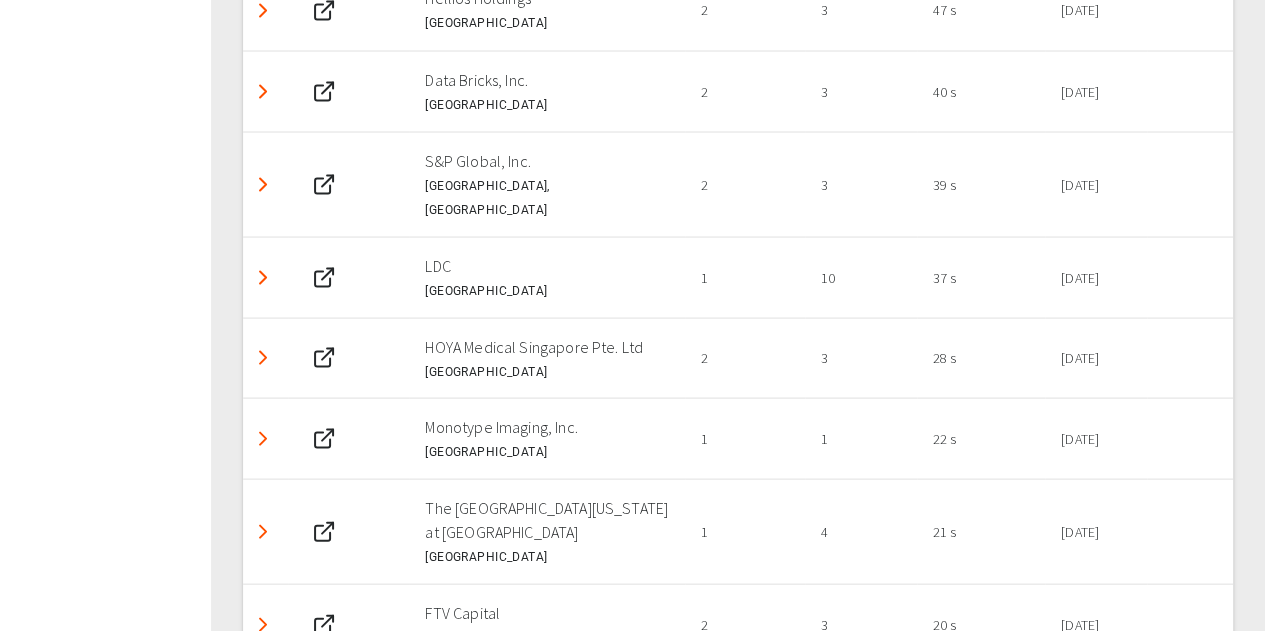 scroll, scrollTop: 1758, scrollLeft: 0, axis: vertical 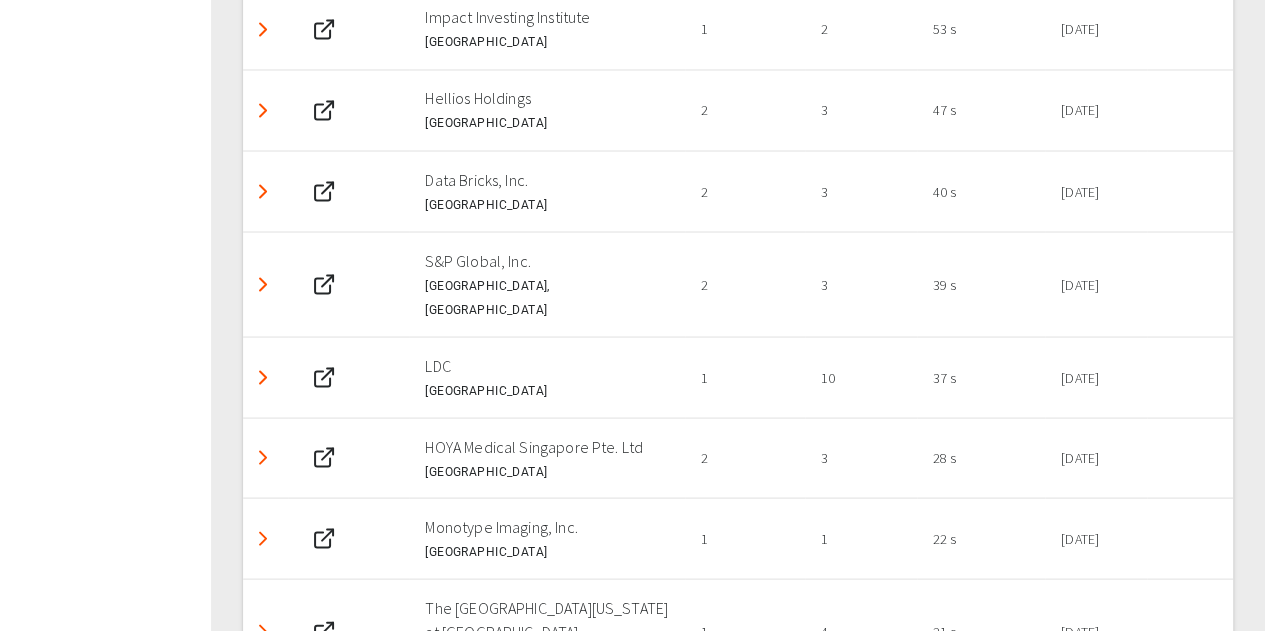 click 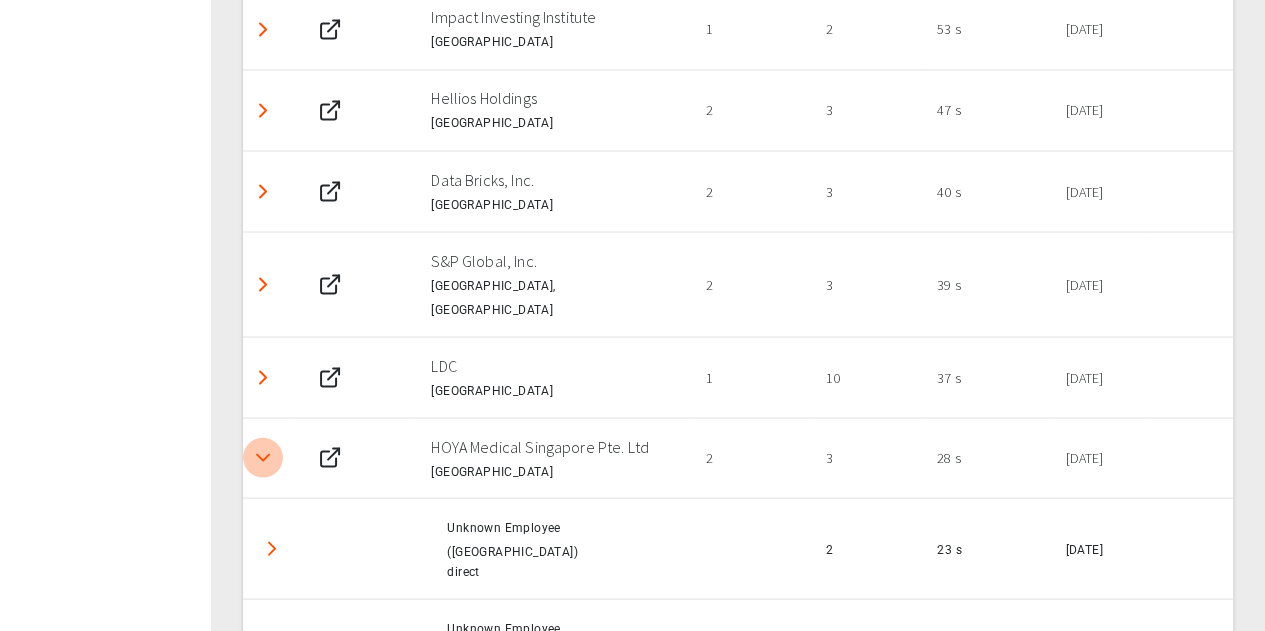 click 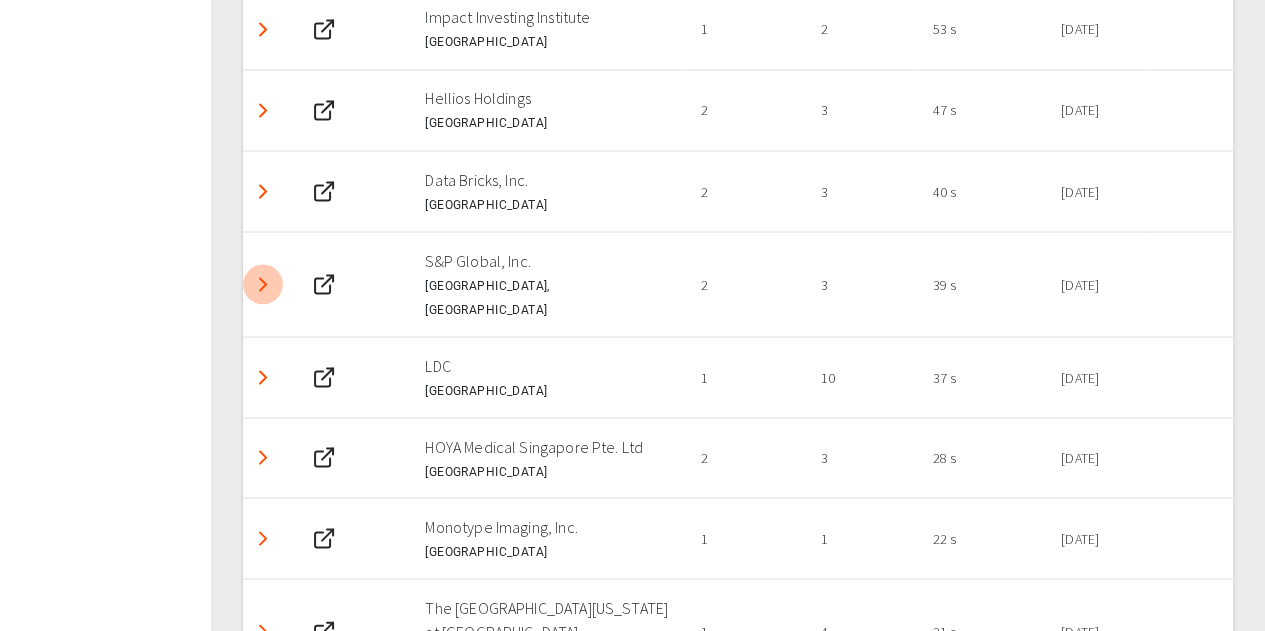 click 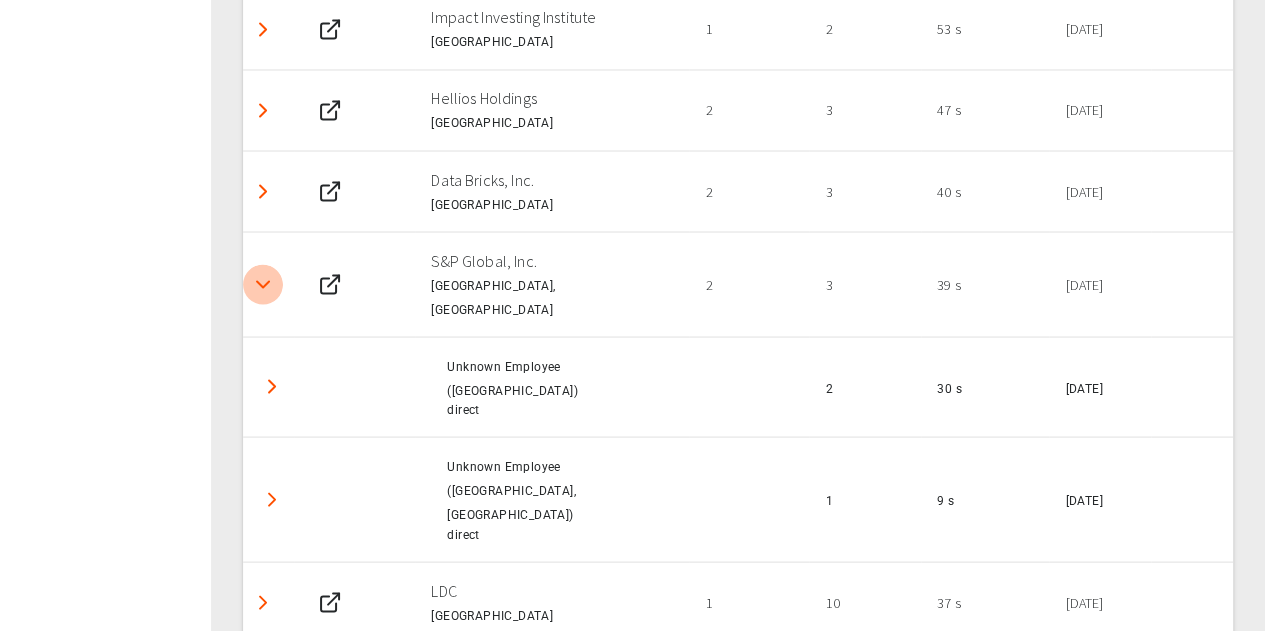 click at bounding box center [263, 284] 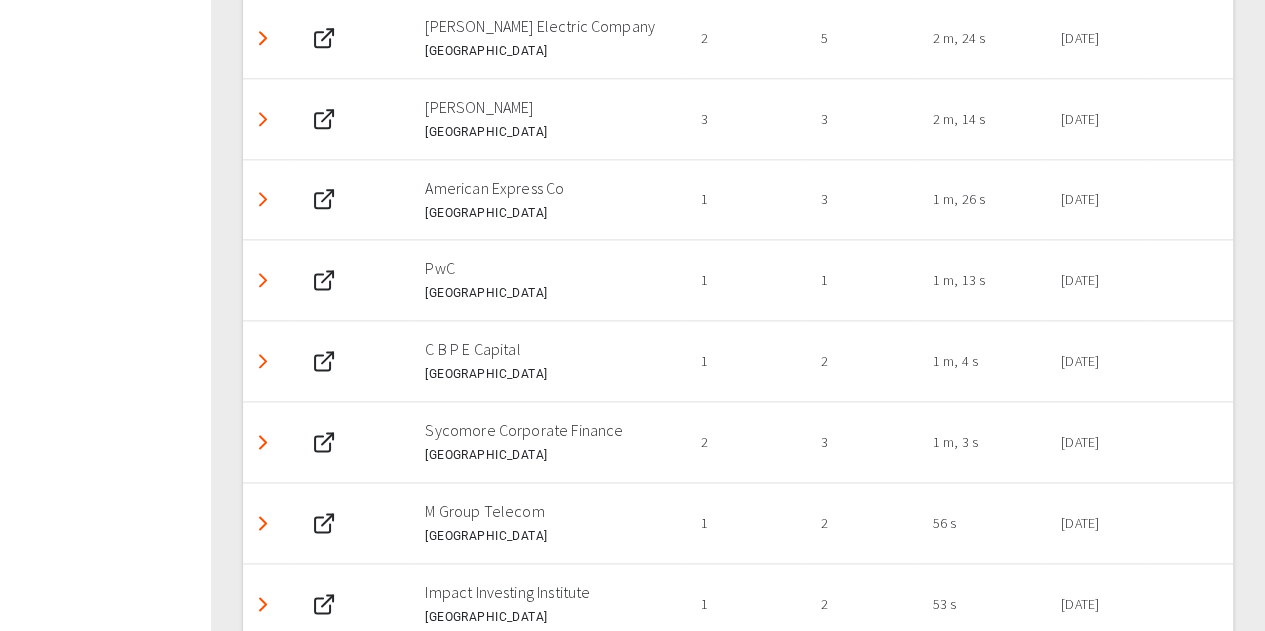 scroll, scrollTop: 1158, scrollLeft: 0, axis: vertical 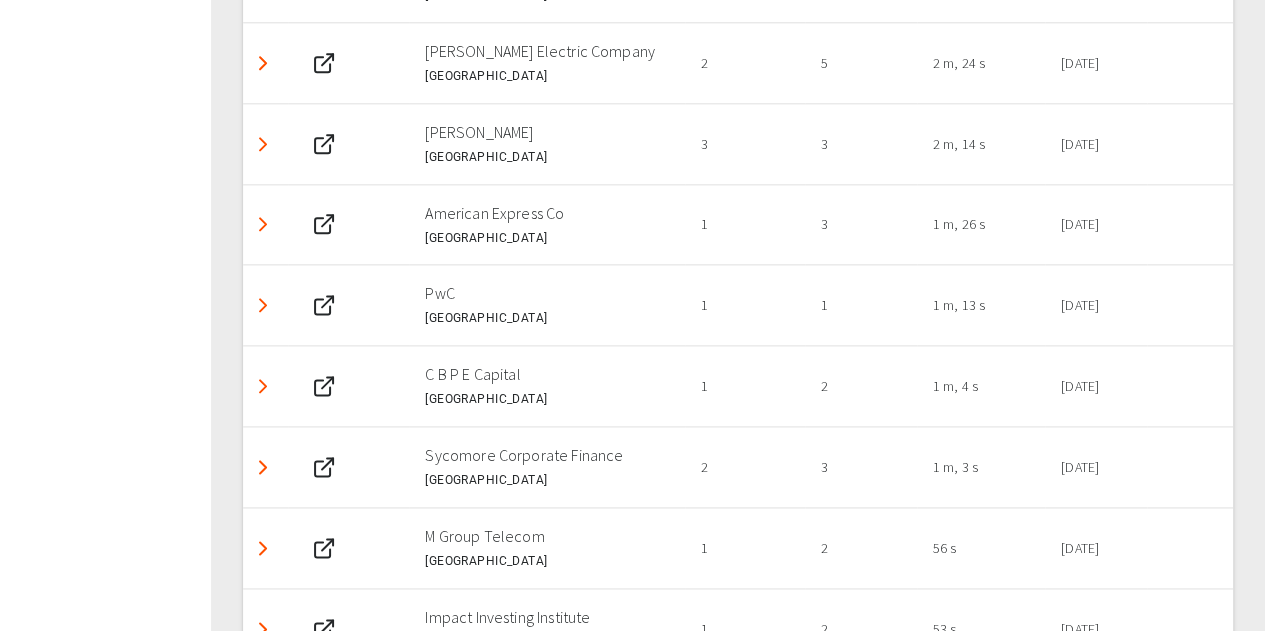 click 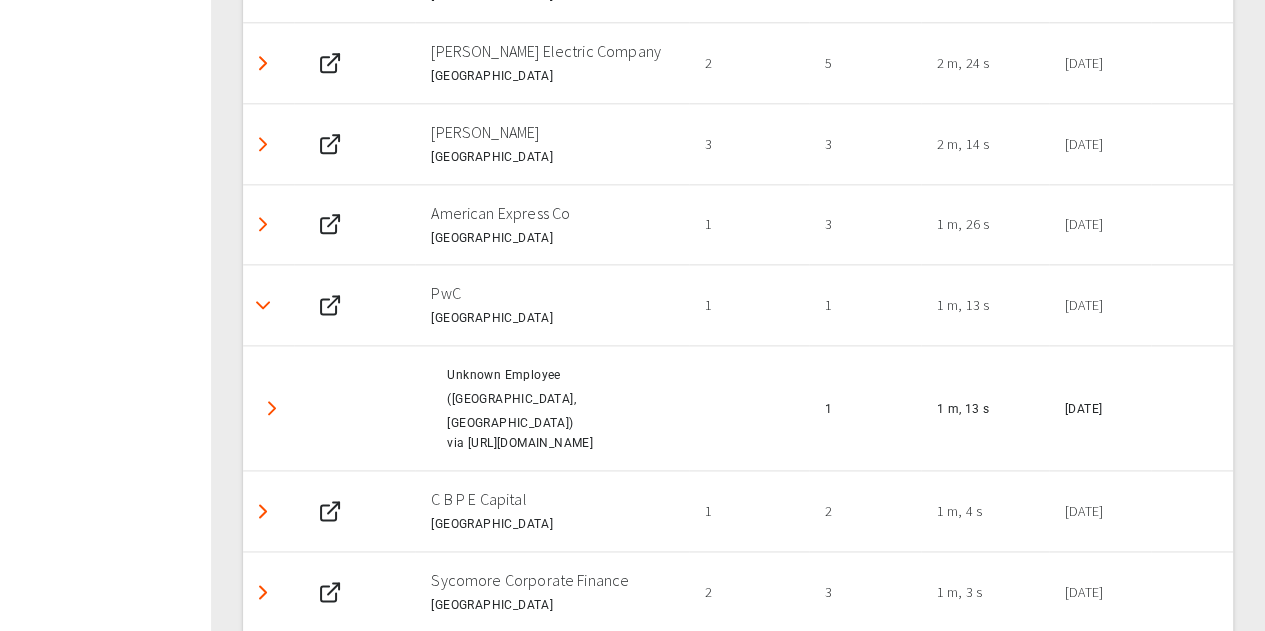 click at bounding box center (263, 305) 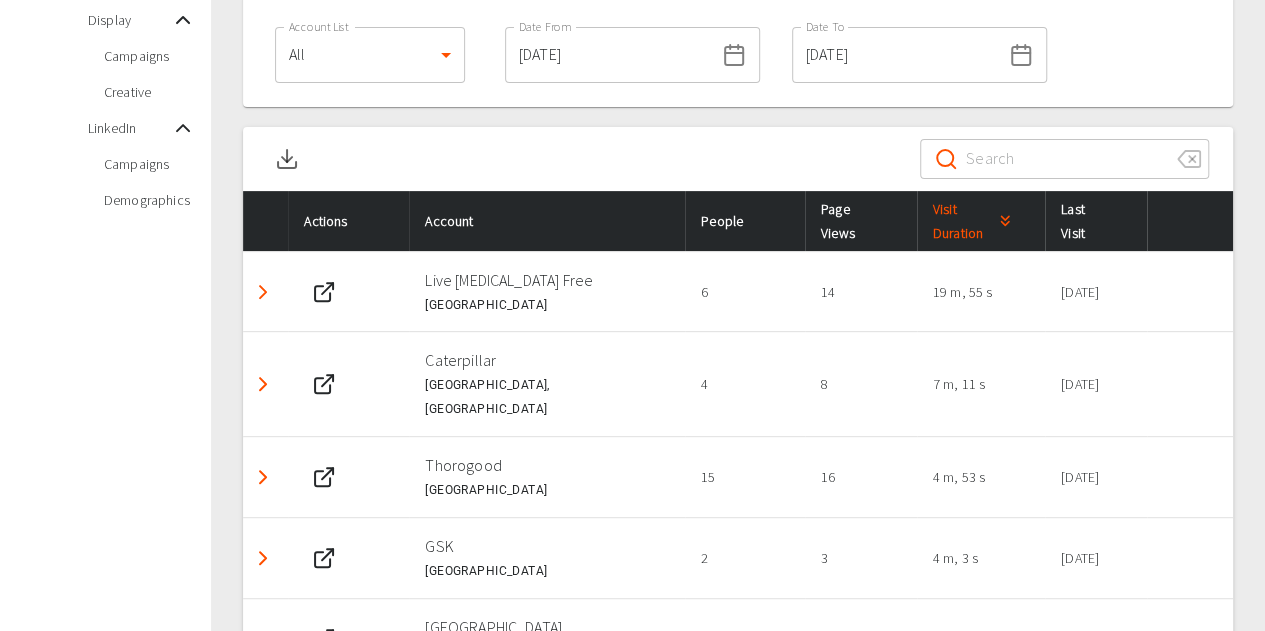 scroll, scrollTop: 0, scrollLeft: 0, axis: both 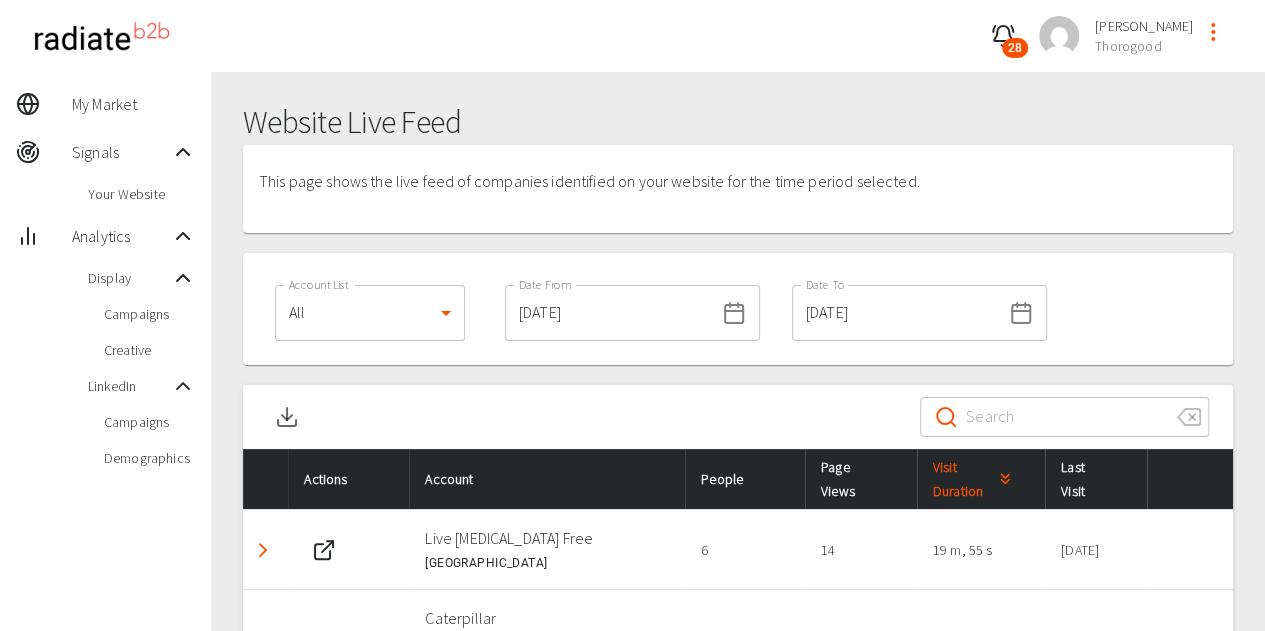 click on "28 [PERSON_NAME] Thorogood My Market Signals Your Website Analytics Display Campaigns Creative LinkedIn Campaigns Demographics Website Live Feed This page shows the live feed of companies identified on your website for the time period selected. Account List All 0 Account List   Date From [DATE] Date From Date To [DATE] Date To ​ ​ Actions Account People Page Views Visit Duration Last Visit Live [MEDICAL_DATA] Free [GEOGRAPHIC_DATA] 6 14 19 m, 55 s [DATE] Caterpillar [GEOGRAPHIC_DATA], [GEOGRAPHIC_DATA] 4 8 7 m, 11 s [DATE] [GEOGRAPHIC_DATA] [GEOGRAPHIC_DATA] 15 16 4 m, 53 s [DATE] GSK [GEOGRAPHIC_DATA] 2 3 4 m, 3 s [DATE] [GEOGRAPHIC_DATA] [GEOGRAPHIC_DATA] 1 11 3 m, 38 s [DATE] Chapter One Communications Ltd [GEOGRAPHIC_DATA] 4 6 3 m, 17 s [DATE] JTI [GEOGRAPHIC_DATA] 1 8 3 m, 3 s [DATE] Wolters Kluwer [GEOGRAPHIC_DATA] 2 5 2 m, 25 s [DATE] [PERSON_NAME] Electric Company [GEOGRAPHIC_DATA] 2 5 2 m, 24 s [DATE] [PERSON_NAME] [GEOGRAPHIC_DATA] 3 3 2 m, 14 s [DATE] American Express Co [GEOGRAPHIC_DATA] 1 3 PwC 1" at bounding box center (632, 2392) 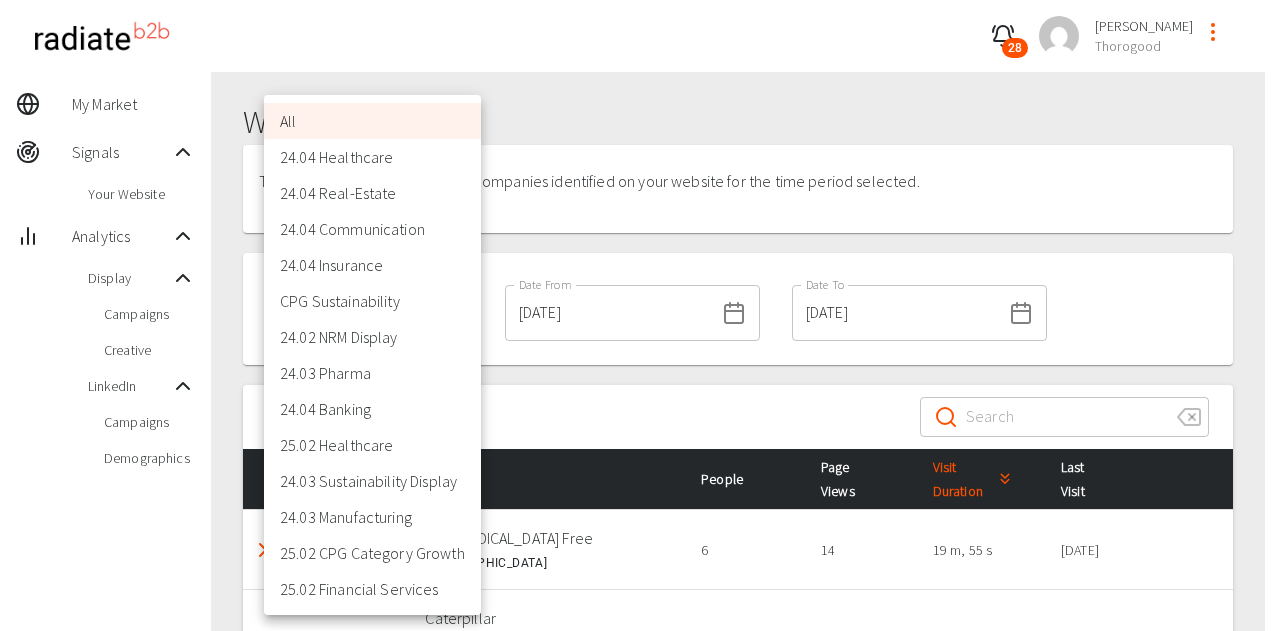 drag, startPoint x: 1127, startPoint y: 130, endPoint x: 1029, endPoint y: 153, distance: 100.6628 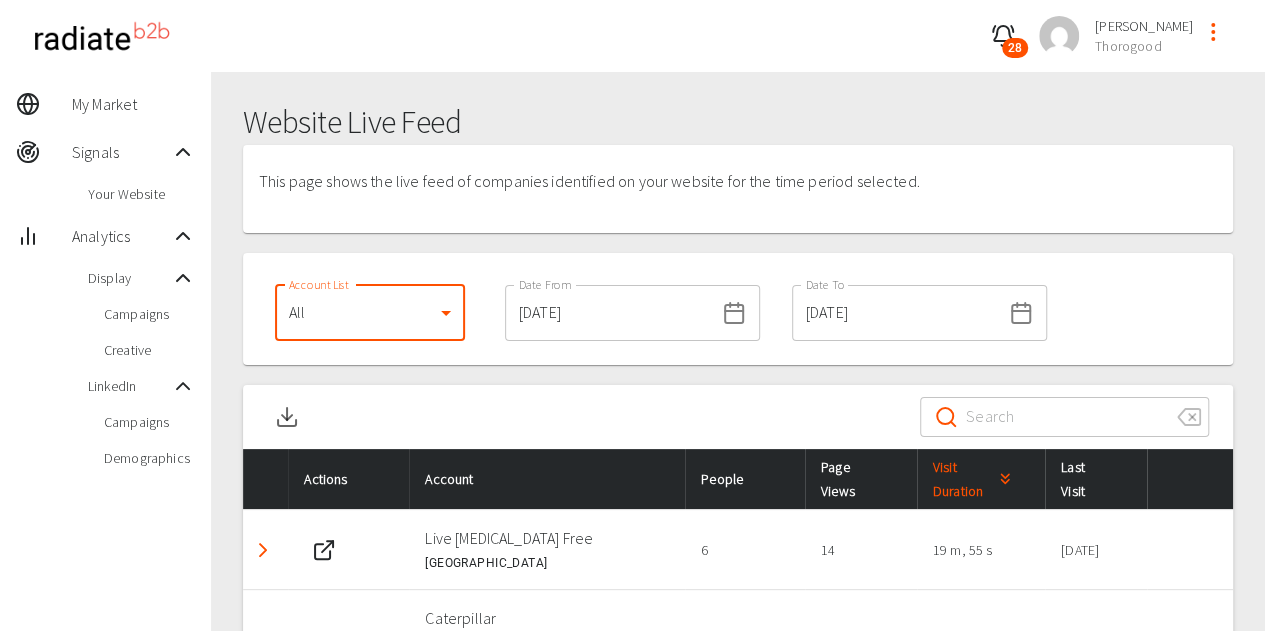 click on "Campaigns" at bounding box center (149, 314) 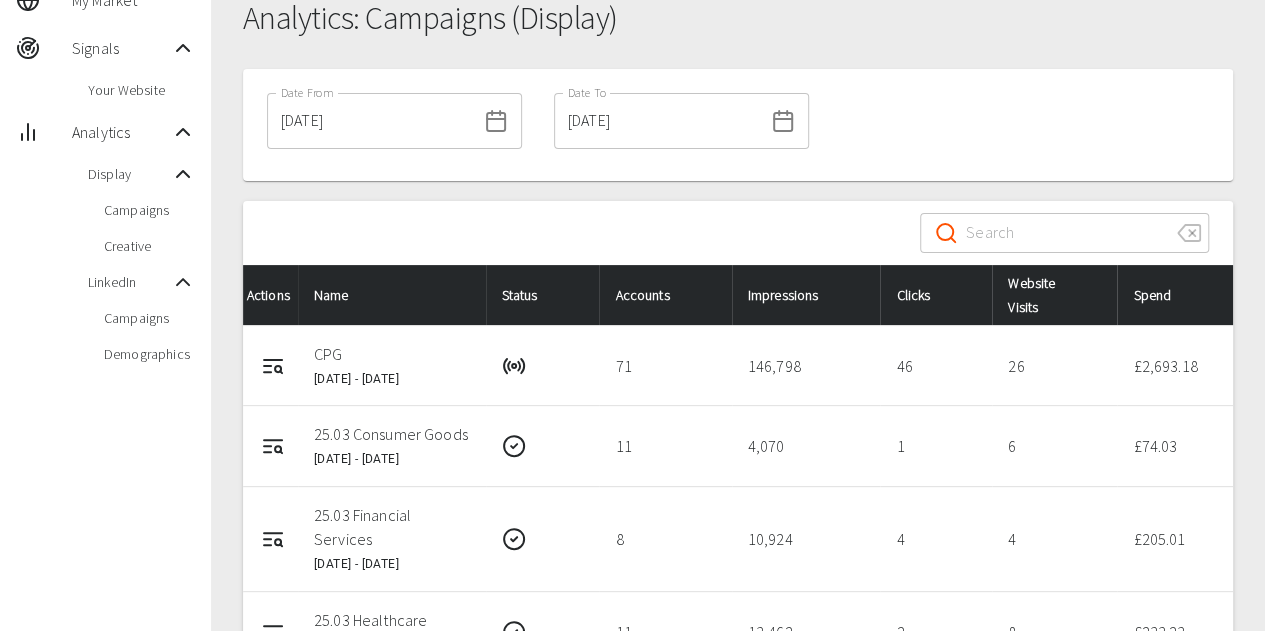 scroll, scrollTop: 200, scrollLeft: 0, axis: vertical 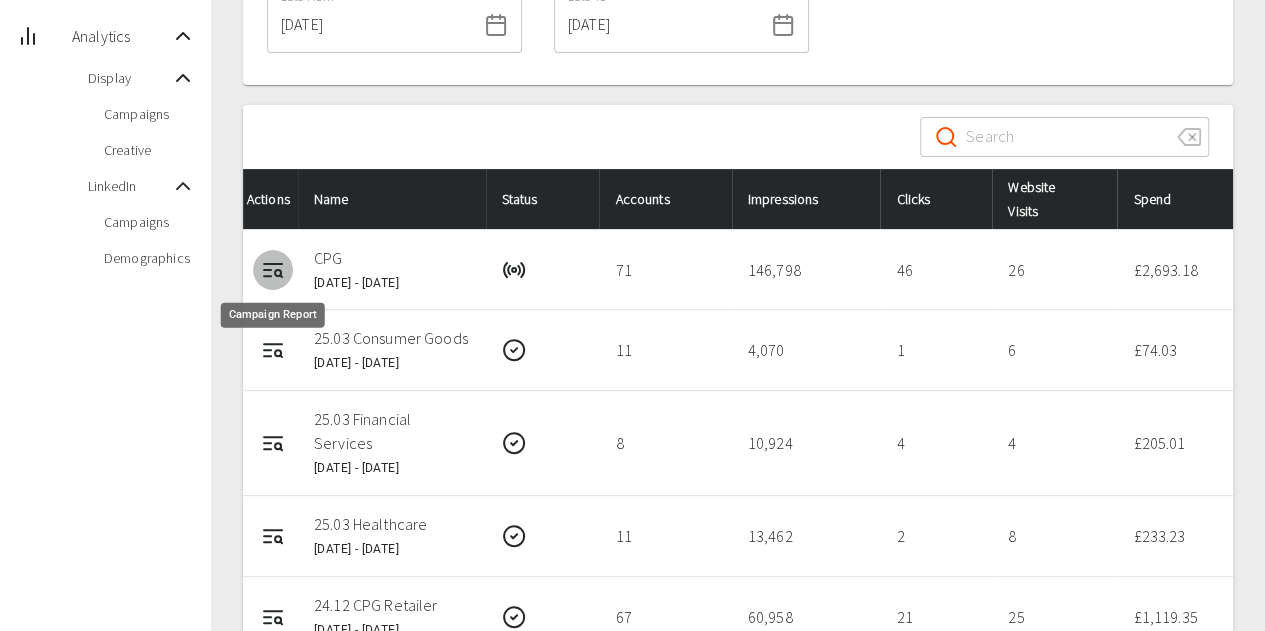 click 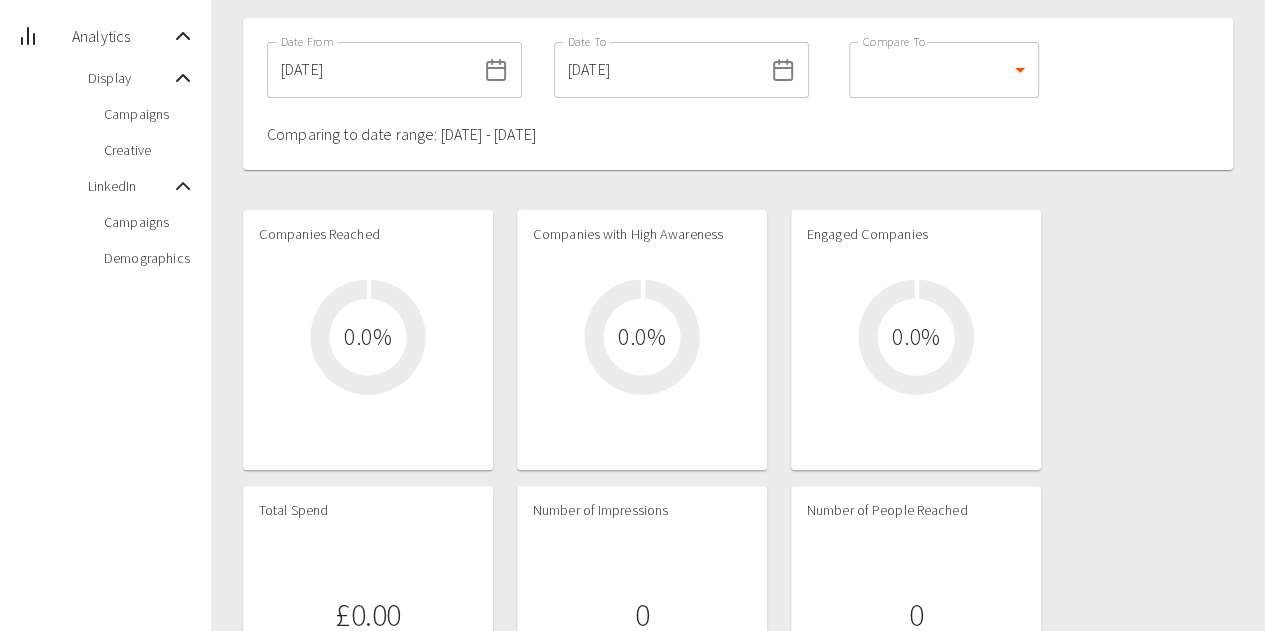scroll, scrollTop: 0, scrollLeft: 0, axis: both 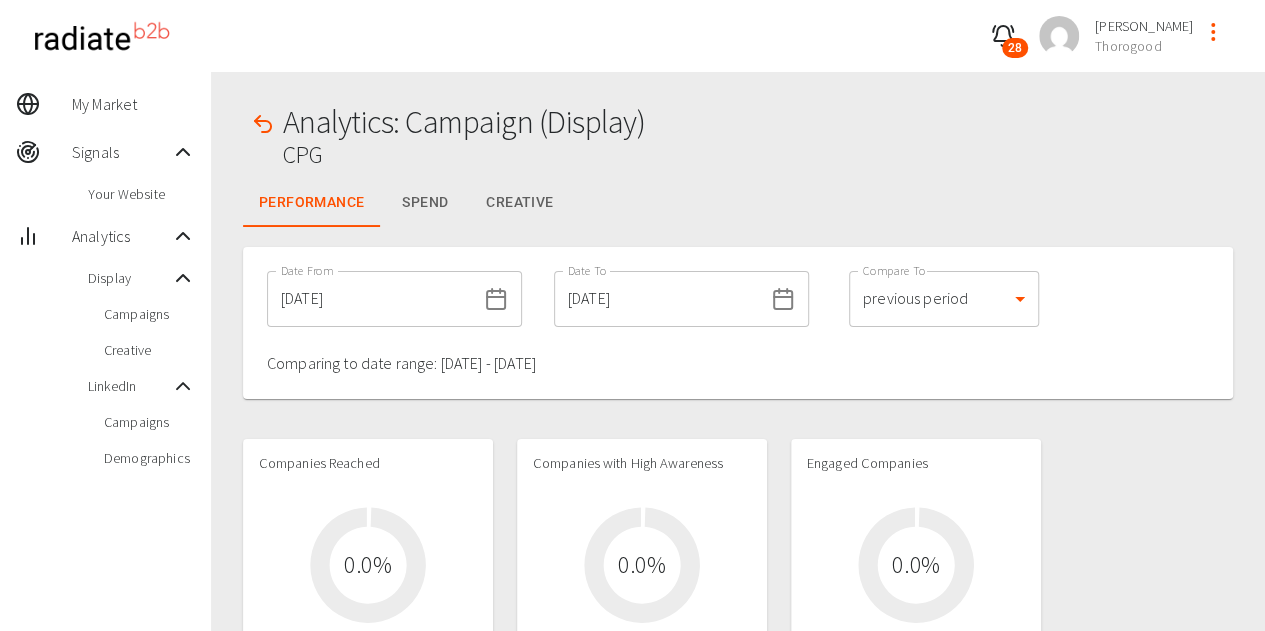 click on "Date From [DATE] Date From Date To [DATE] Date To" at bounding box center (538, 299) 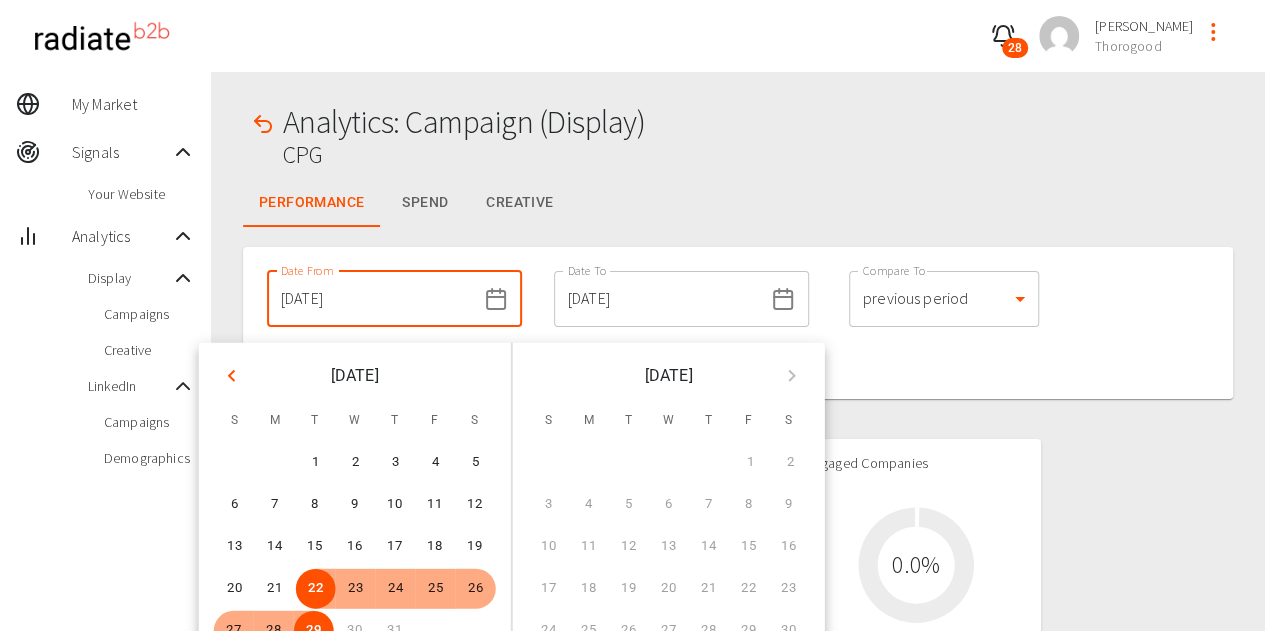 click on "[DATE]" at bounding box center (371, 299) 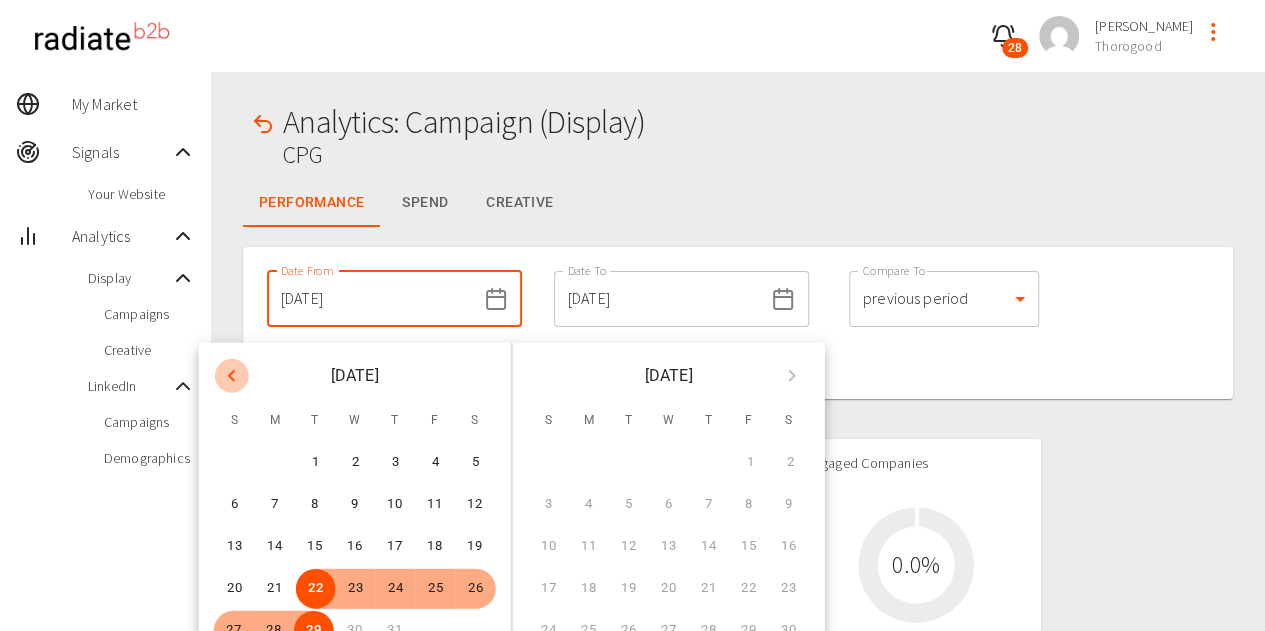 click 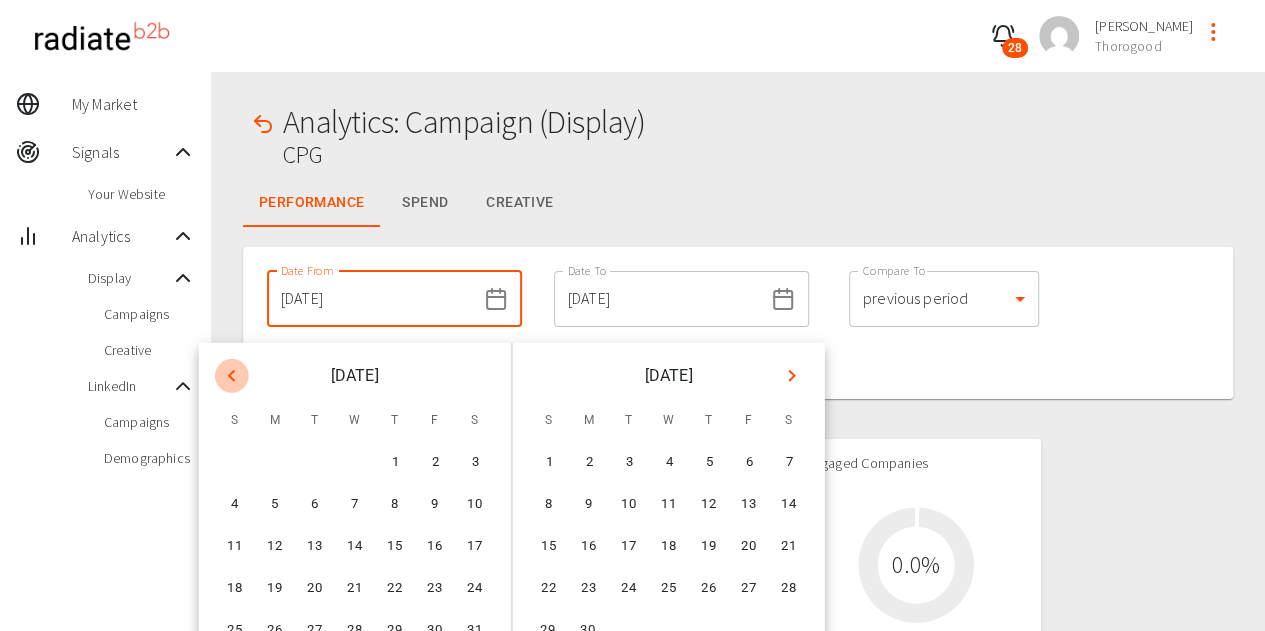click at bounding box center [232, 376] 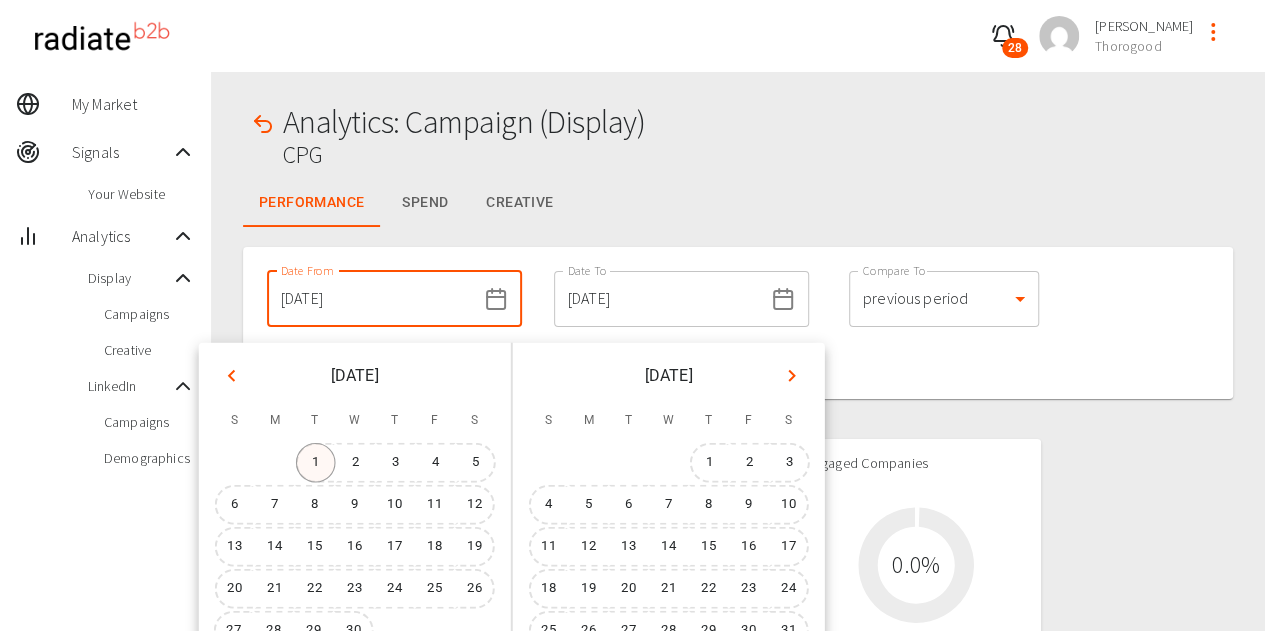click on "1" at bounding box center (316, 463) 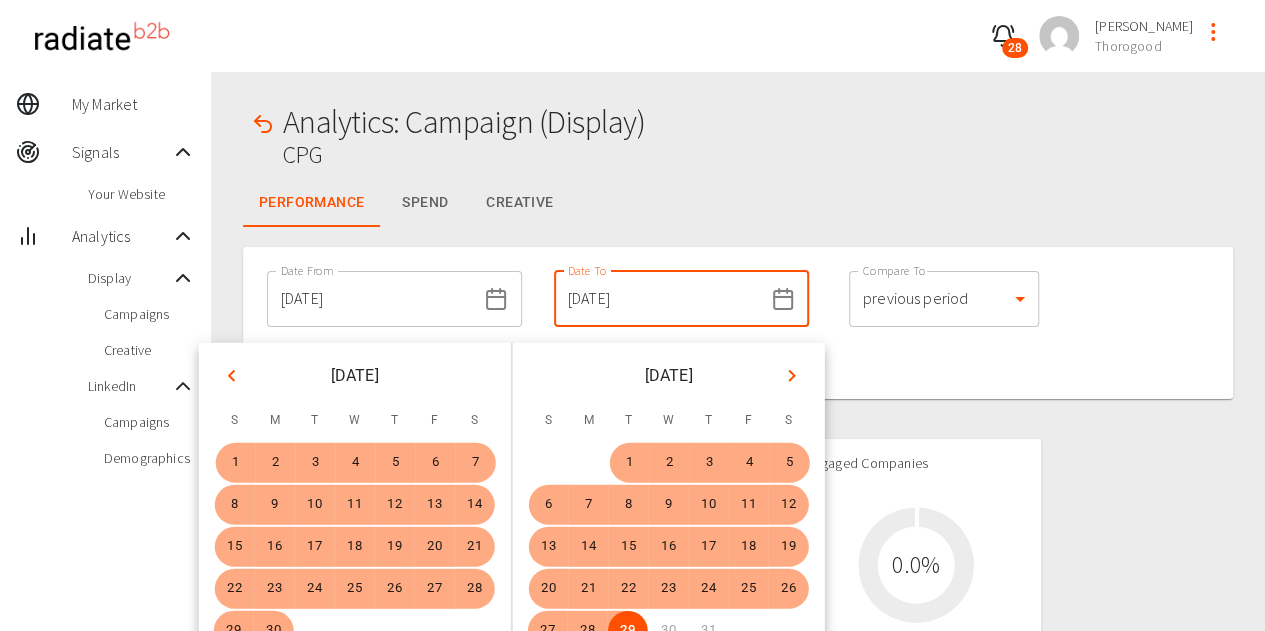click on "Date From [DATE] Date From Date To [DATE] Date To Compare To previous period  1 Compare To Comparing to date range:   [DATE]   -   [DATE]" at bounding box center [738, 323] 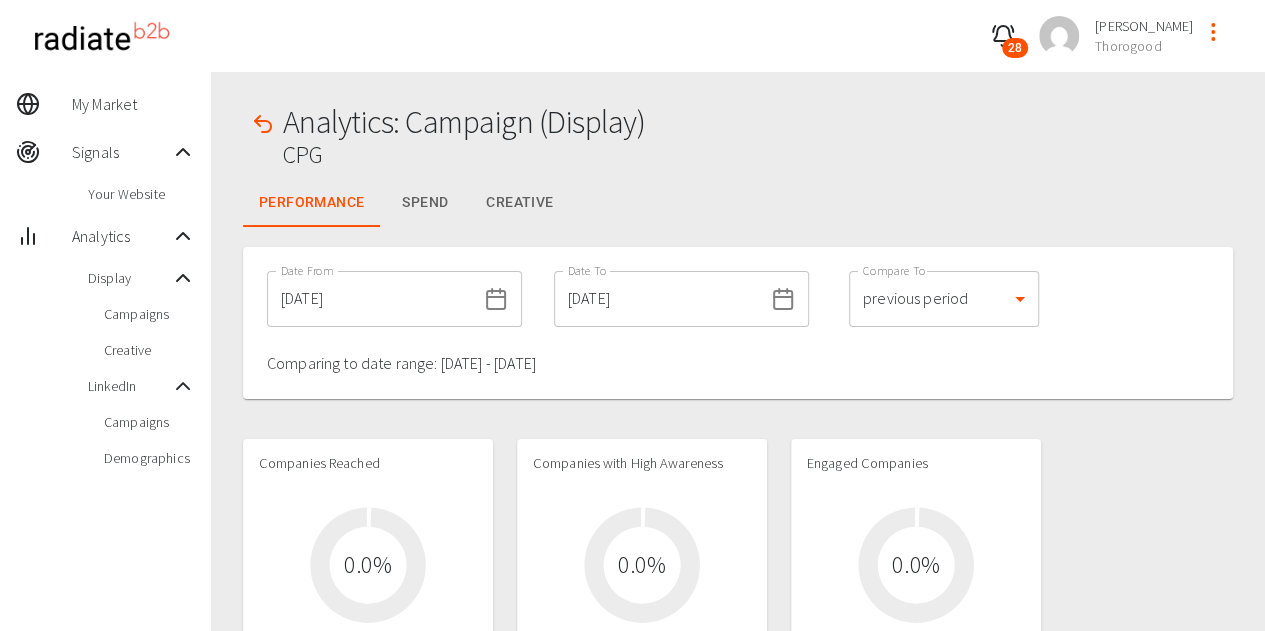 click on "Date From [DATE] Date From Date To [DATE] Date To Compare To previous period  1 Compare To Comparing to date range:   [DATE]   -   [DATE]" at bounding box center (738, 323) 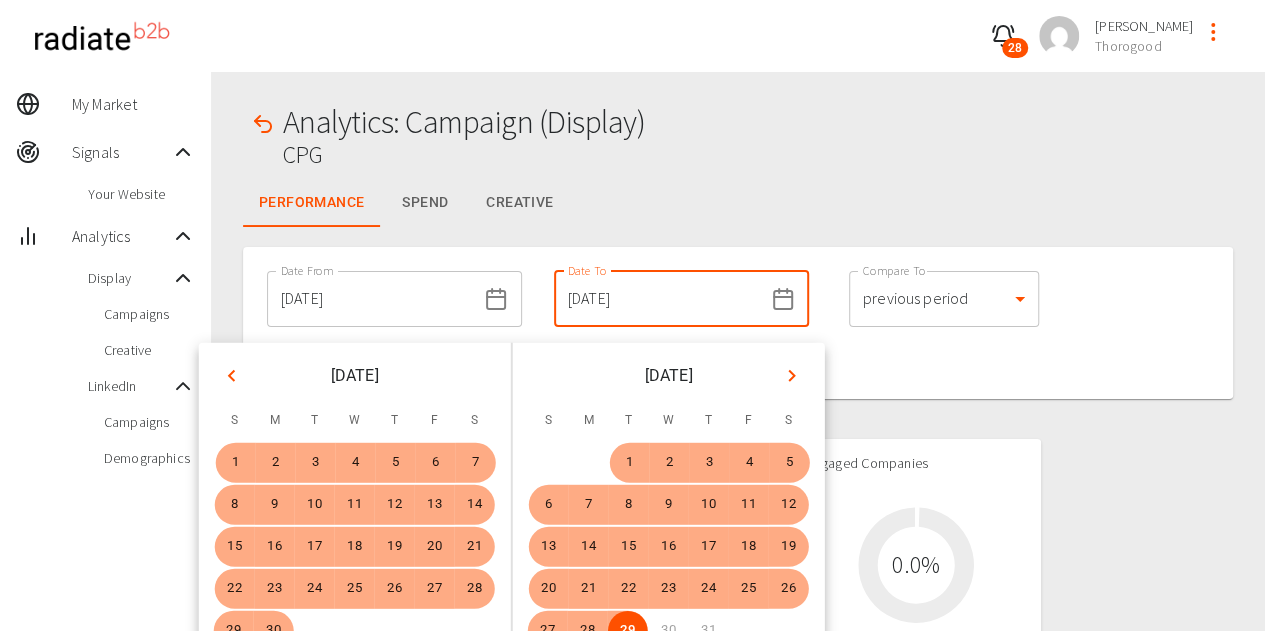 click on "[DATE]" at bounding box center [658, 299] 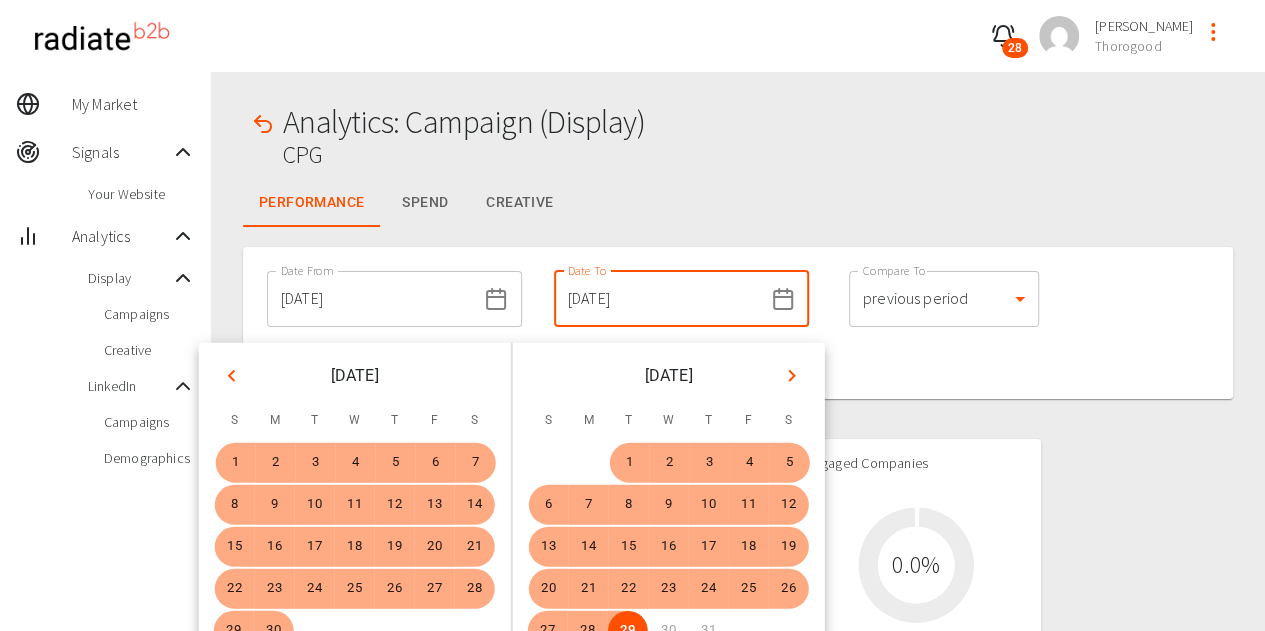 click 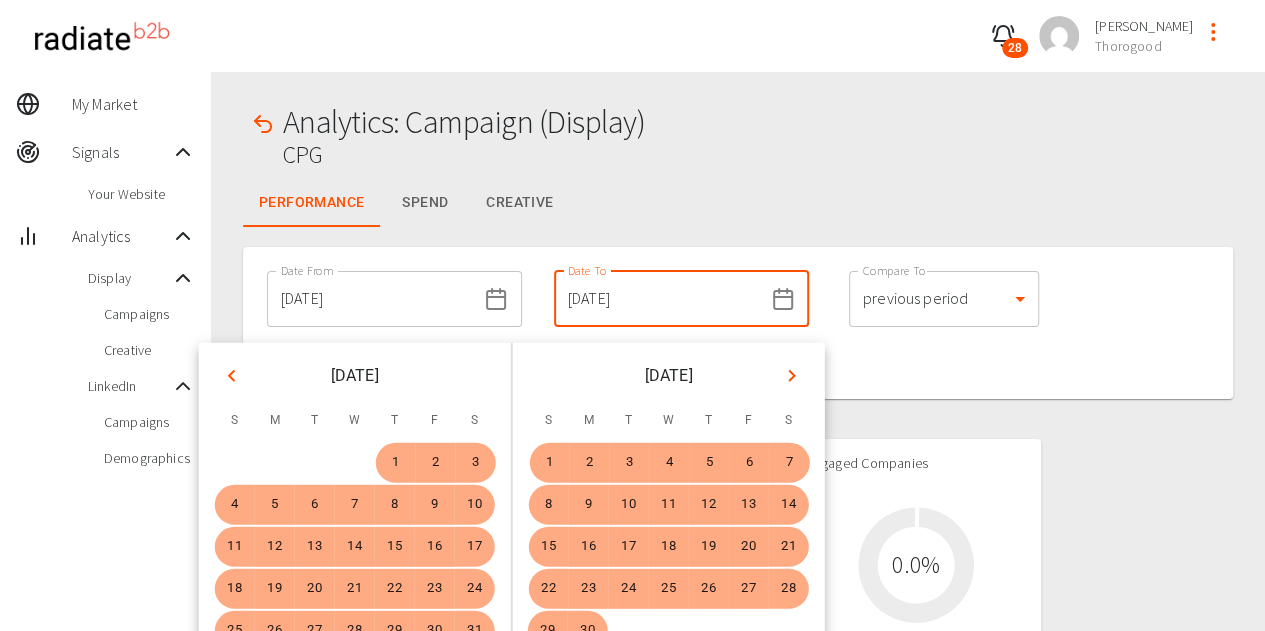 click on "[DATE]" at bounding box center [355, 372] 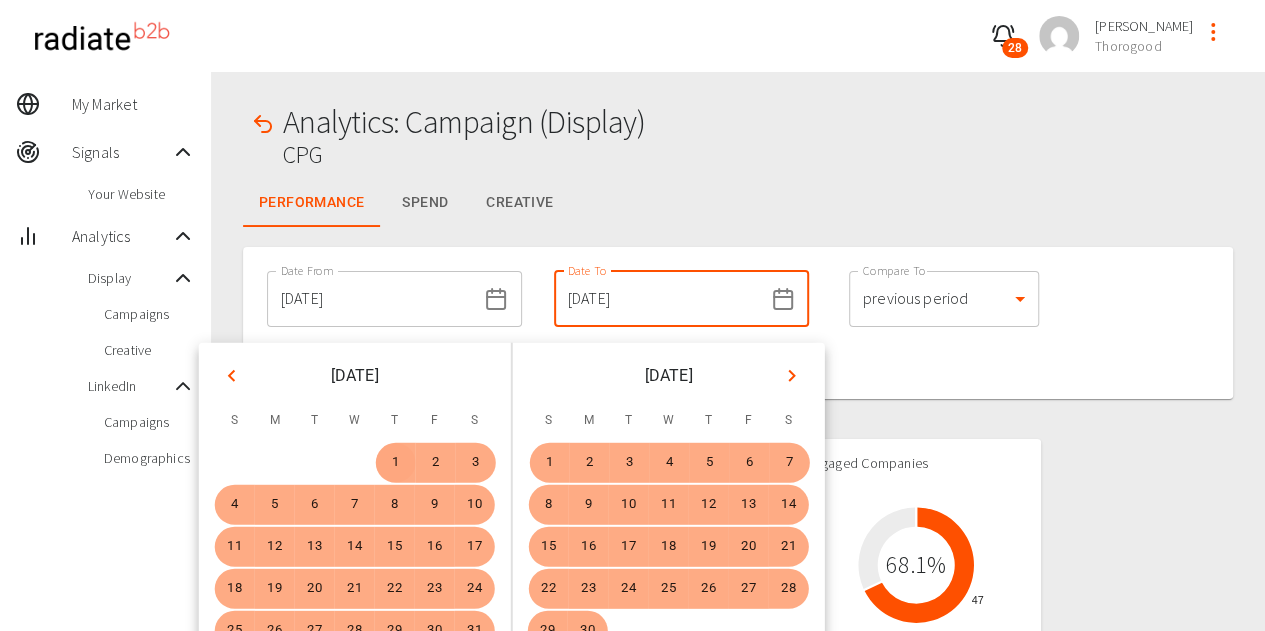 click on "1" at bounding box center (396, 463) 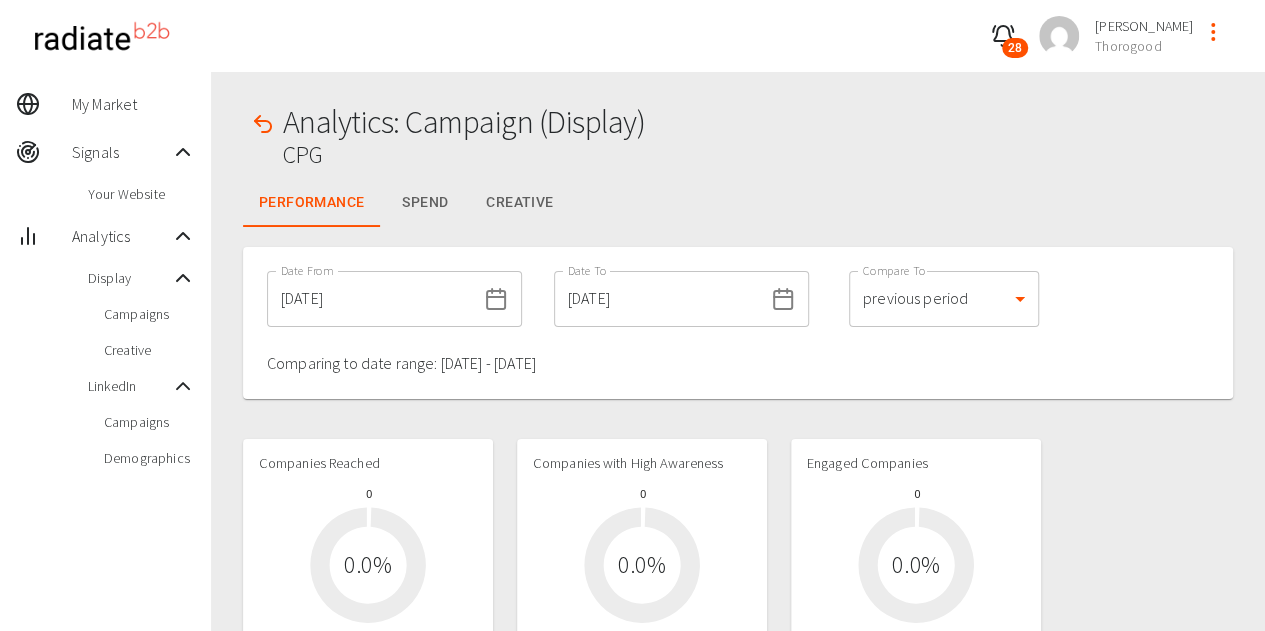 click on "Date From [DATE] Date From Date To [DATE] Date To Compare To previous period  1 Compare To Comparing to date range:   [DATE]   -   [DATE]" at bounding box center [738, 323] 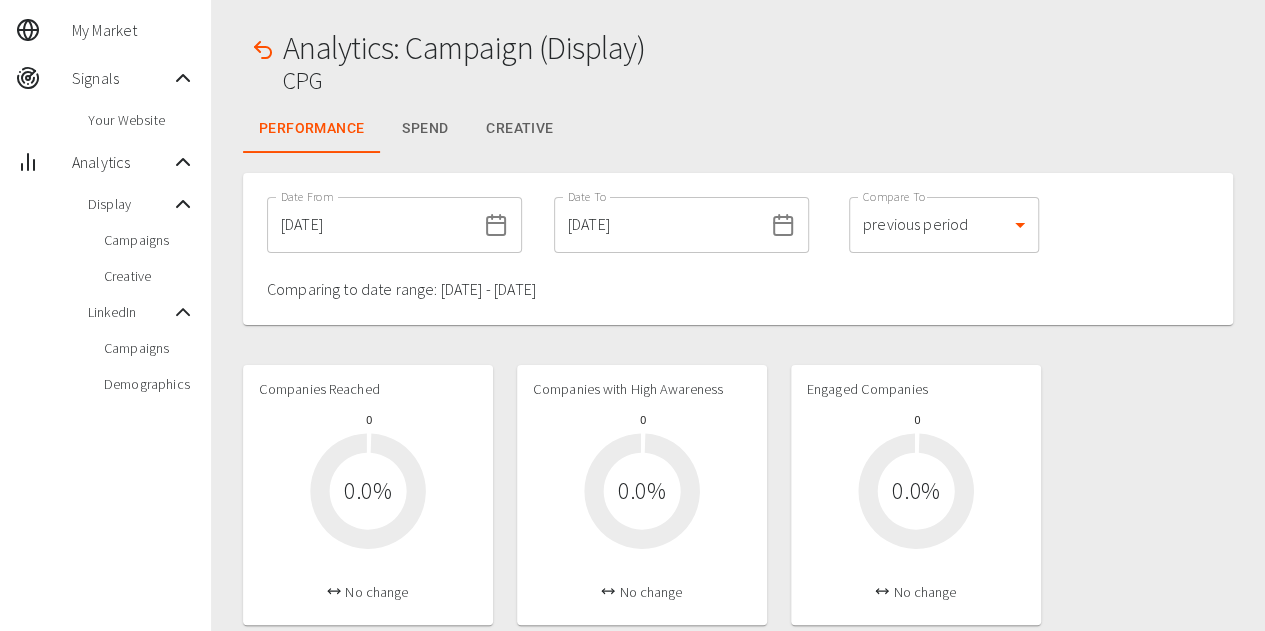 scroll, scrollTop: 0, scrollLeft: 0, axis: both 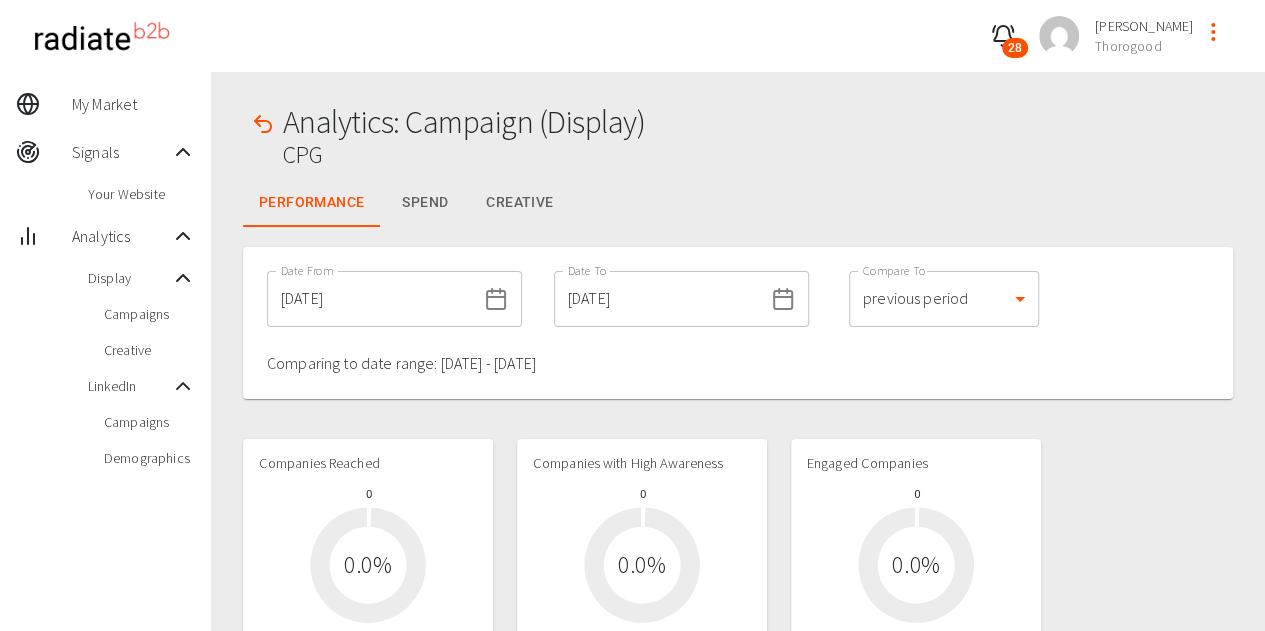 click on "[DATE]" at bounding box center [371, 299] 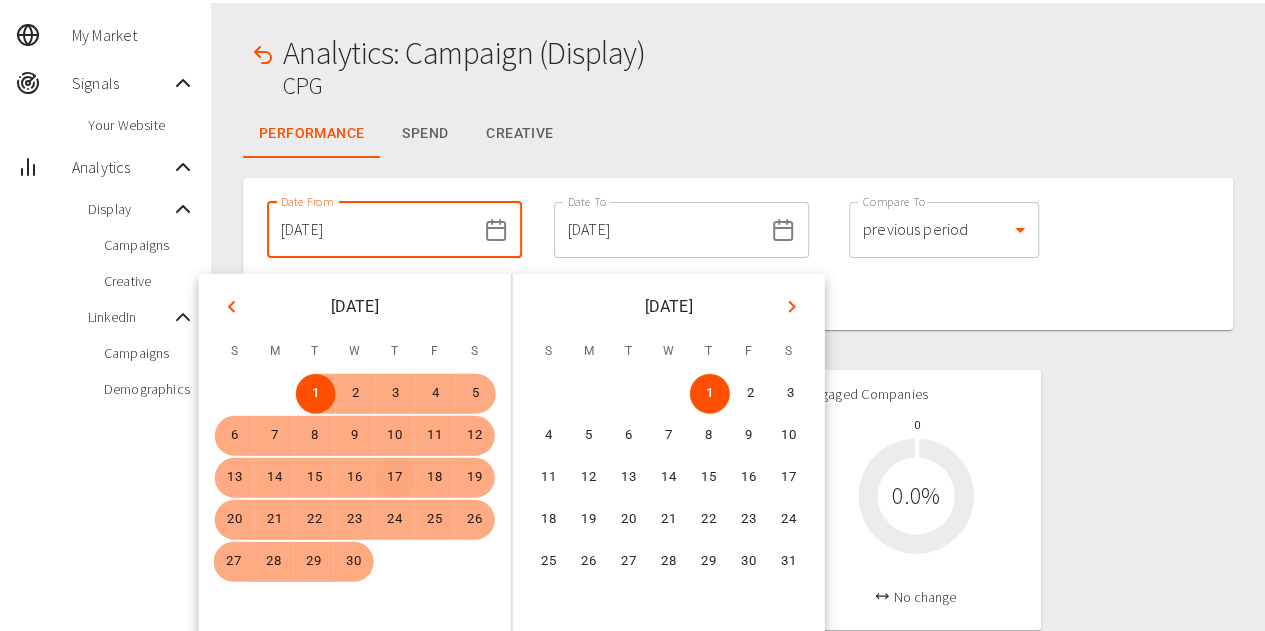 scroll, scrollTop: 100, scrollLeft: 0, axis: vertical 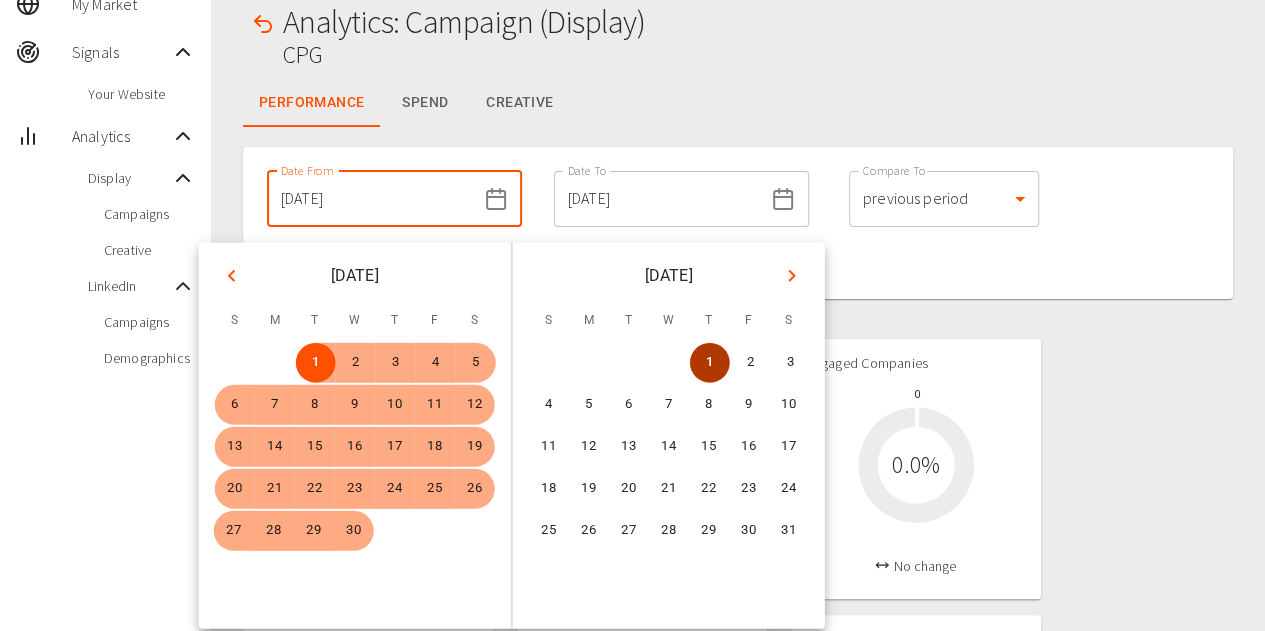 click on "1" at bounding box center (709, 363) 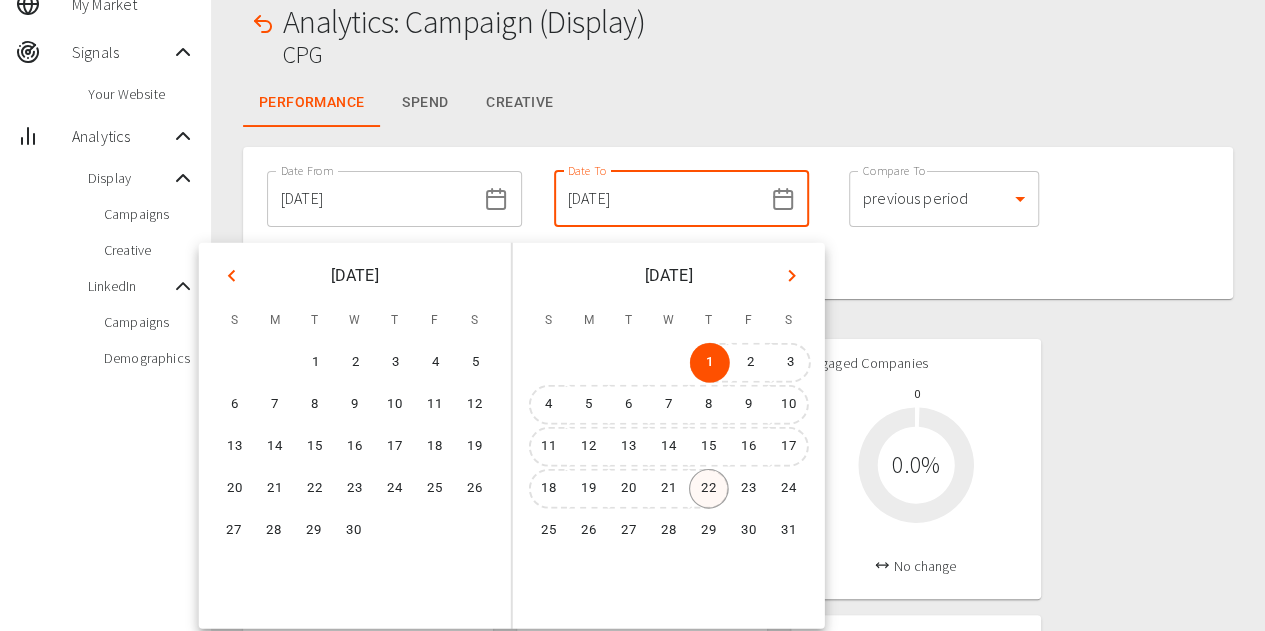 click on "22" at bounding box center [709, 489] 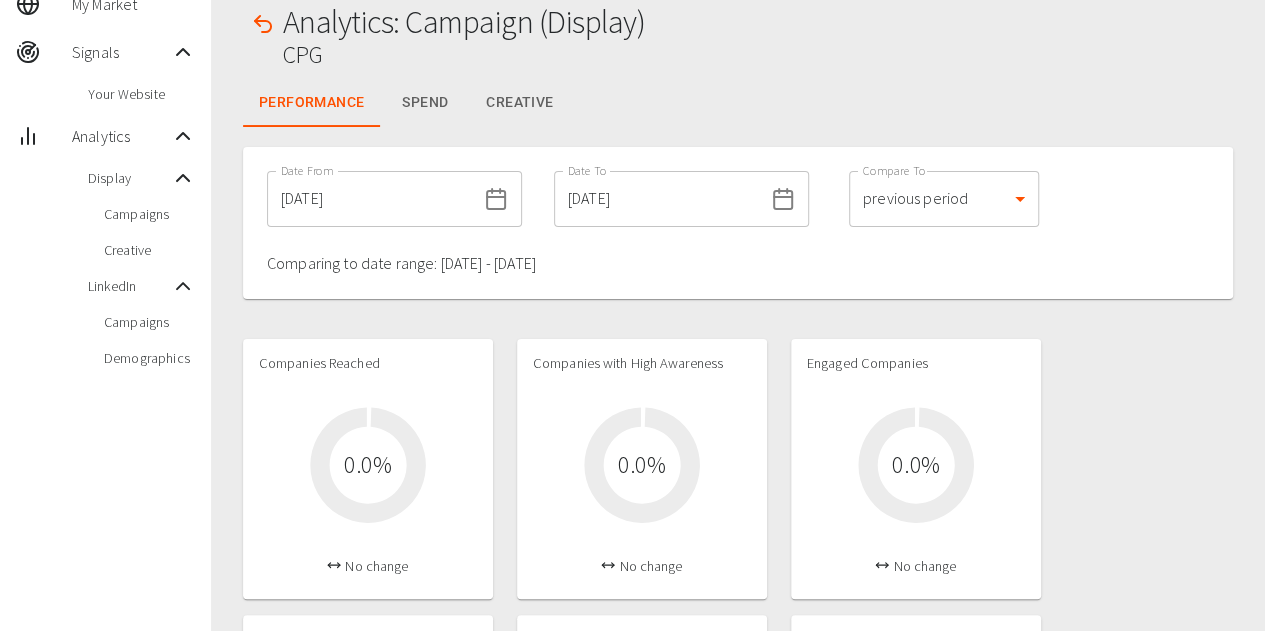click on "Date From [DATE] Date From Date To [DATE] Date To Compare To previous period  1 Compare To Comparing to date range:   [DATE]   -   [DATE]" at bounding box center (738, 223) 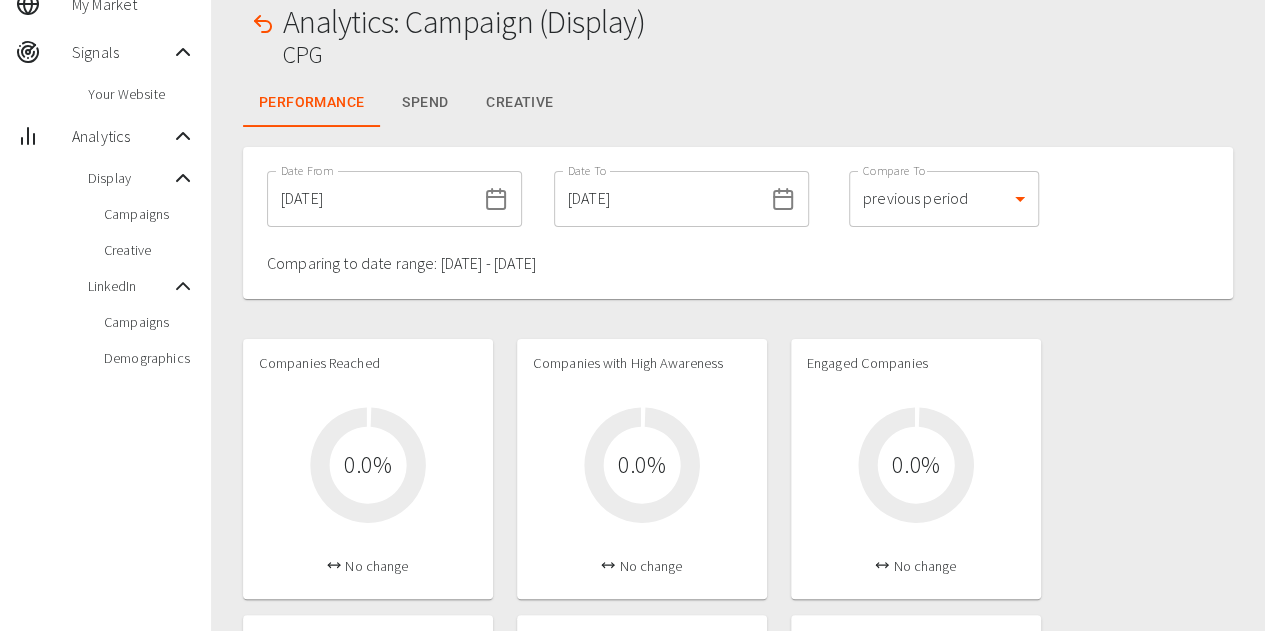 click on "[DATE]" at bounding box center [658, 199] 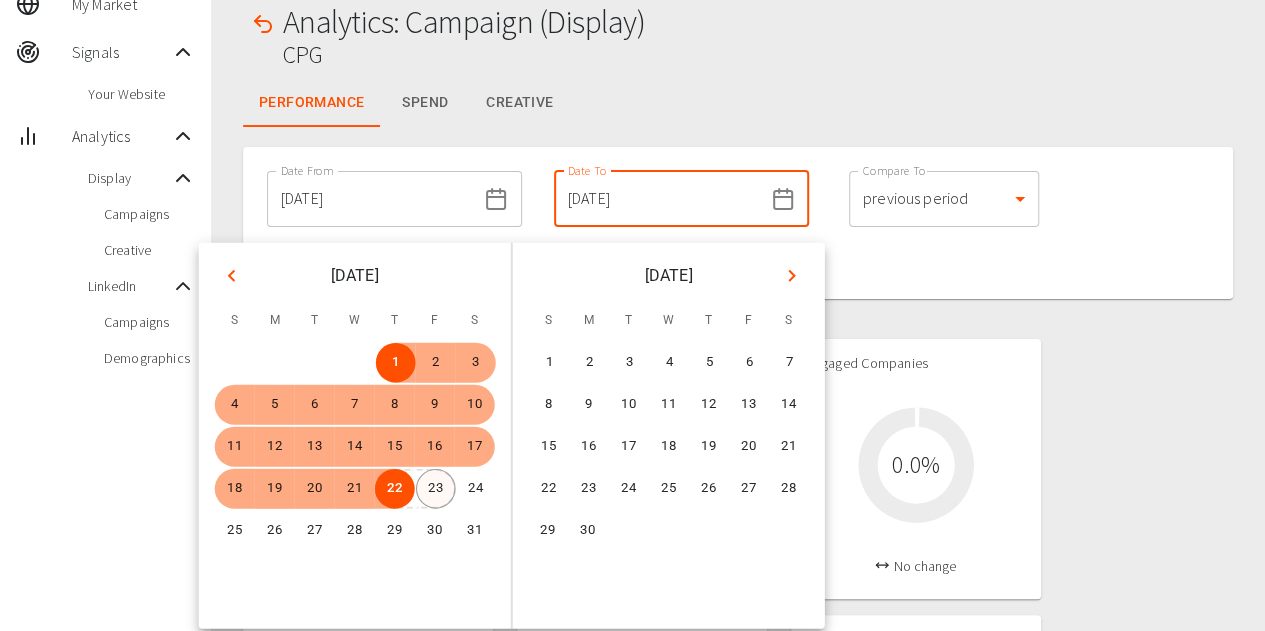 click on "23" at bounding box center [435, 489] 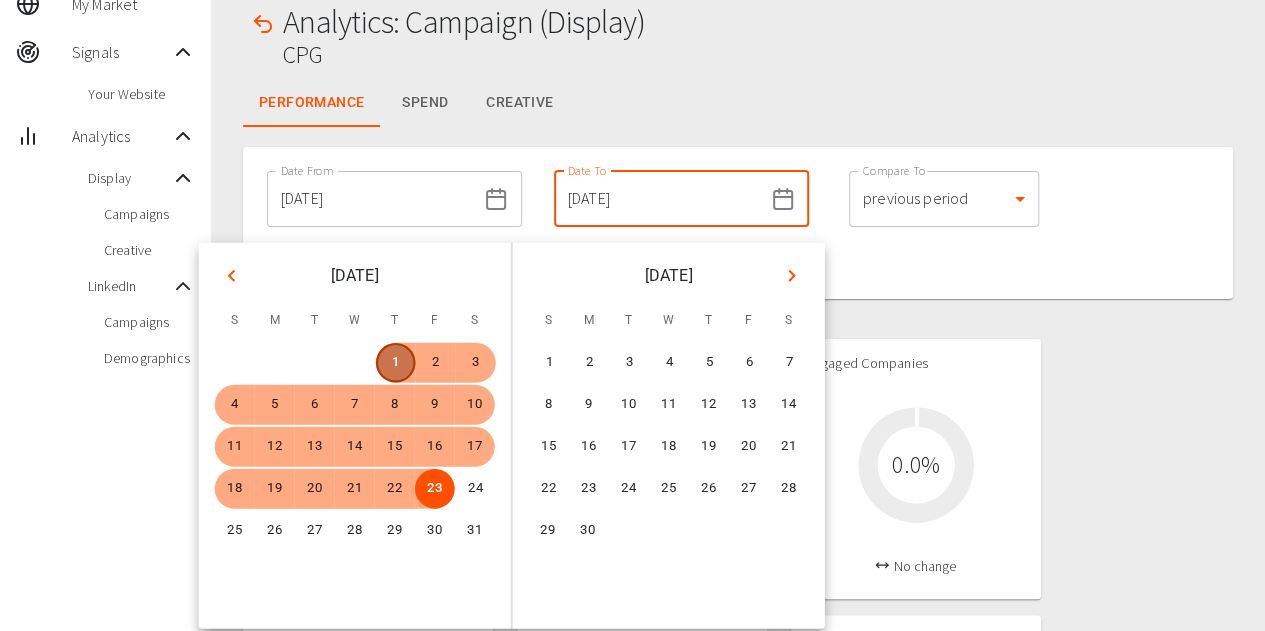 click on "1" at bounding box center [396, 363] 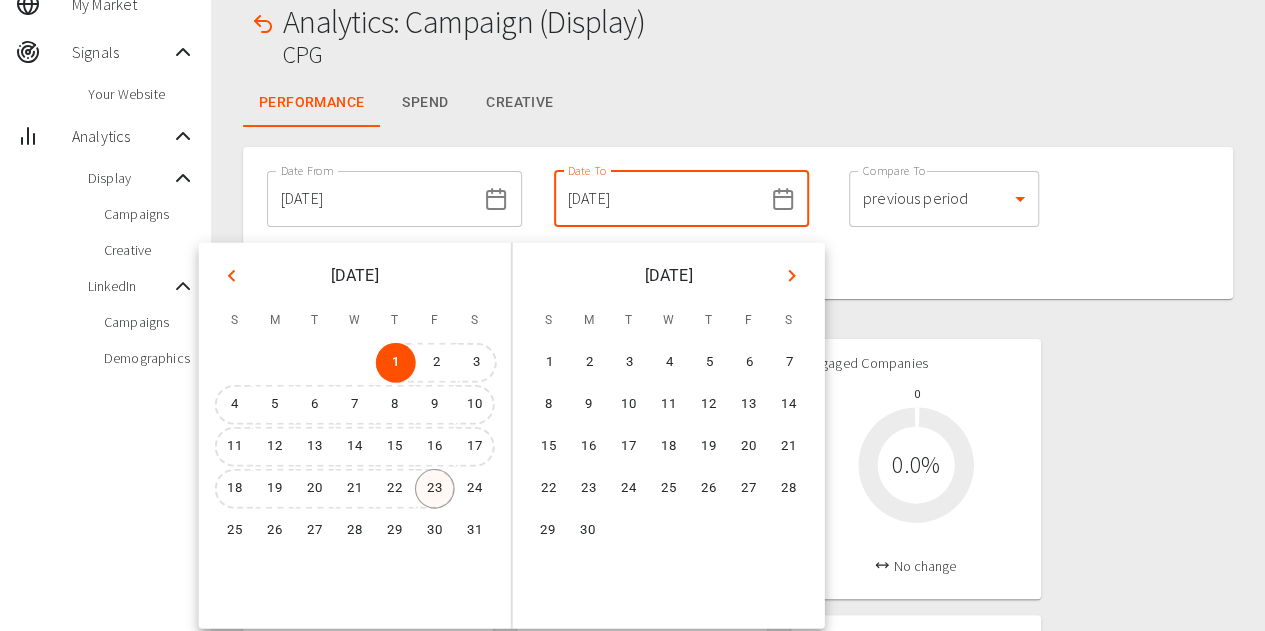 click on "23" at bounding box center (435, 489) 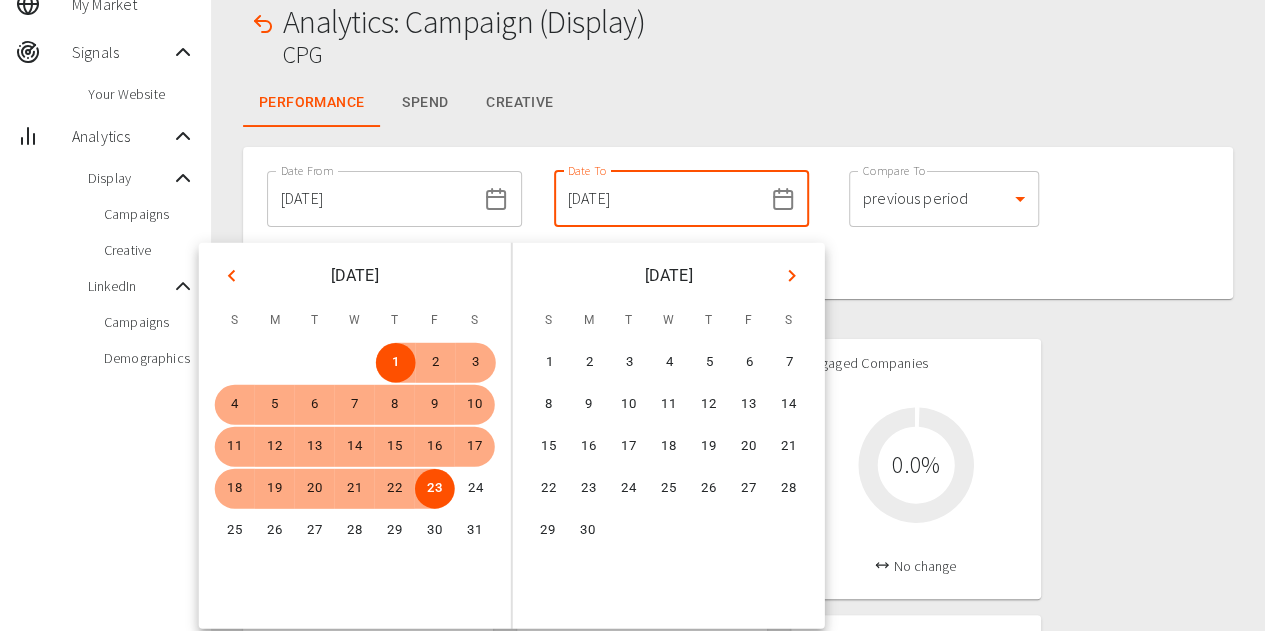 click on "[DATE]" at bounding box center [371, 199] 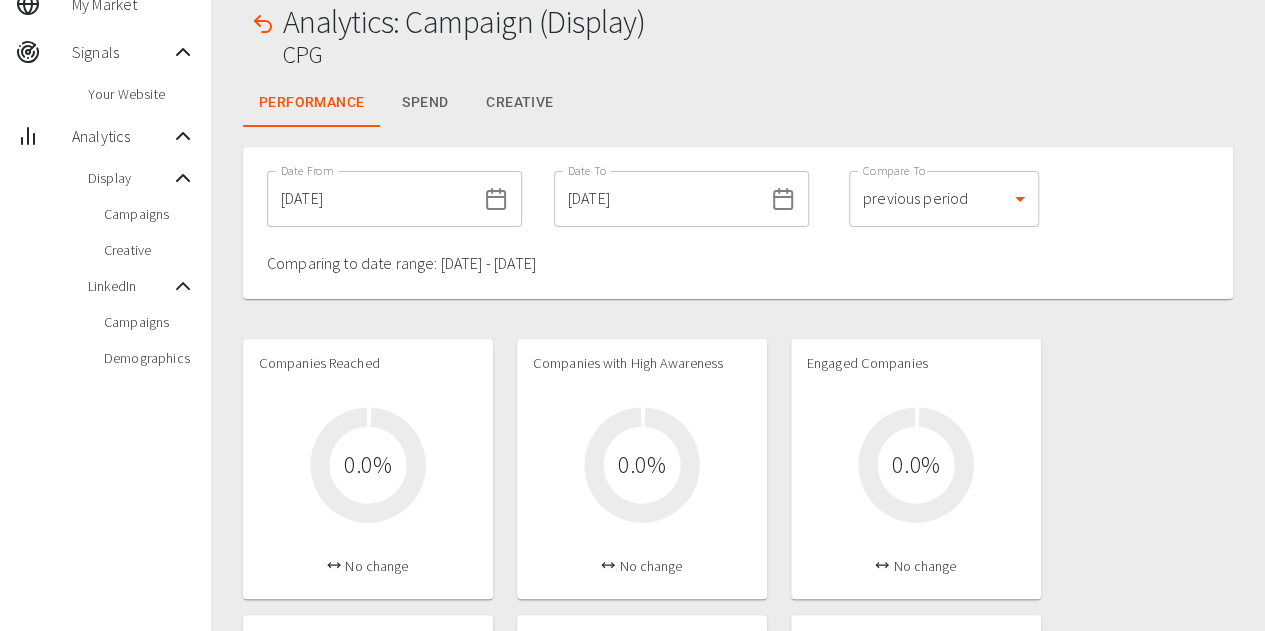 click on "[DATE]" at bounding box center (371, 199) 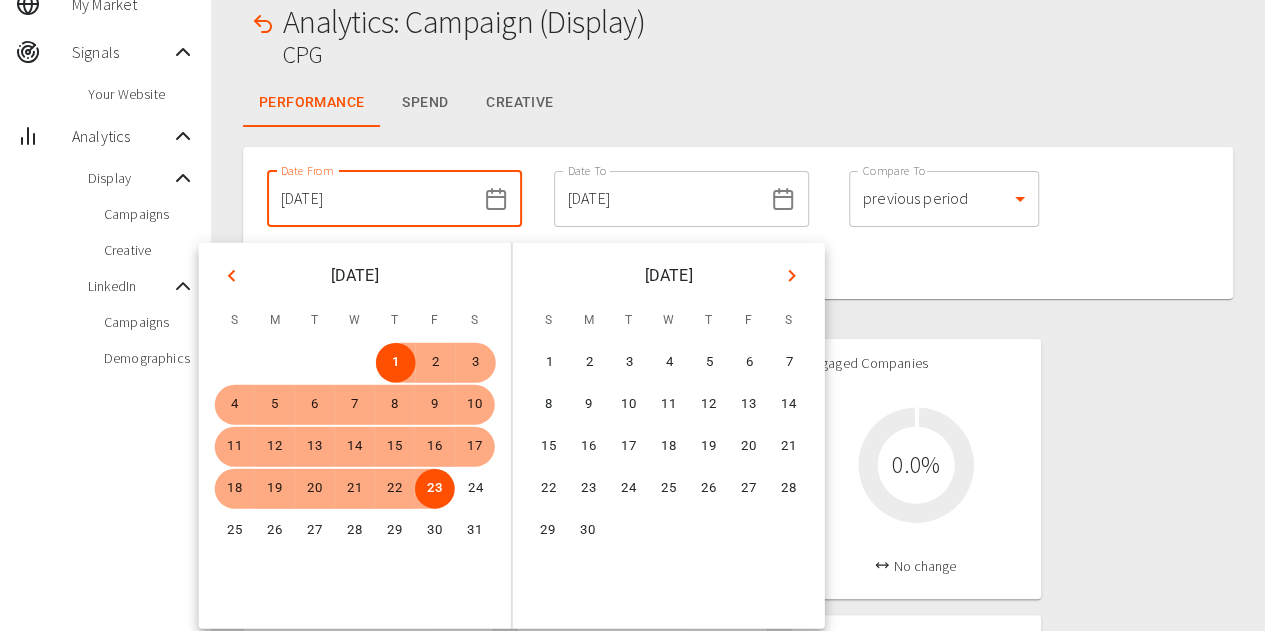 click on "[DATE]" at bounding box center (371, 199) 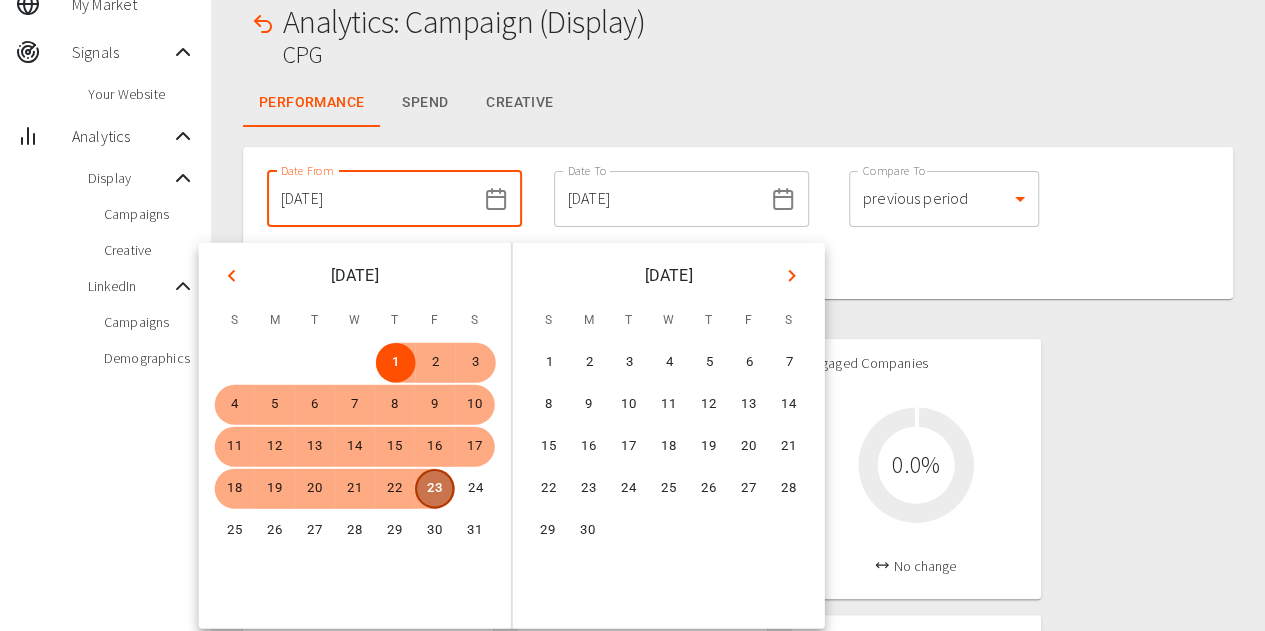 drag, startPoint x: 438, startPoint y: 495, endPoint x: 459, endPoint y: 506, distance: 23.70654 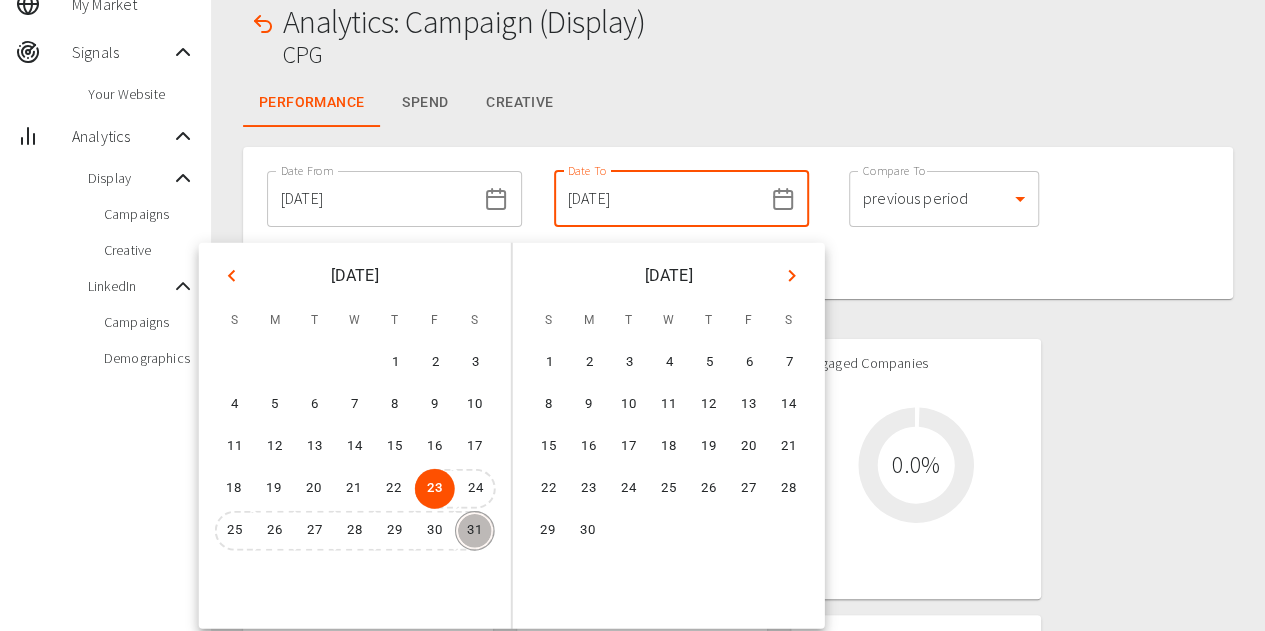 click on "31" at bounding box center [474, 531] 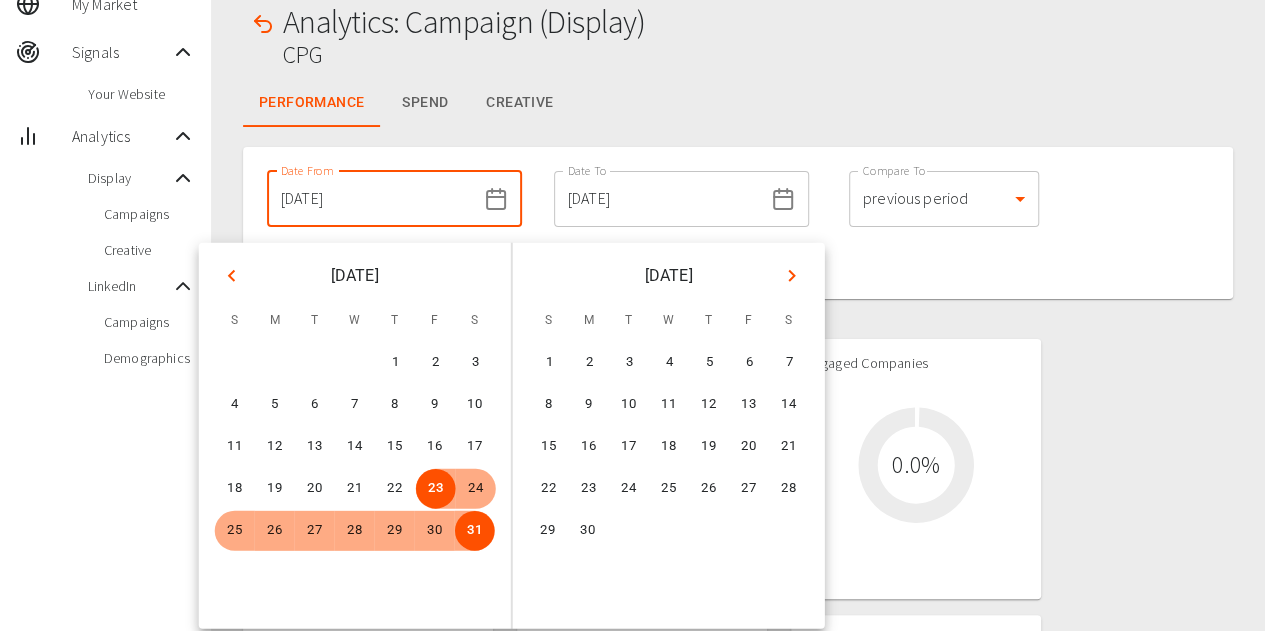 click on "Date From [DATE] Date From Date To [DATE] Date To Compare To previous period  1 Compare To Comparing to date range:   [DATE]   -   [DATE]" at bounding box center [738, 223] 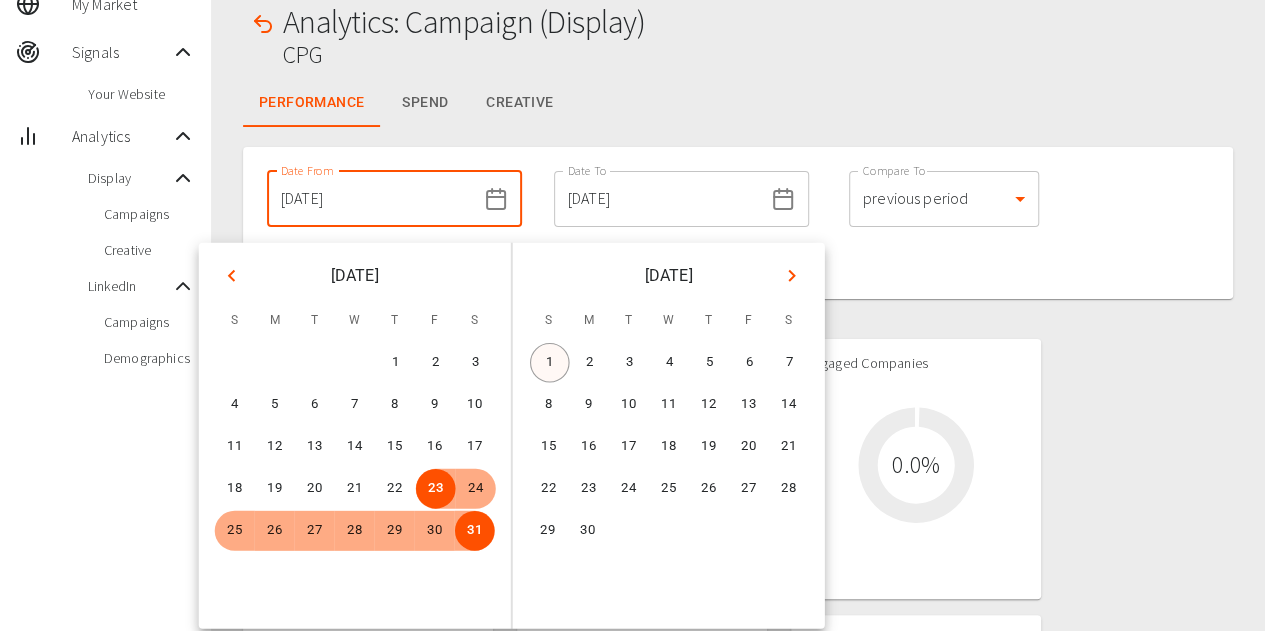 click on "1" at bounding box center (549, 363) 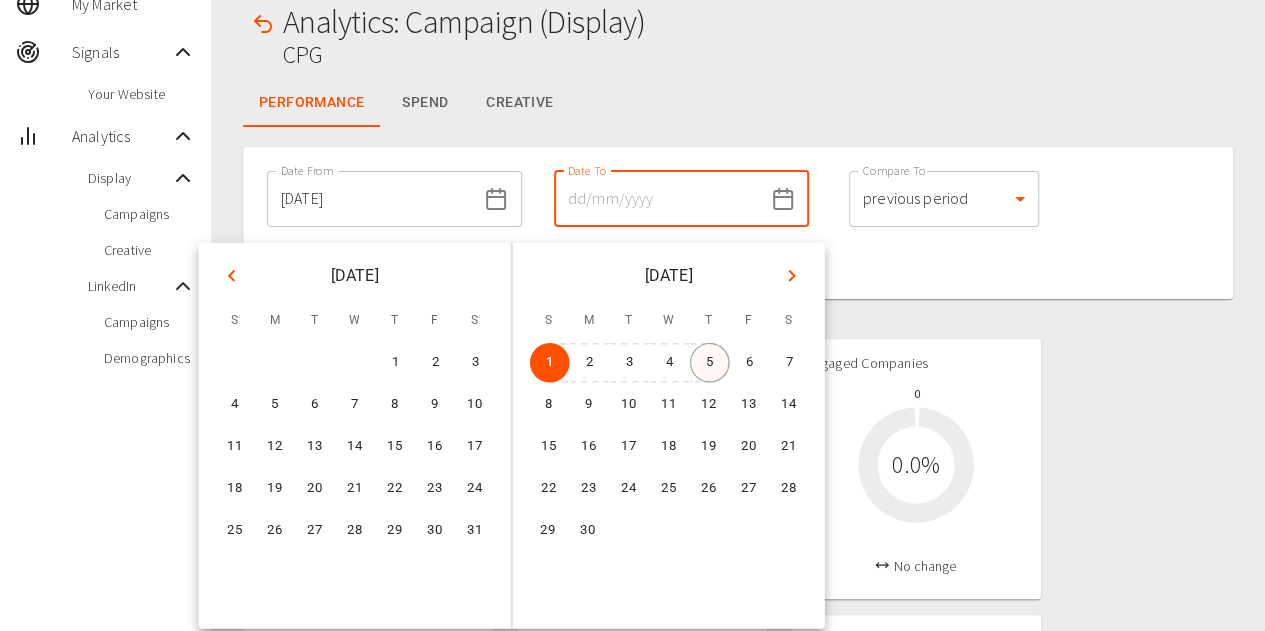 click on "5" at bounding box center (709, 363) 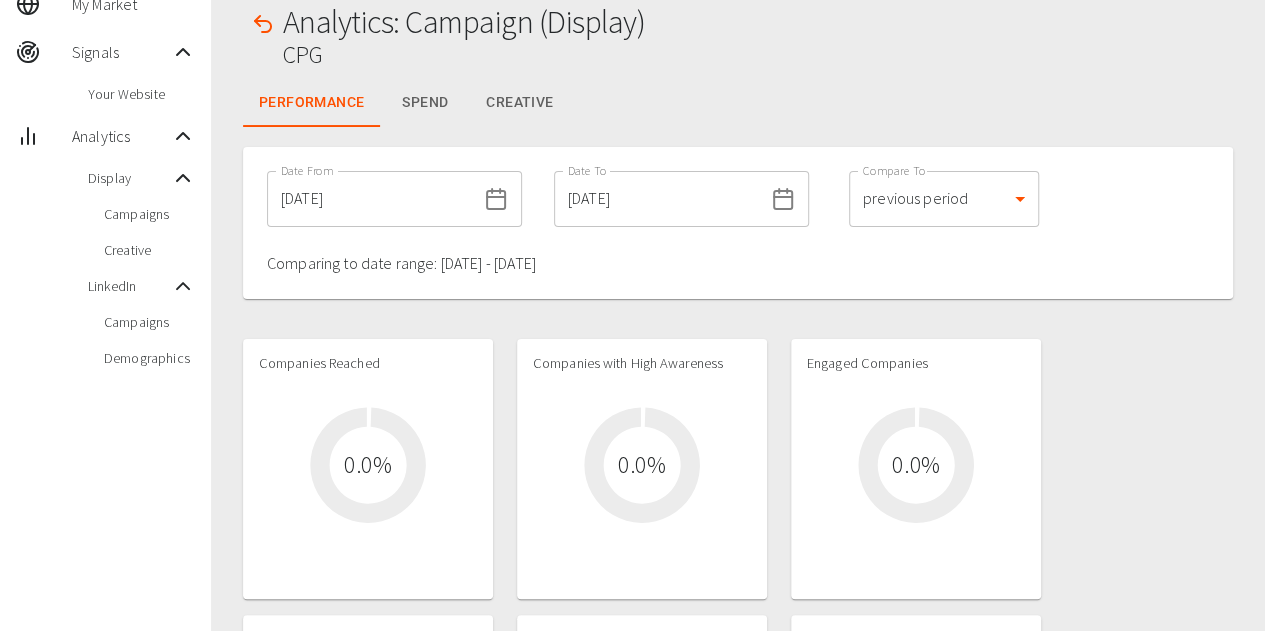 click on "Date From [DATE] Date From Date To [DATE] Date To Compare To previous period  1 Compare To Comparing to date range:   [DATE]   -   [DATE]" at bounding box center (738, 223) 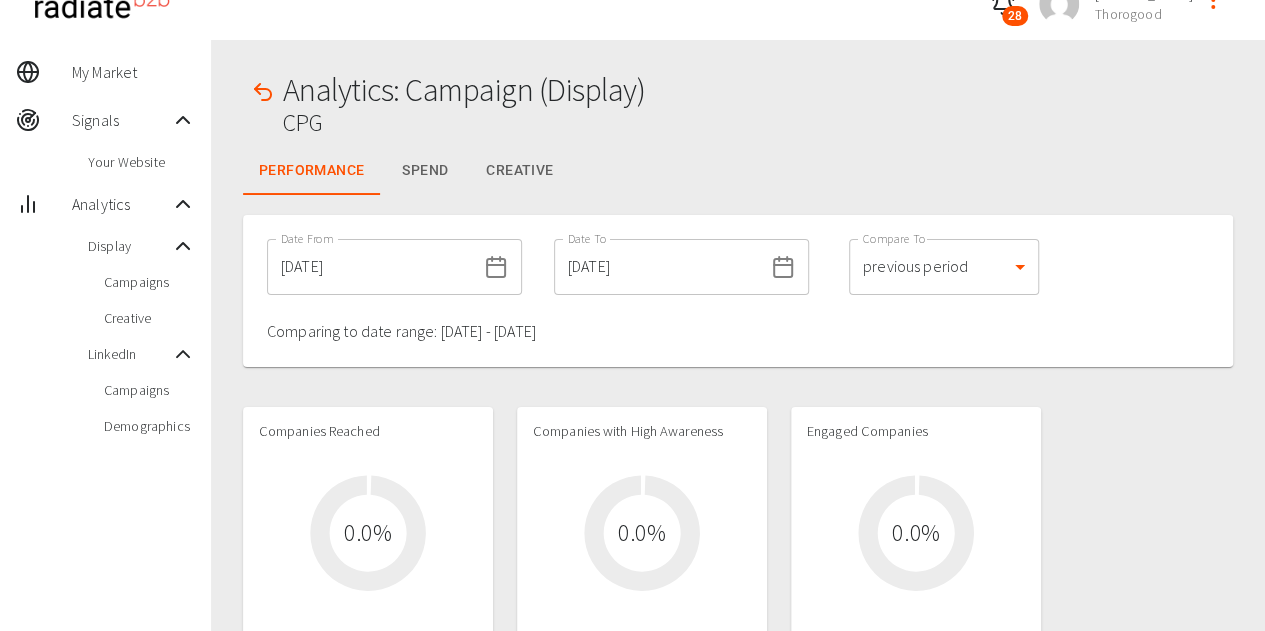 scroll, scrollTop: 1, scrollLeft: 0, axis: vertical 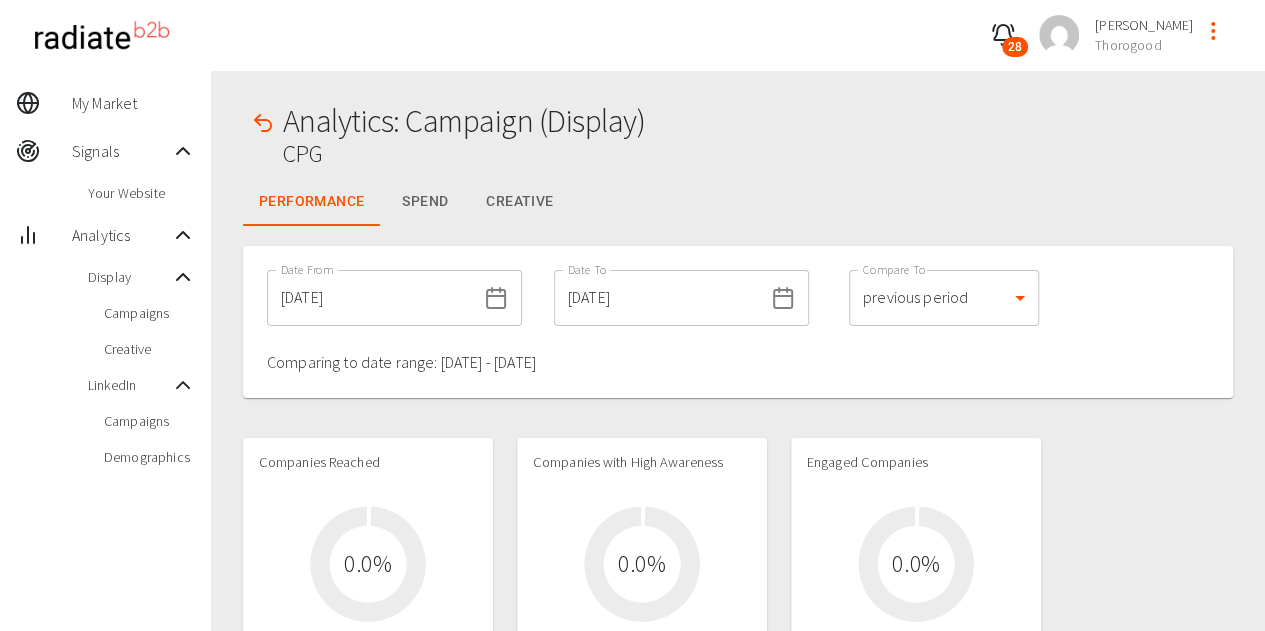 click on "[DATE]" at bounding box center (371, 298) 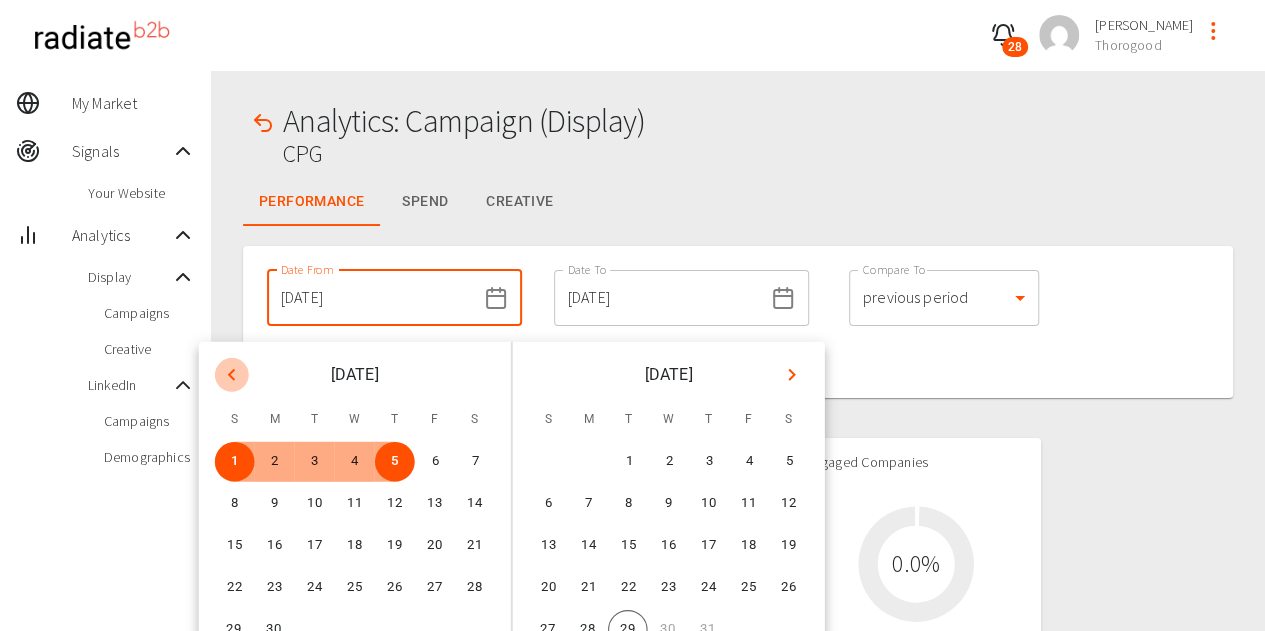 click 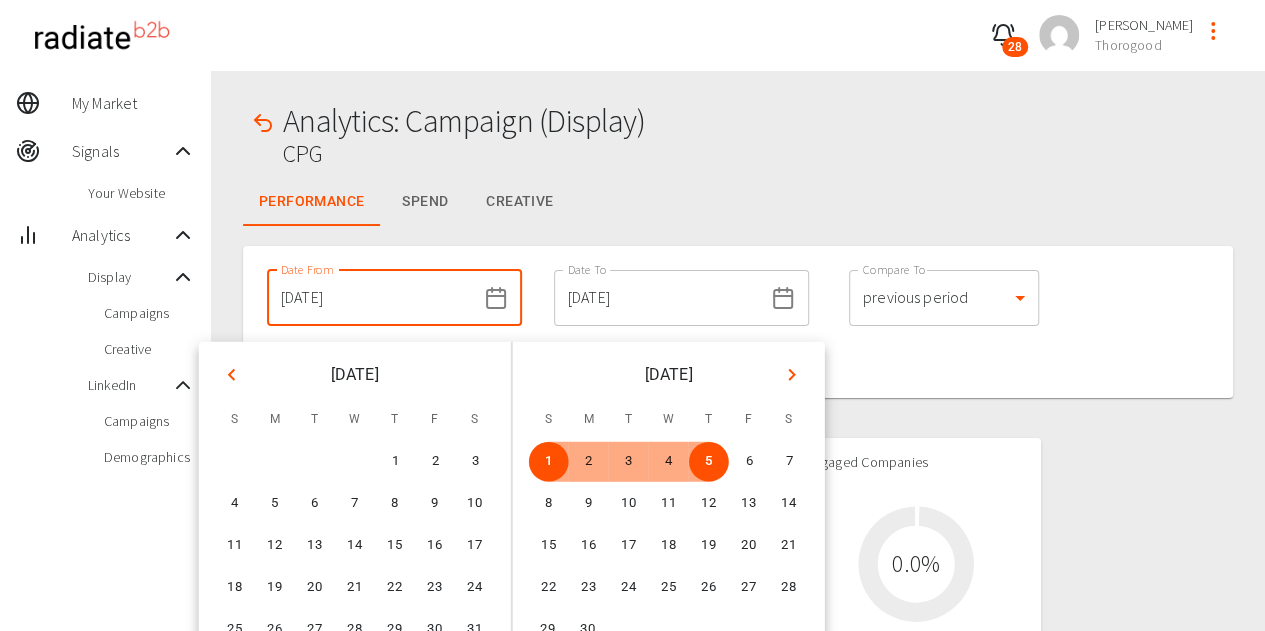 click 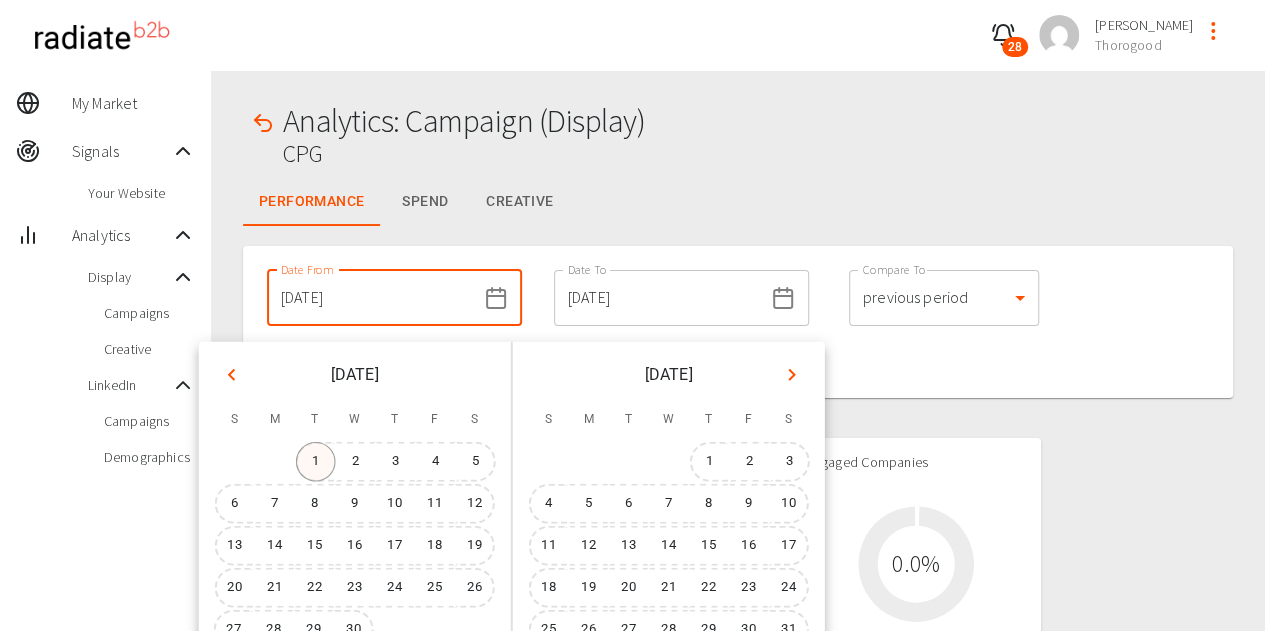 click on "1" at bounding box center [316, 462] 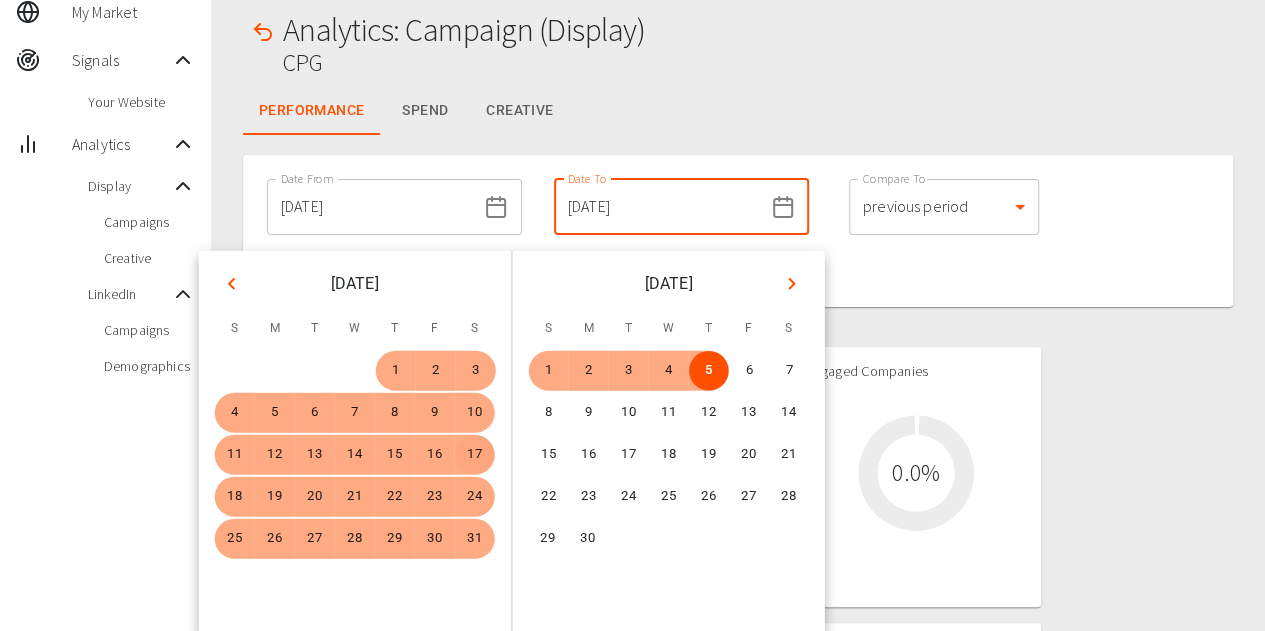 scroll, scrollTop: 101, scrollLeft: 0, axis: vertical 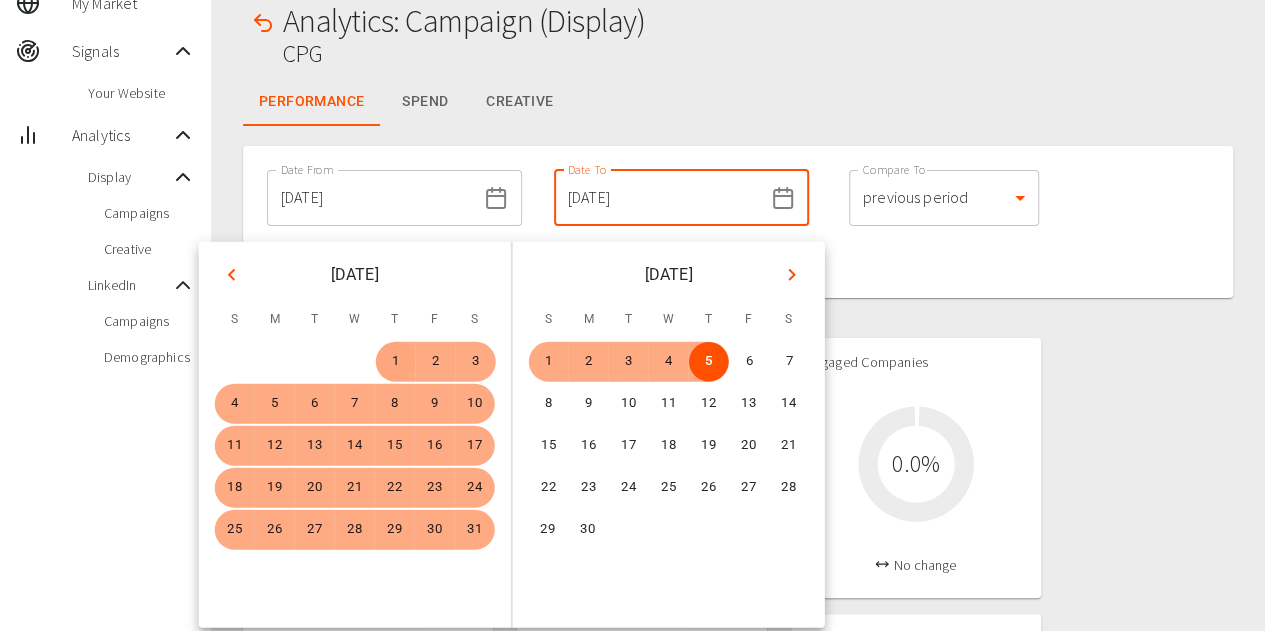 click on "1" at bounding box center [396, 362] 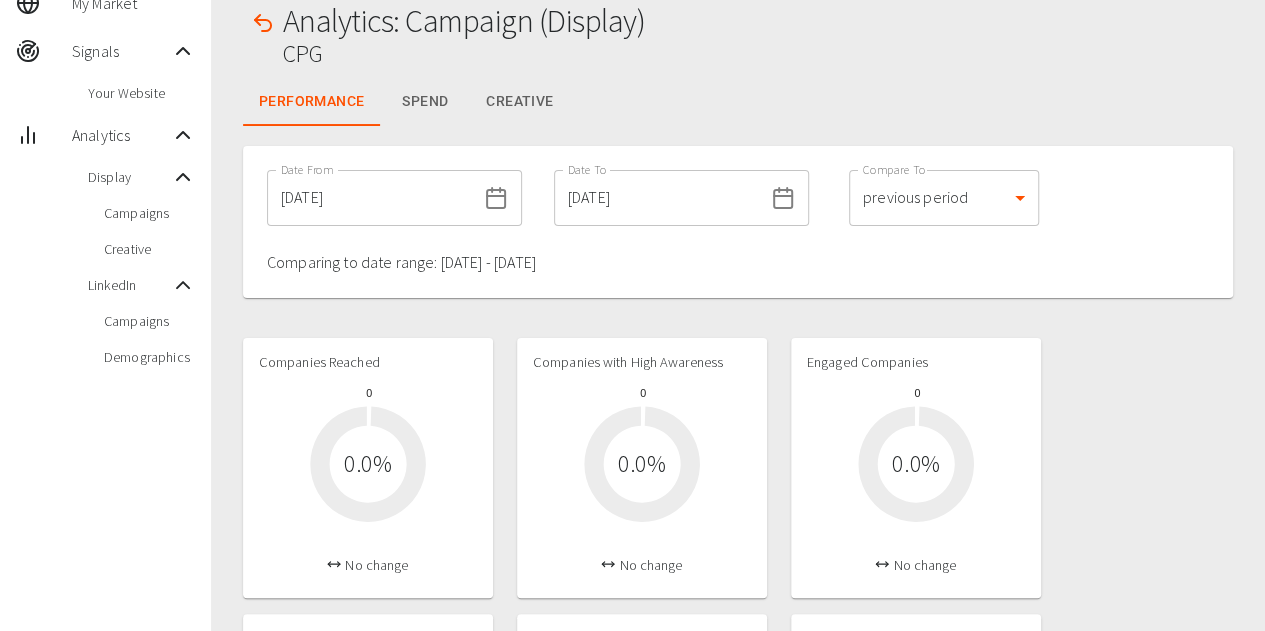 click on "Date From [DATE] Date From Date To [DATE] Date To Compare To previous period  1 Compare To Comparing to date range:   [DATE]   -   [DATE]" at bounding box center [738, 222] 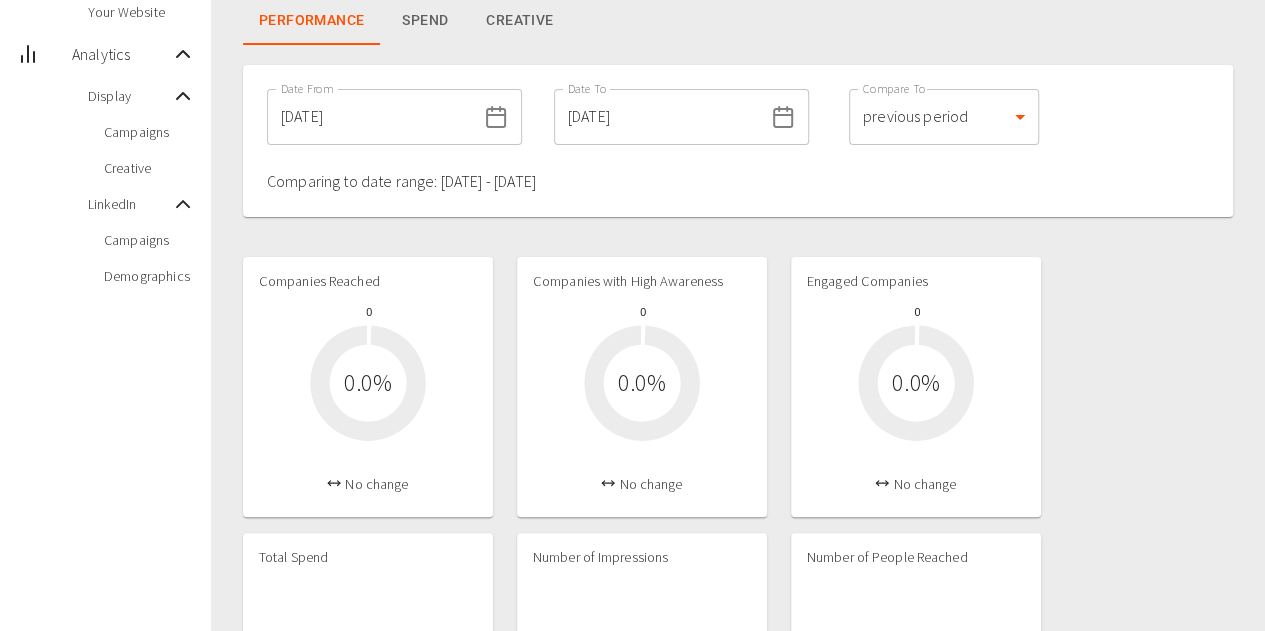 scroll, scrollTop: 60, scrollLeft: 0, axis: vertical 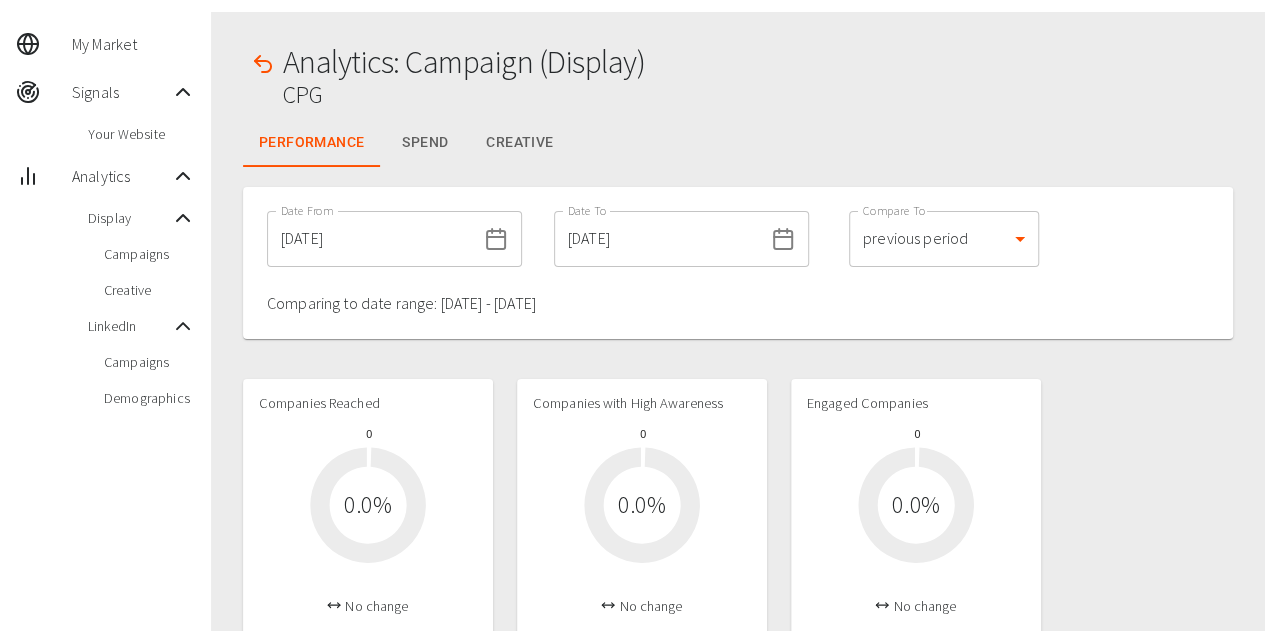 click on "[DATE]" at bounding box center [371, 239] 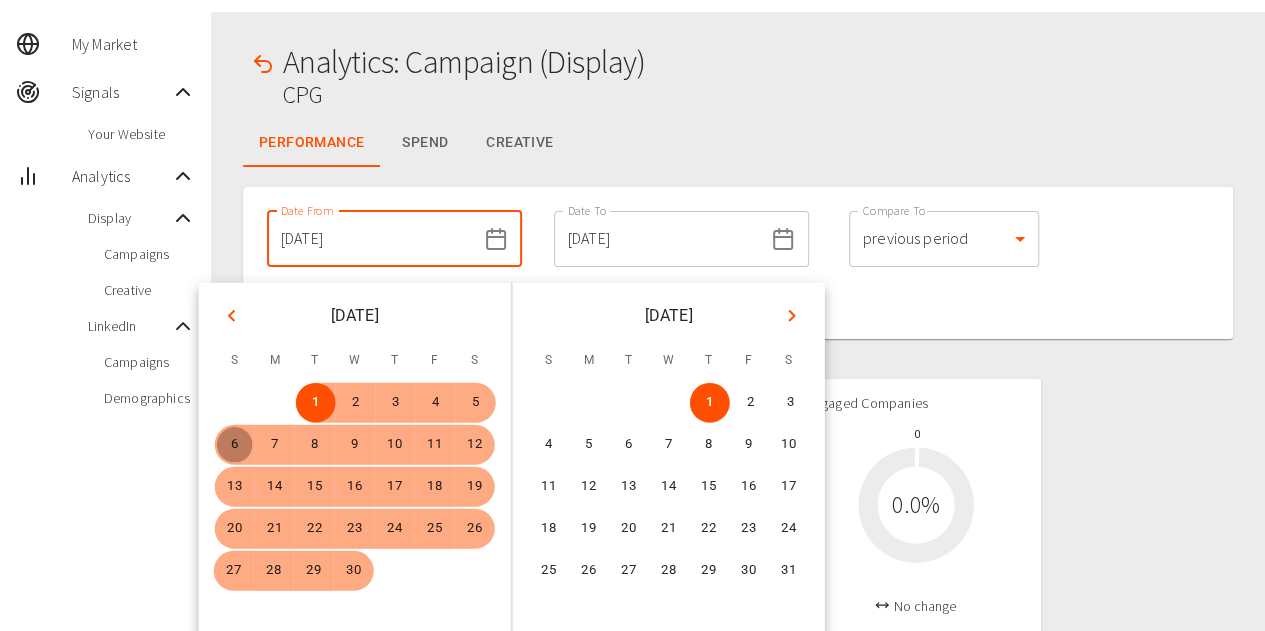 click on "6" at bounding box center [235, 445] 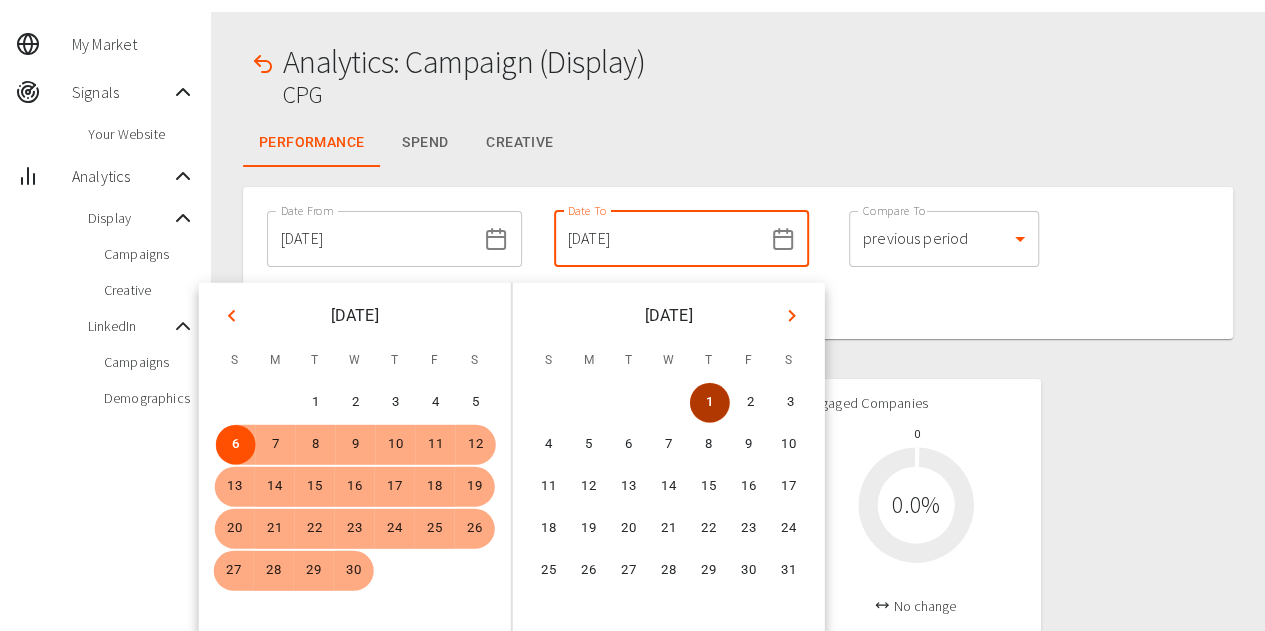 click on "1" at bounding box center (709, 403) 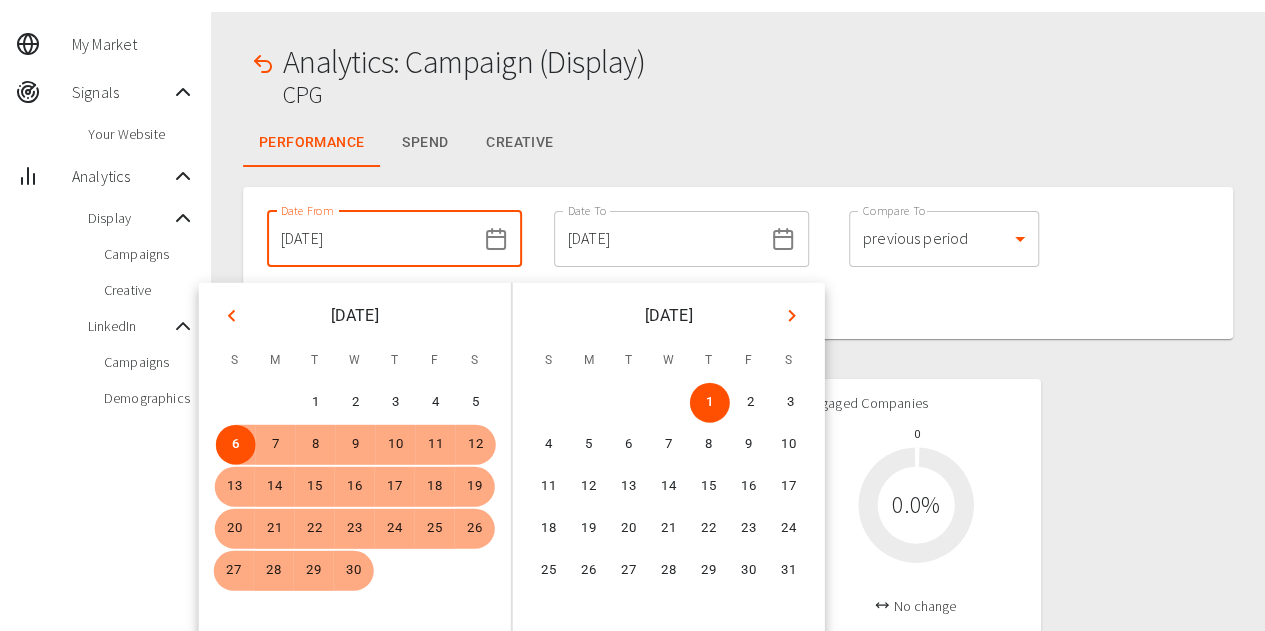 click on "Companies Reached   0     0.0 % No change Companies with High Awareness   0     0.0 % No change Engaged Companies   0     0.0 % No change Total Spend £0.00 No change Number of Impressions 0 No change Number of People Reached 0 No change Number of Companies Clicked 0 No change Number of Companies on Website 0 No change" at bounding box center [738, 773] 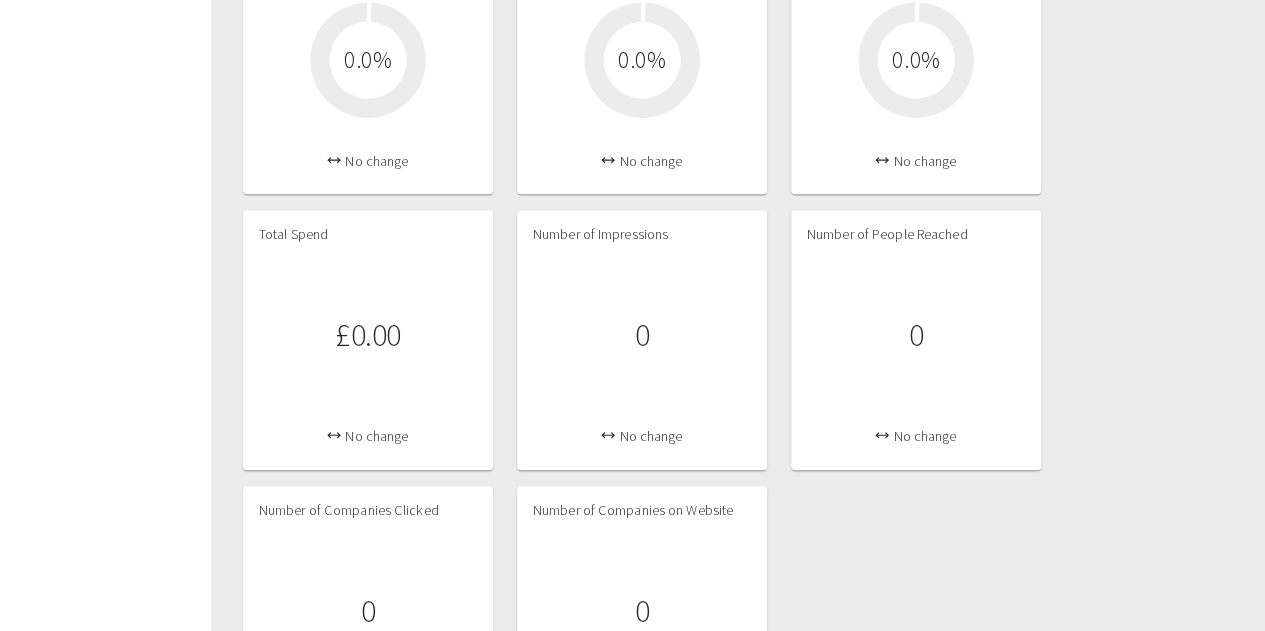 scroll, scrollTop: 360, scrollLeft: 0, axis: vertical 